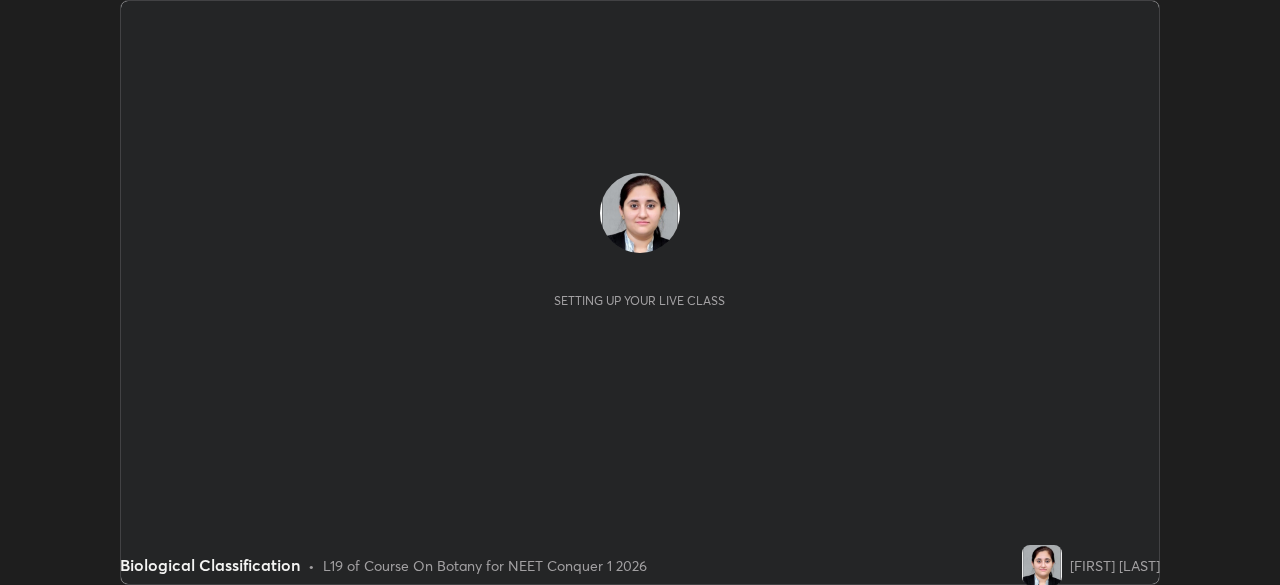 scroll, scrollTop: 0, scrollLeft: 0, axis: both 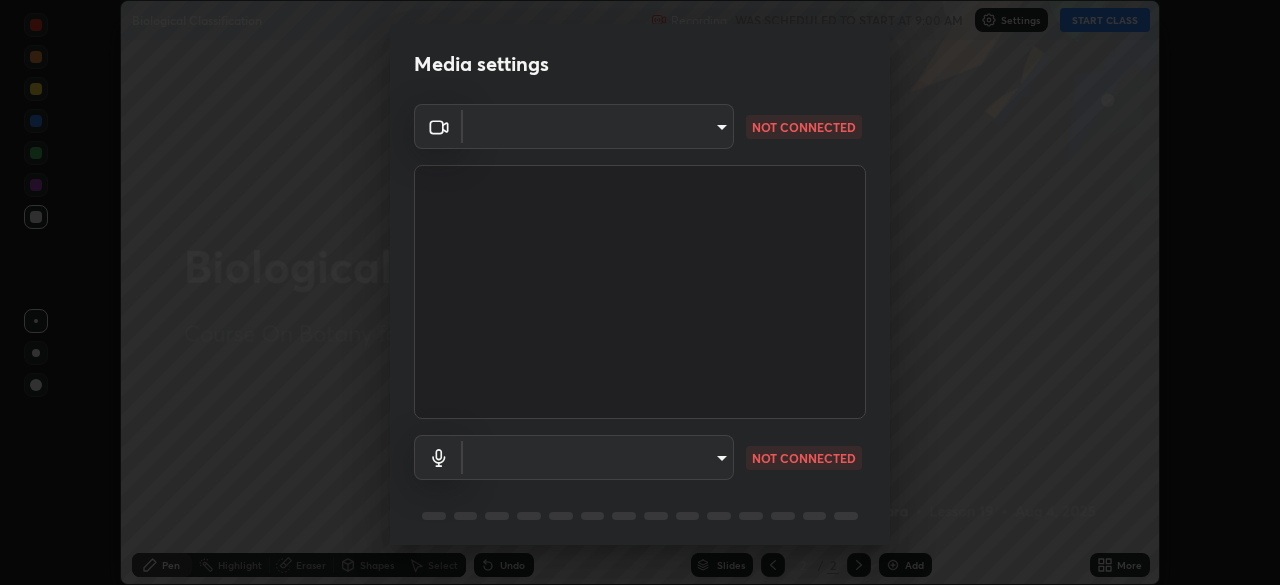 type on "1f3b1a4dbf7f6127e04a7c32b9c59d4571b9df5a52b12507af43ba0352f2305c" 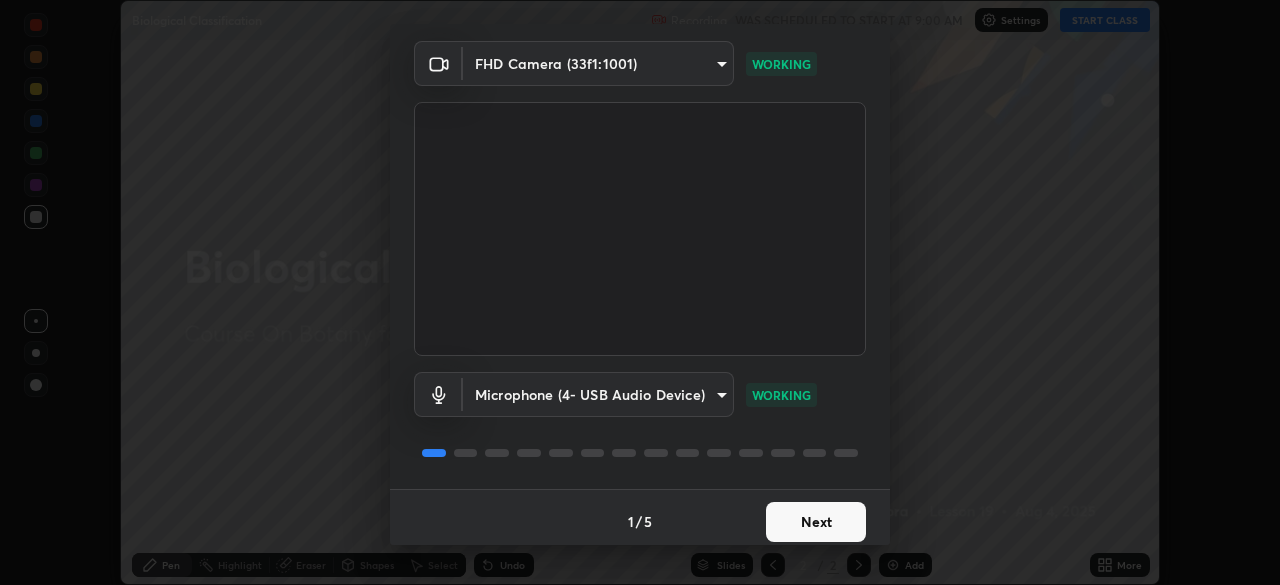 scroll, scrollTop: 70, scrollLeft: 0, axis: vertical 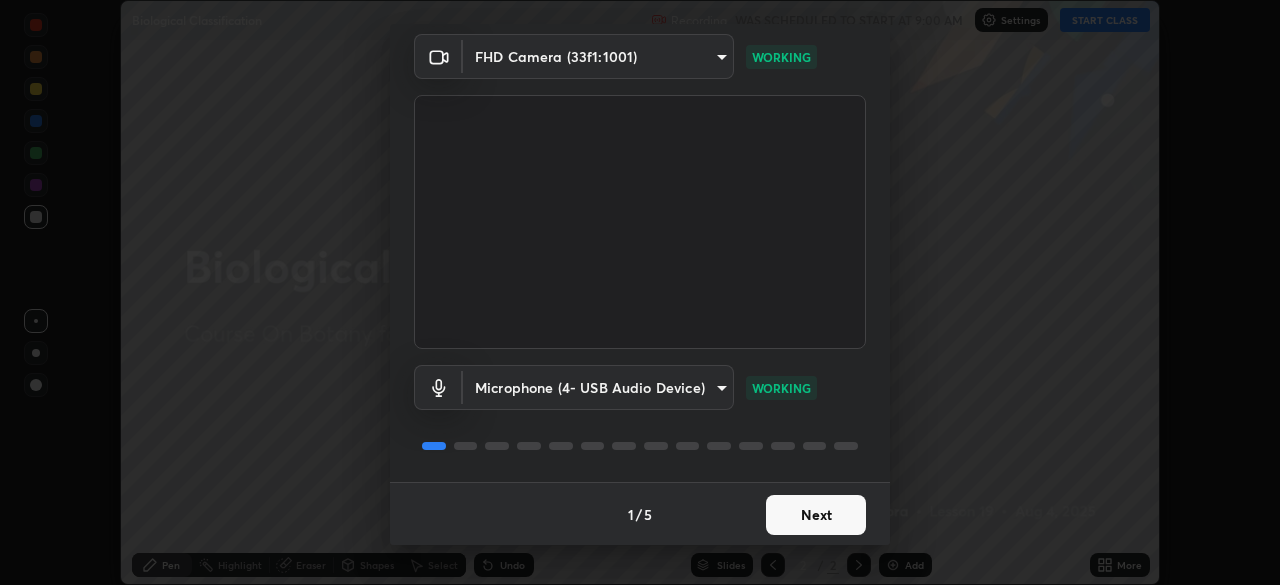 click on "Next" at bounding box center [816, 515] 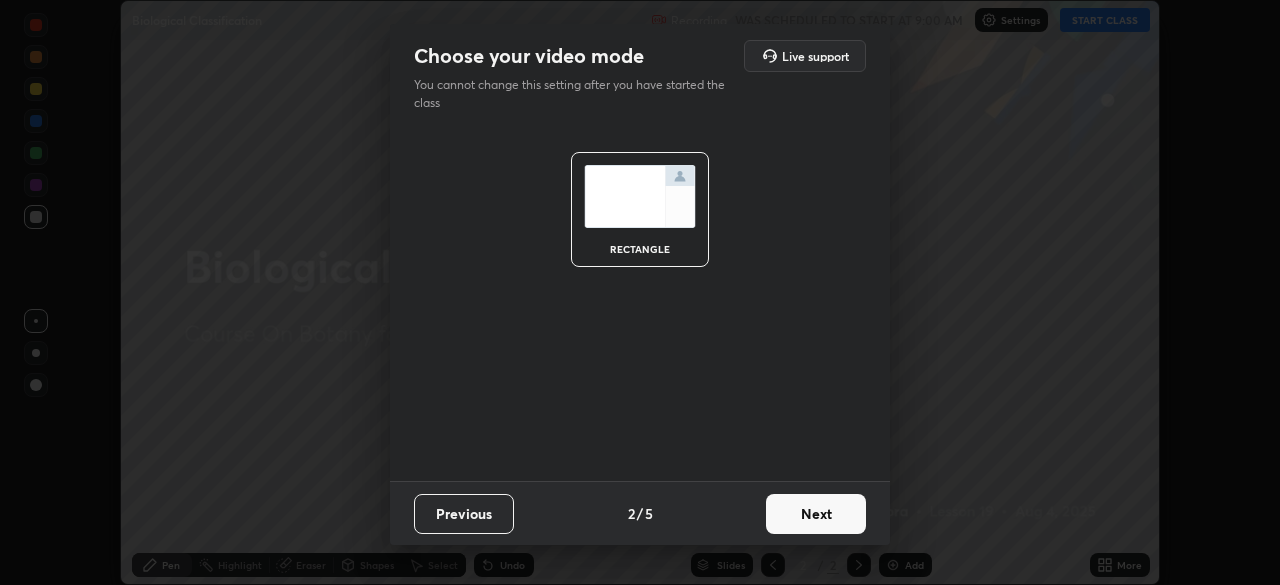 scroll, scrollTop: 0, scrollLeft: 0, axis: both 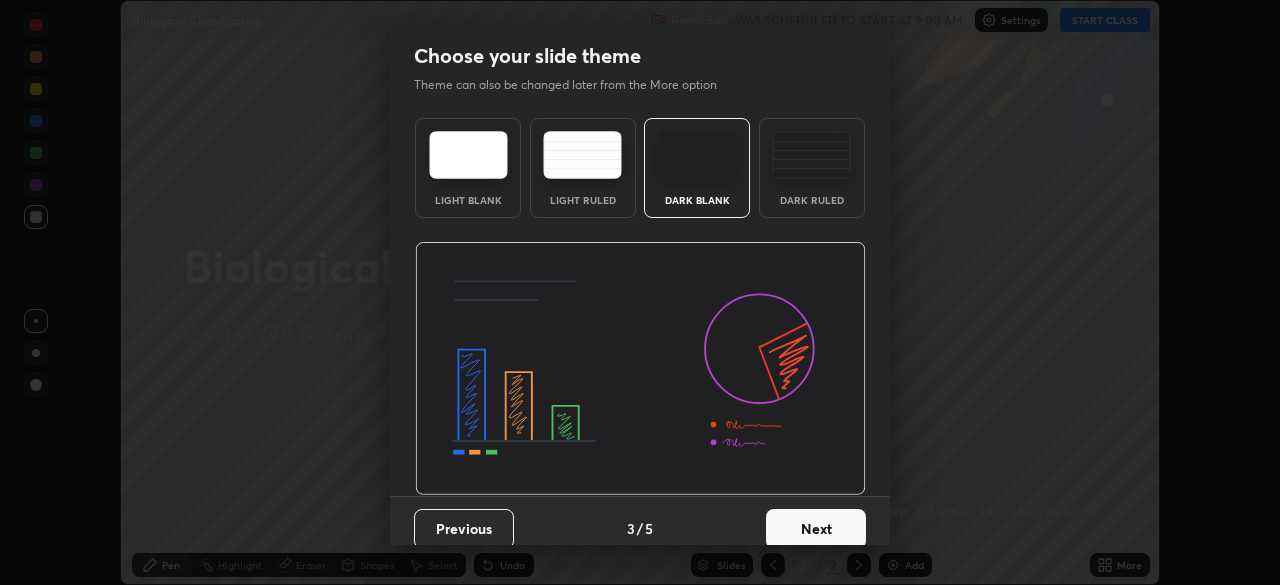 click on "Next" at bounding box center (816, 529) 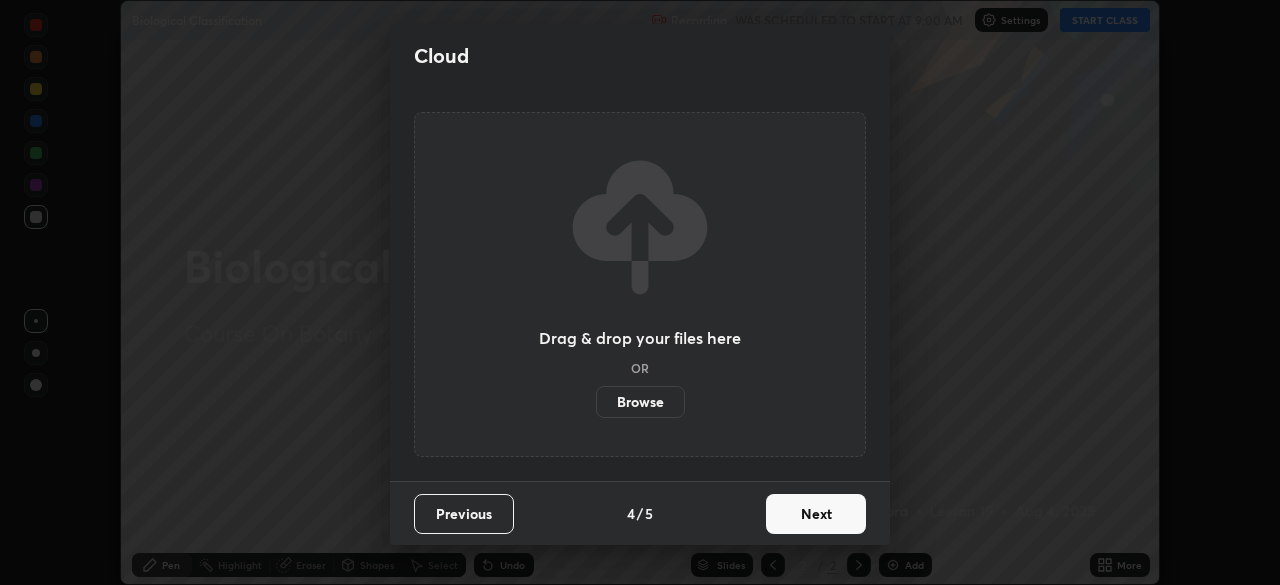 click on "Next" at bounding box center [816, 514] 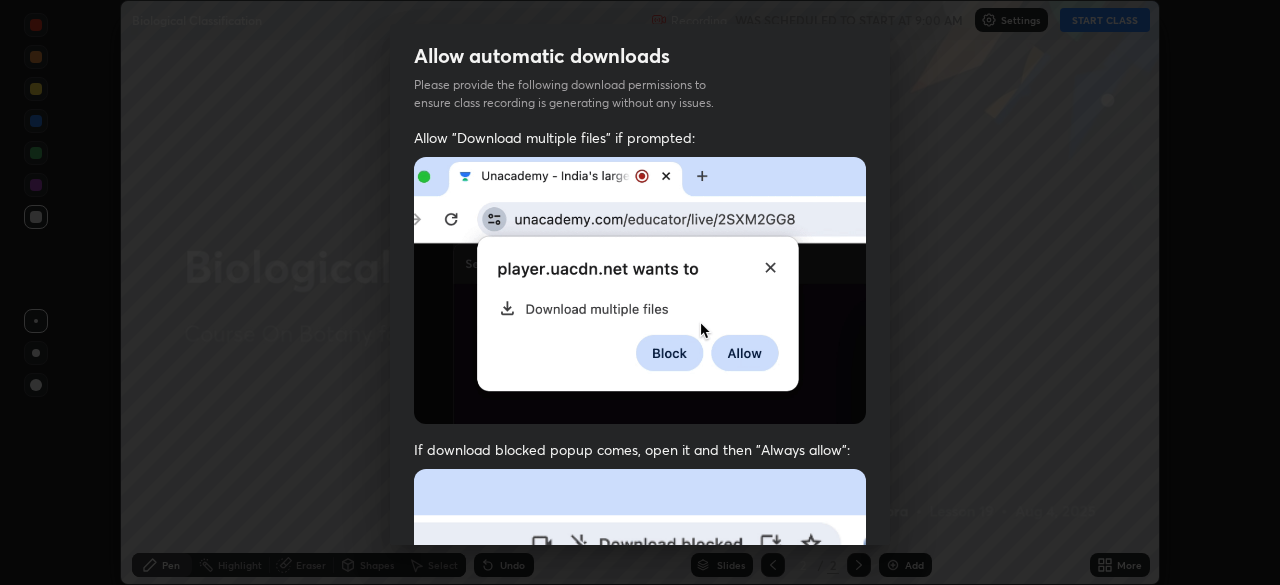 click at bounding box center (640, 687) 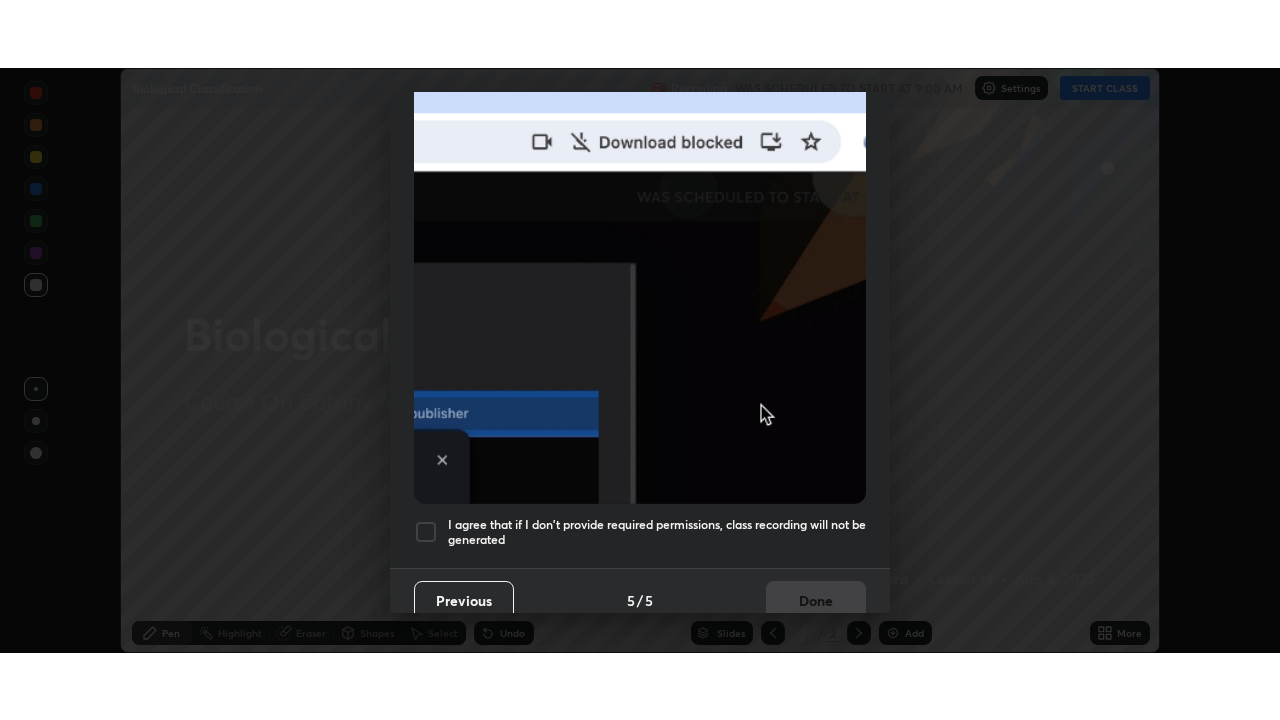 scroll, scrollTop: 478, scrollLeft: 0, axis: vertical 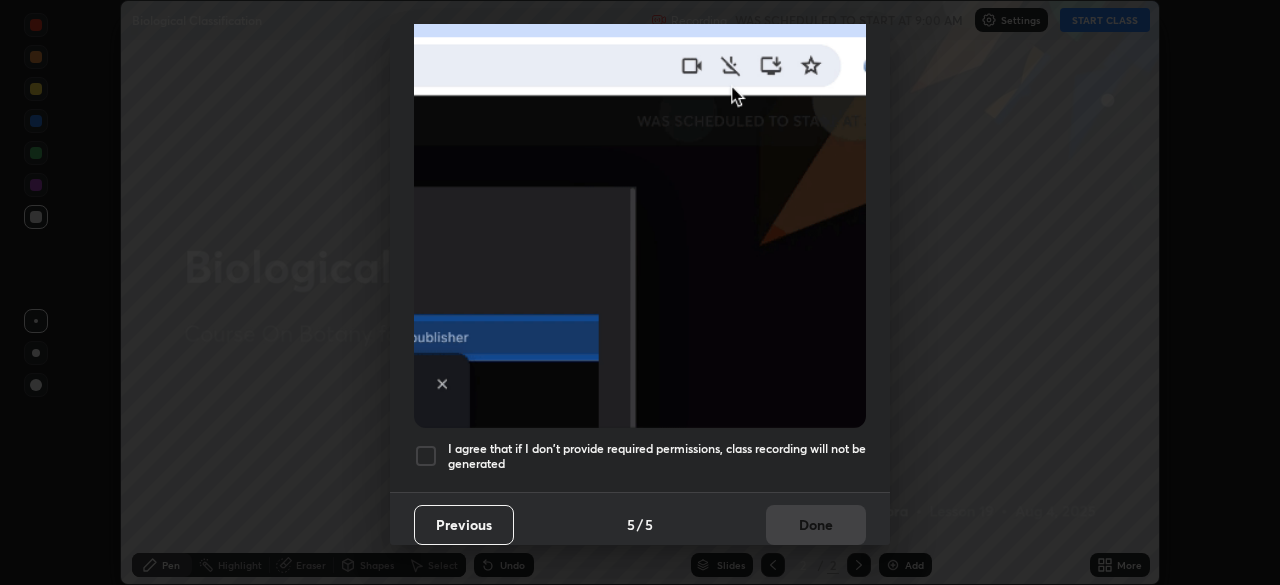 click at bounding box center (426, 456) 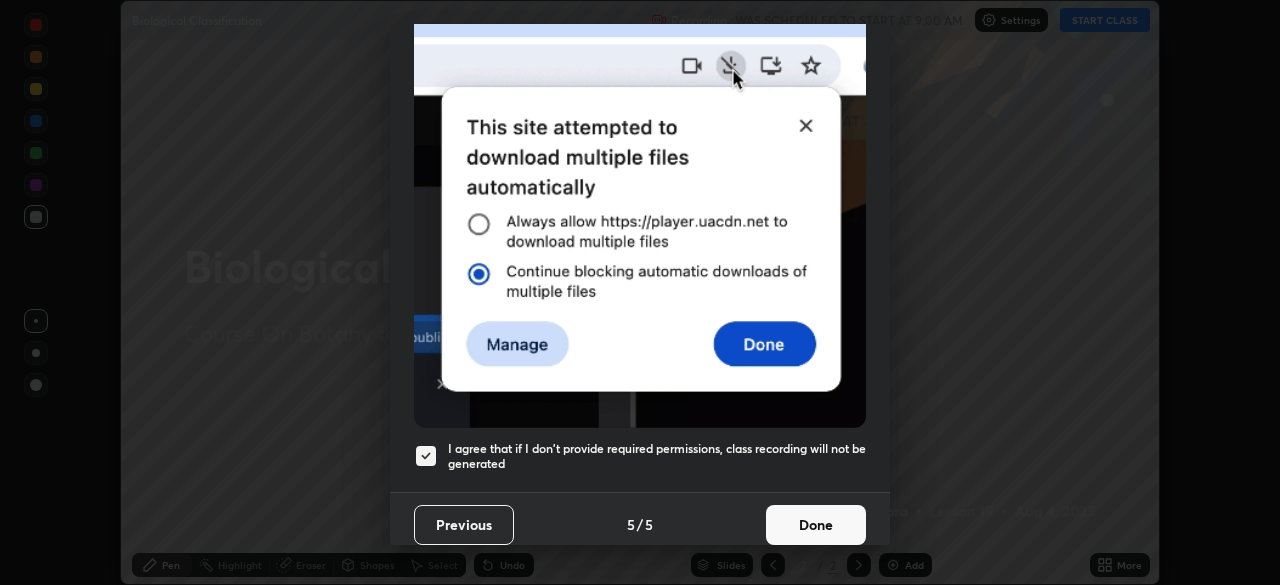 click on "Done" at bounding box center (816, 525) 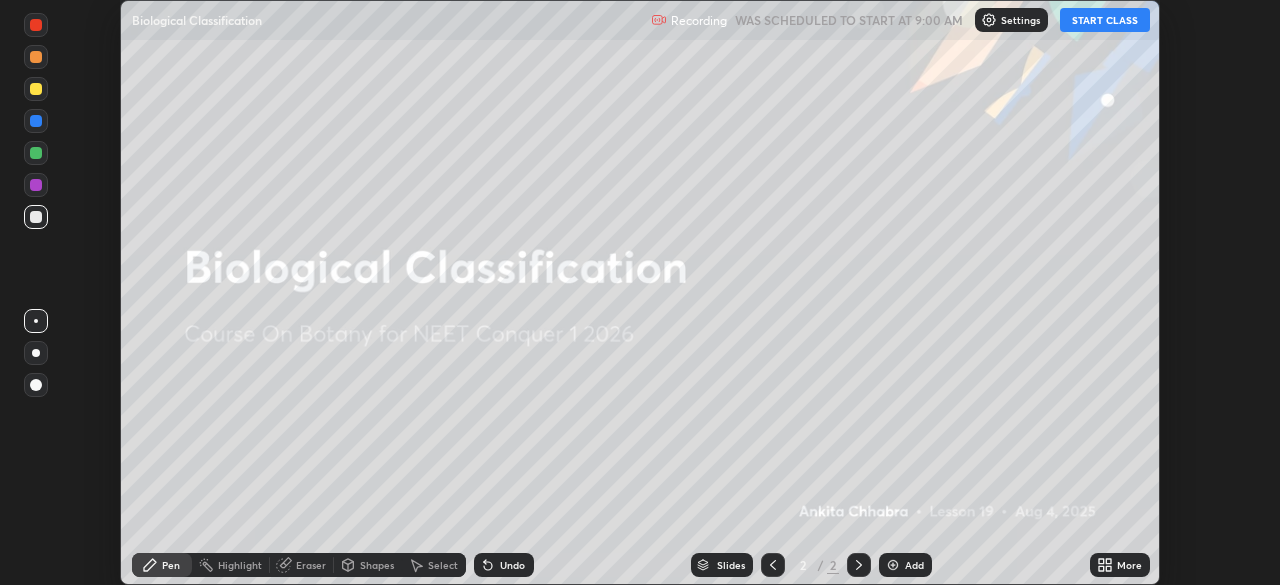 click 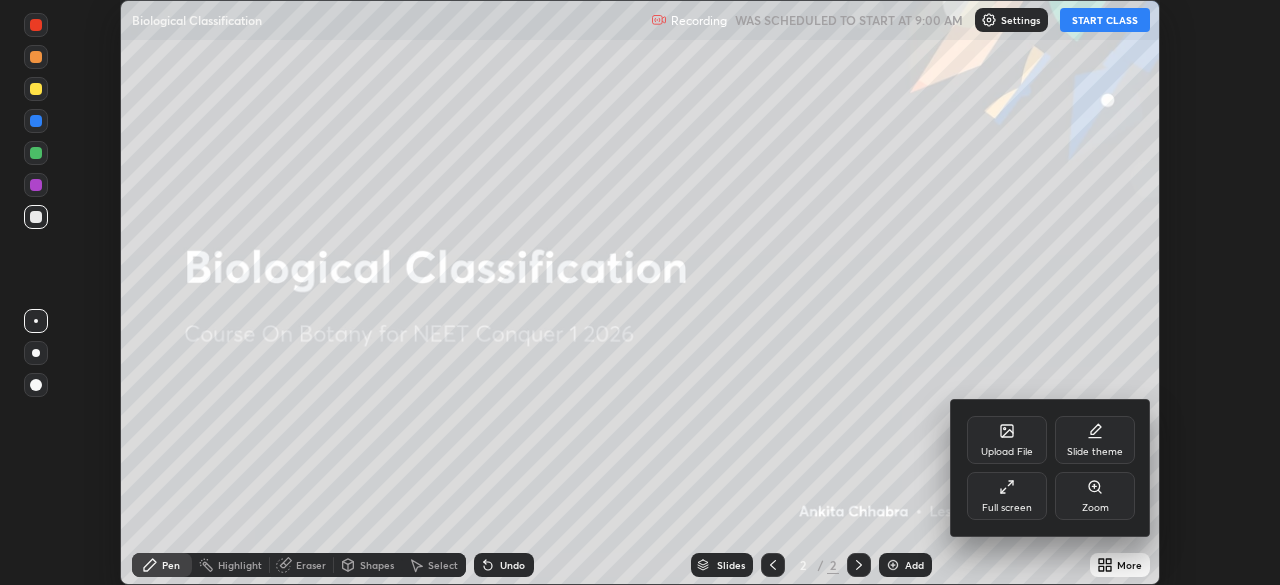 click on "Full screen" at bounding box center [1007, 496] 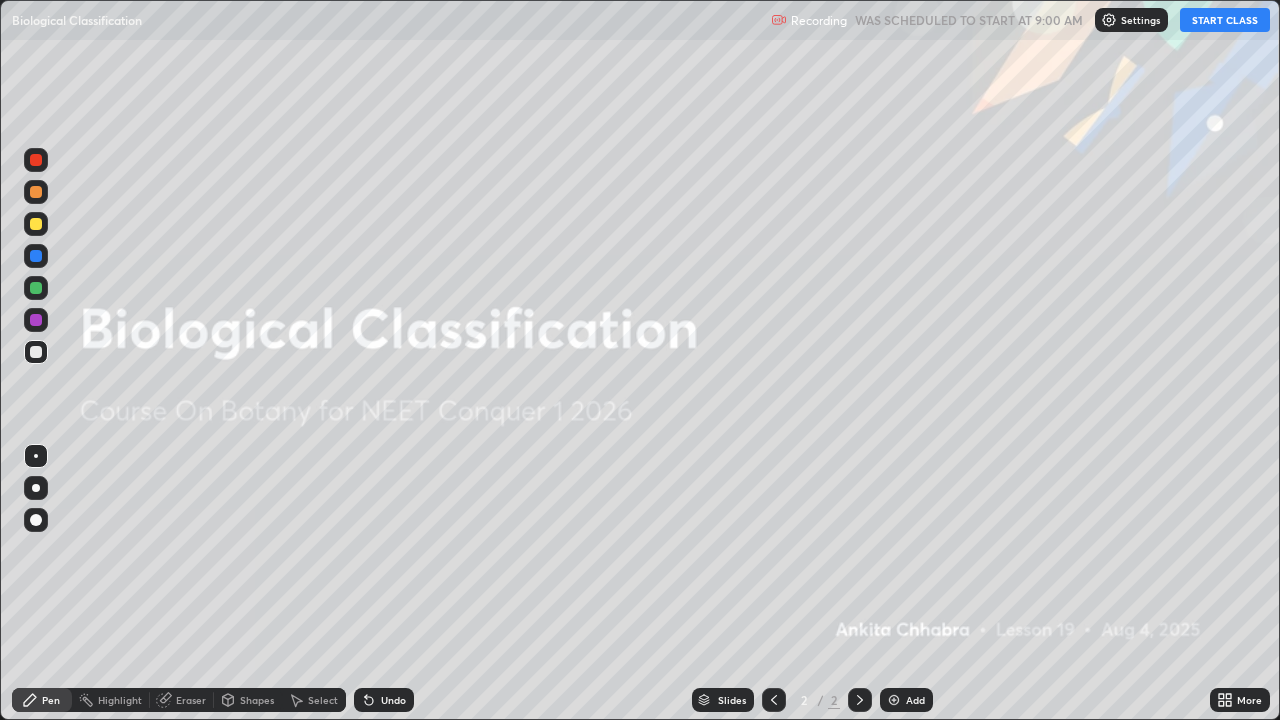 scroll, scrollTop: 99280, scrollLeft: 98720, axis: both 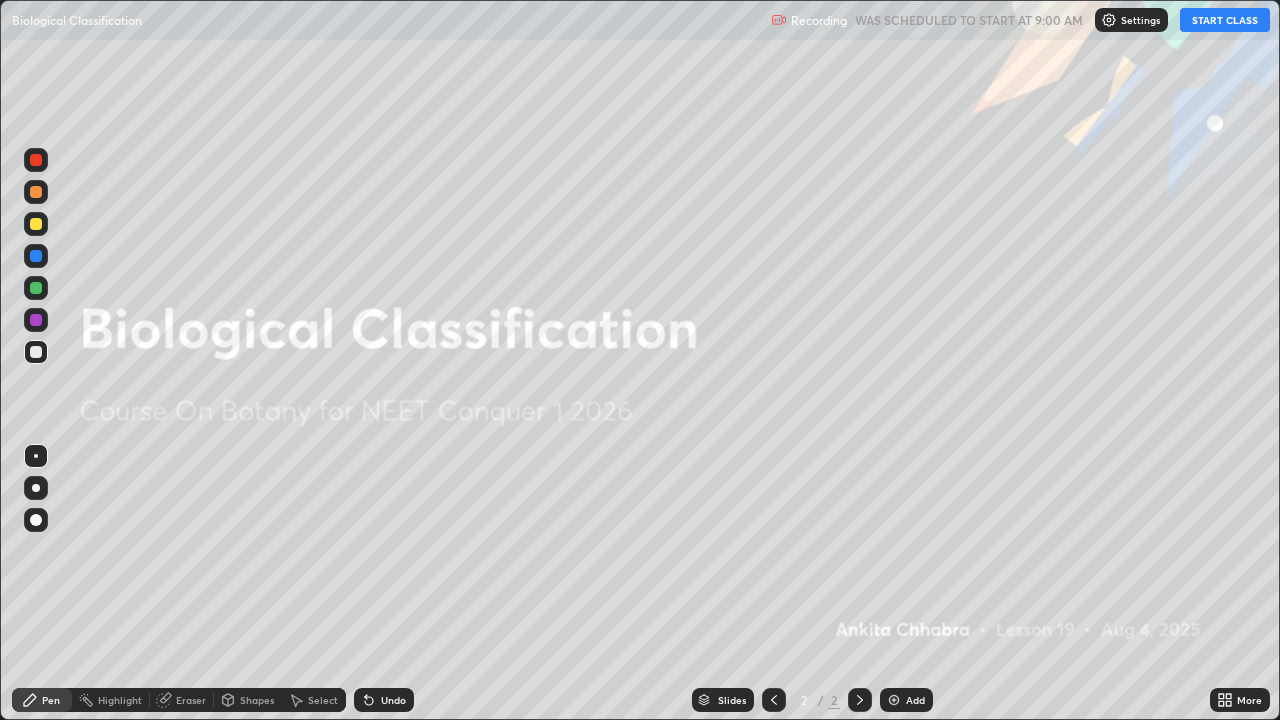 click on "START CLASS" at bounding box center [1225, 20] 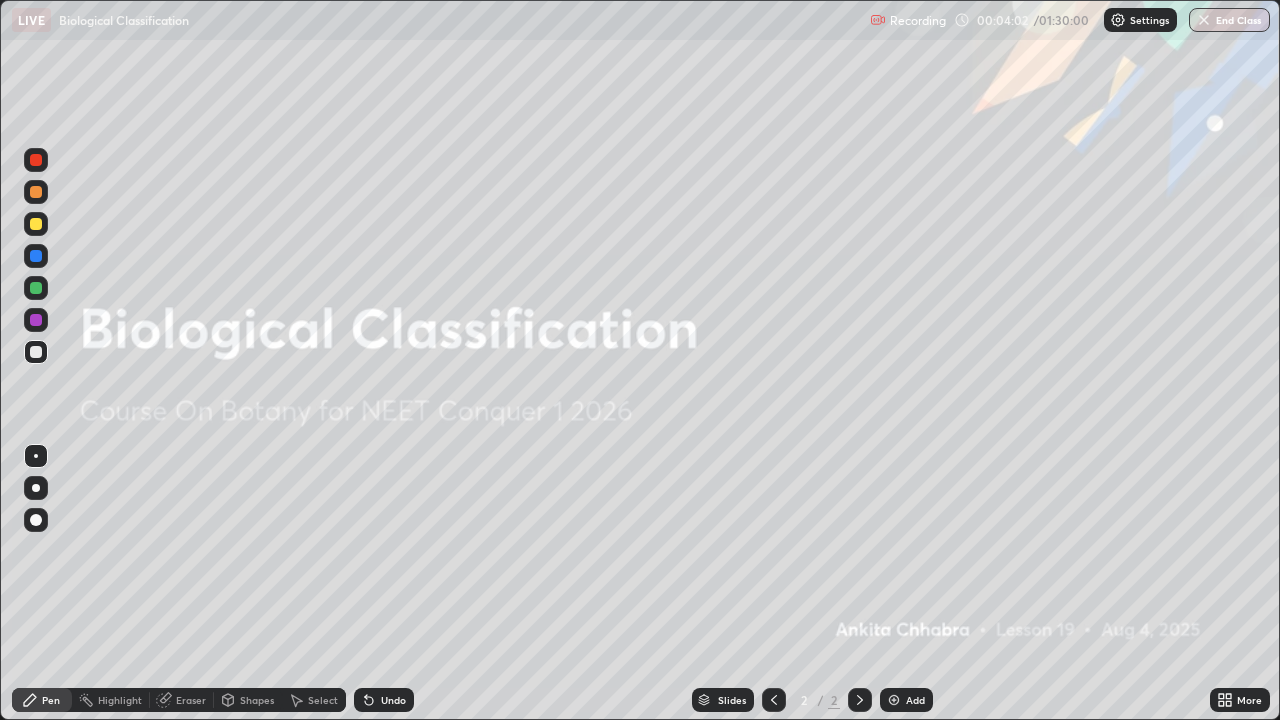 click on "Slides" at bounding box center [723, 700] 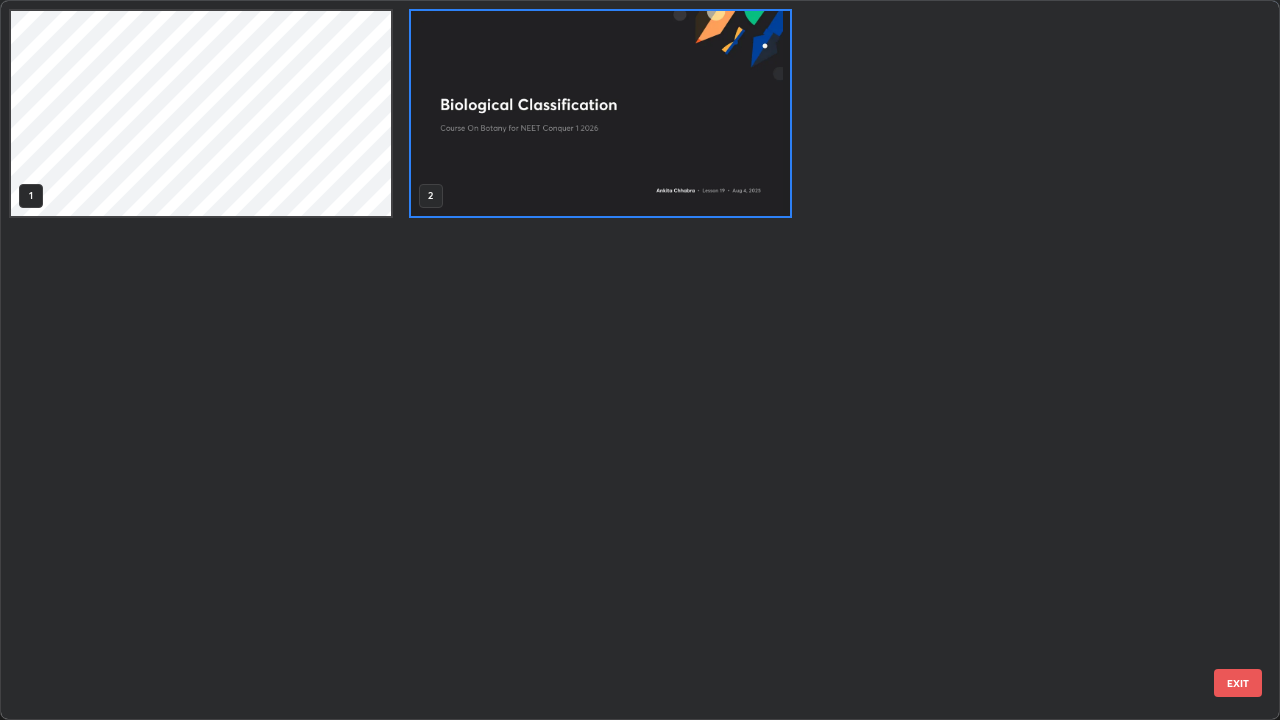 scroll, scrollTop: 7, scrollLeft: 11, axis: both 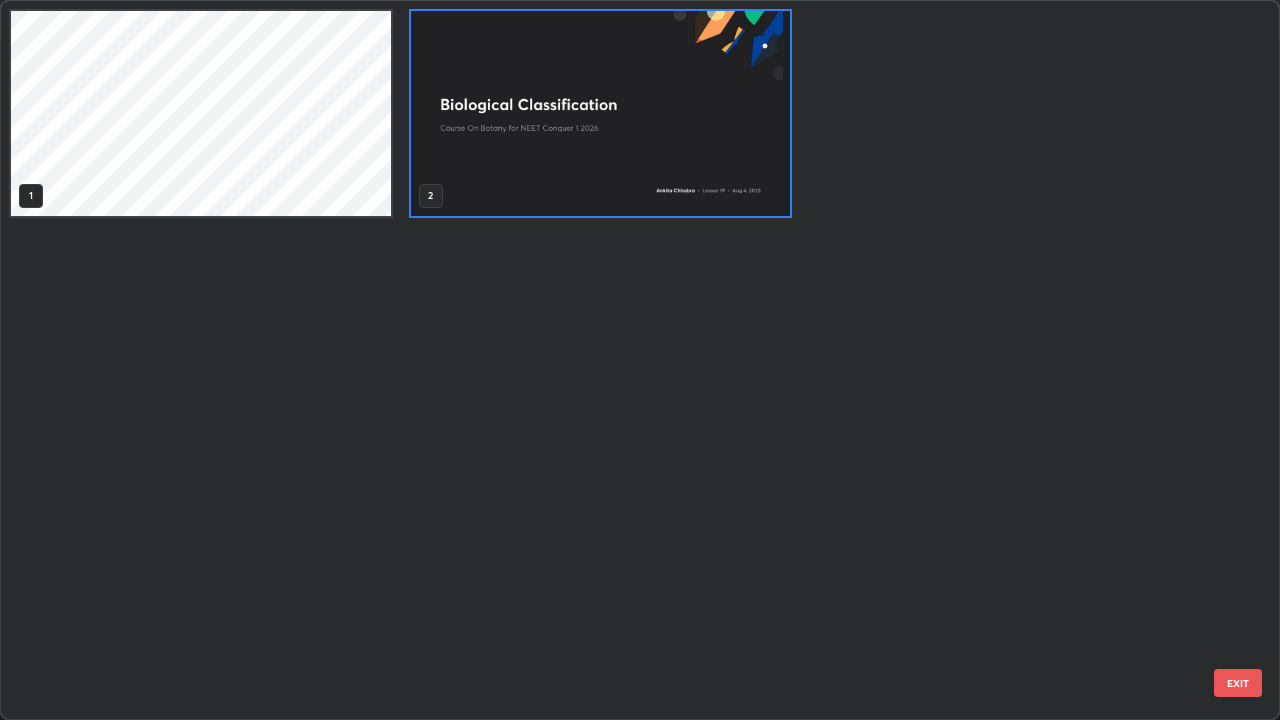 click at bounding box center (601, 113) 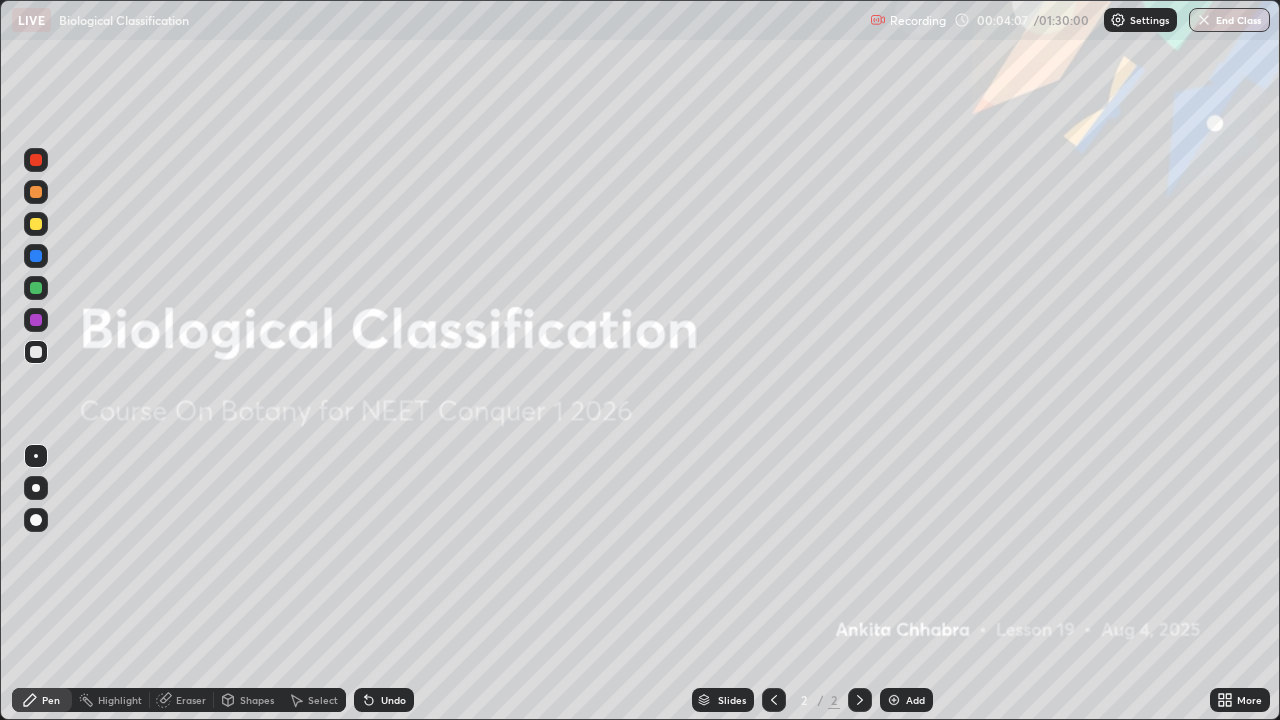 click on "Add" at bounding box center (906, 700) 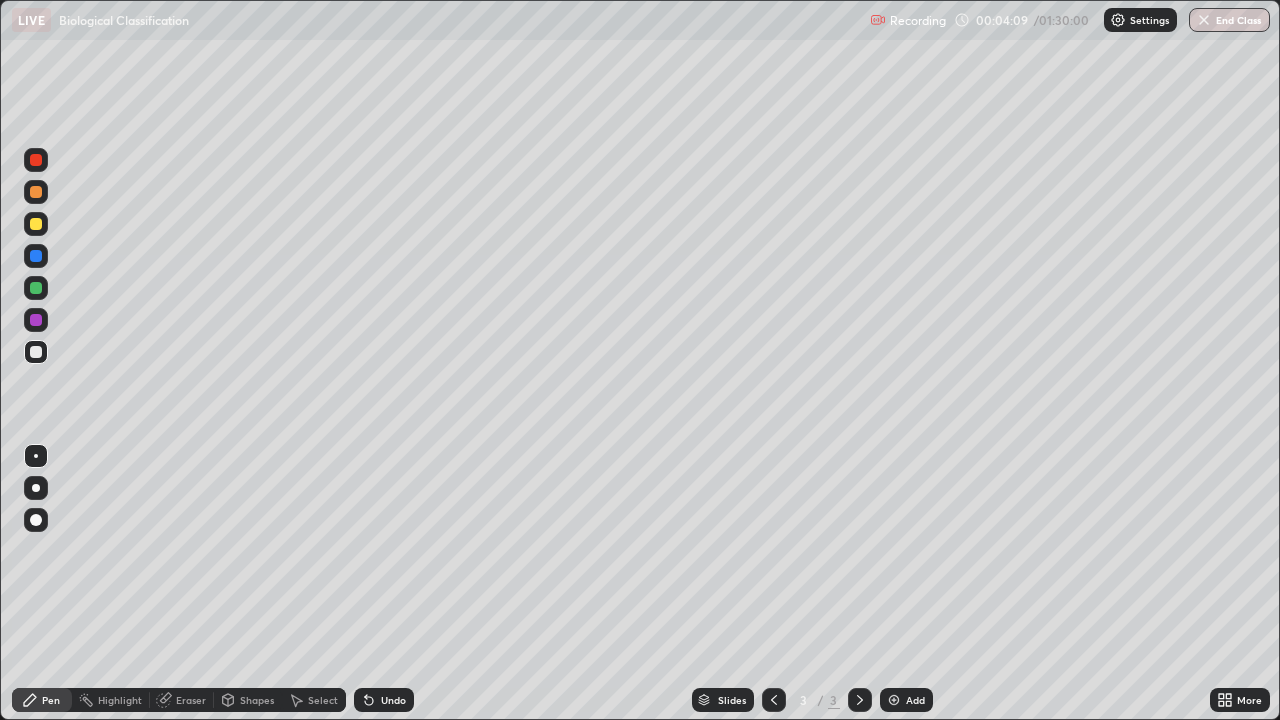 click at bounding box center (36, 488) 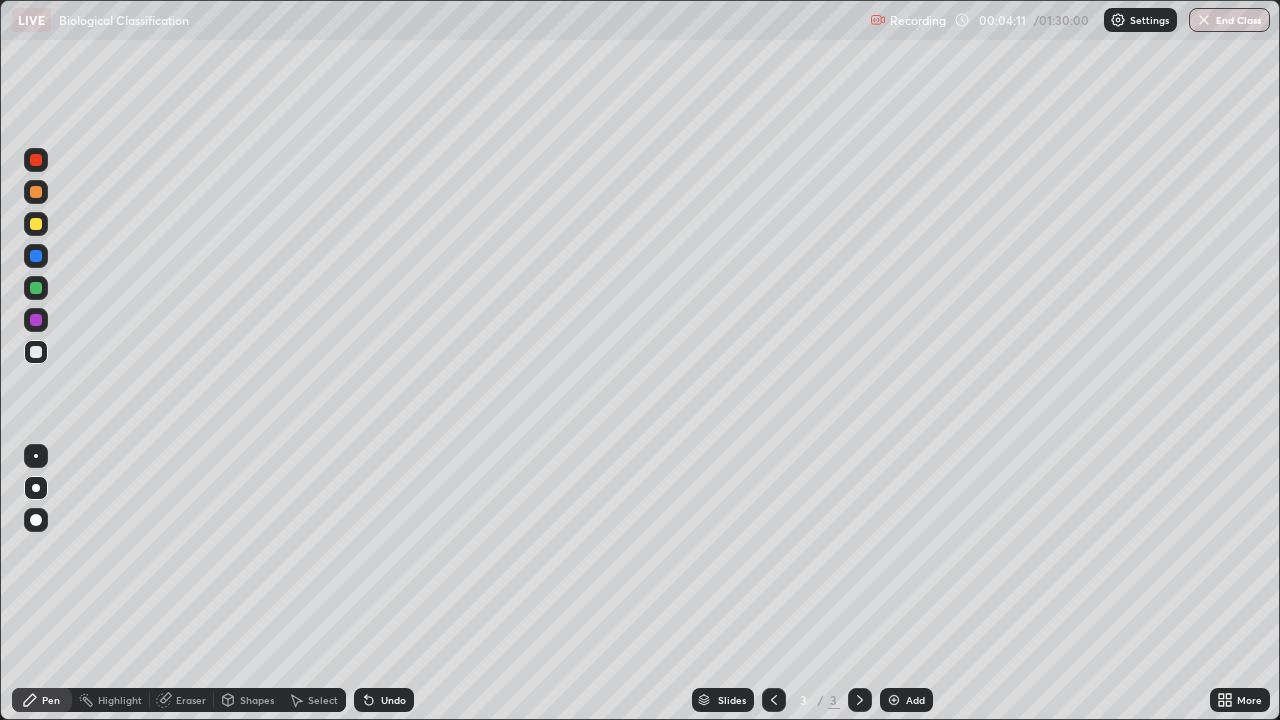 click at bounding box center [36, 160] 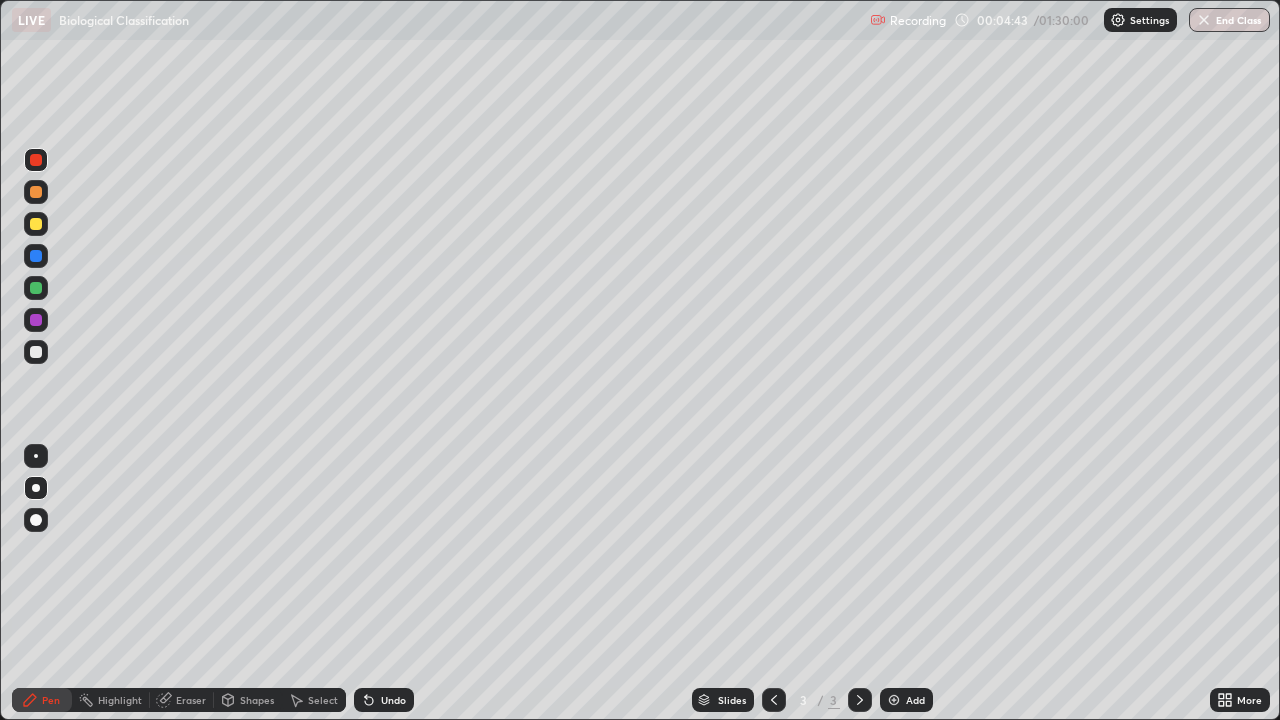 click at bounding box center [36, 288] 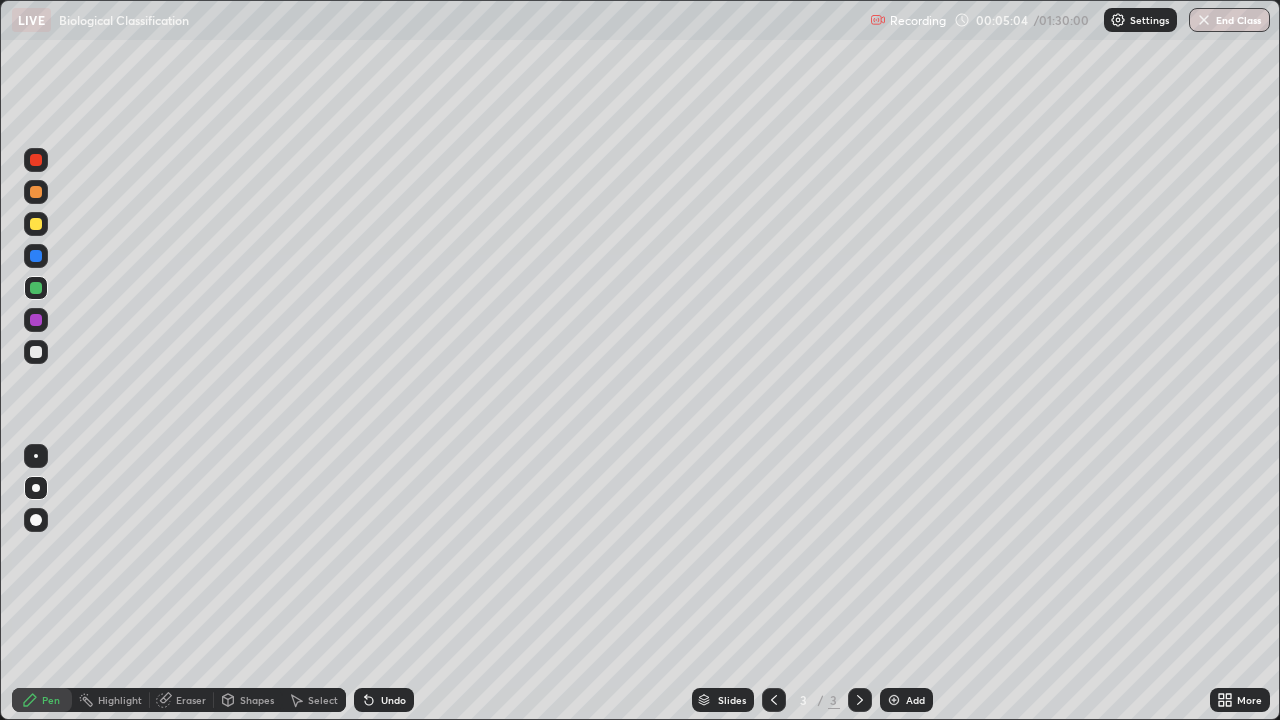 click at bounding box center (36, 352) 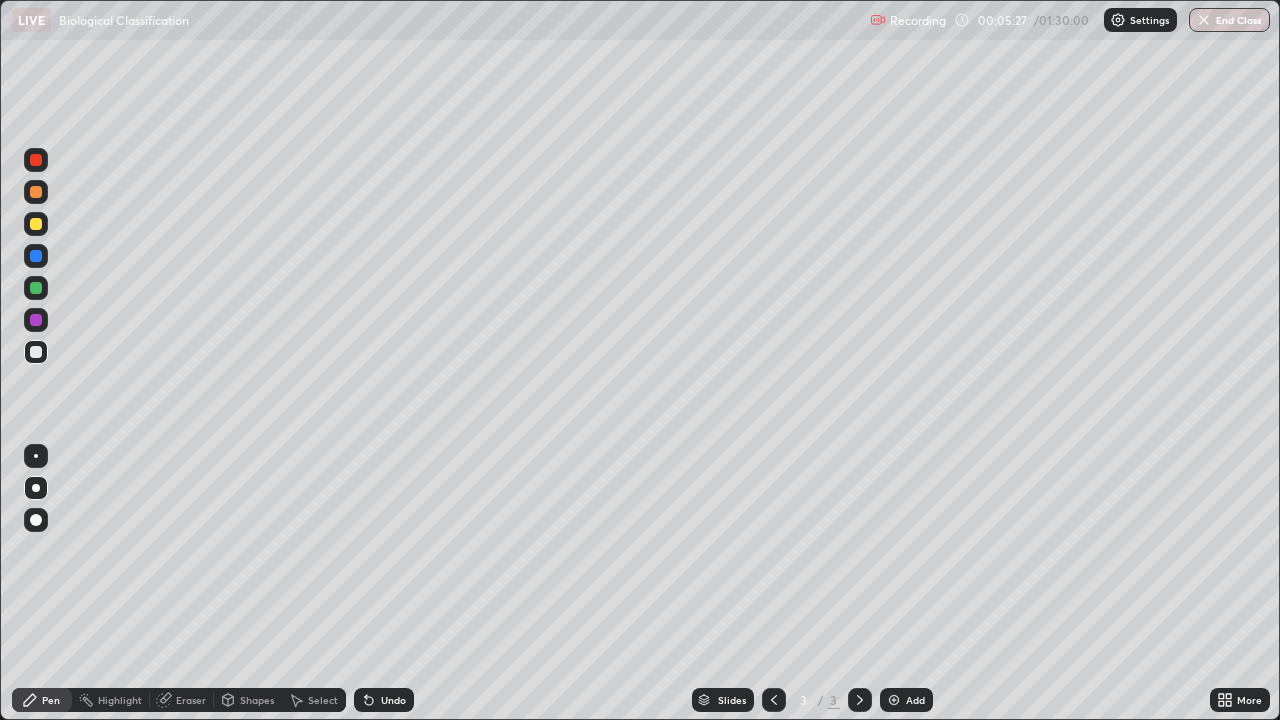 click at bounding box center [36, 256] 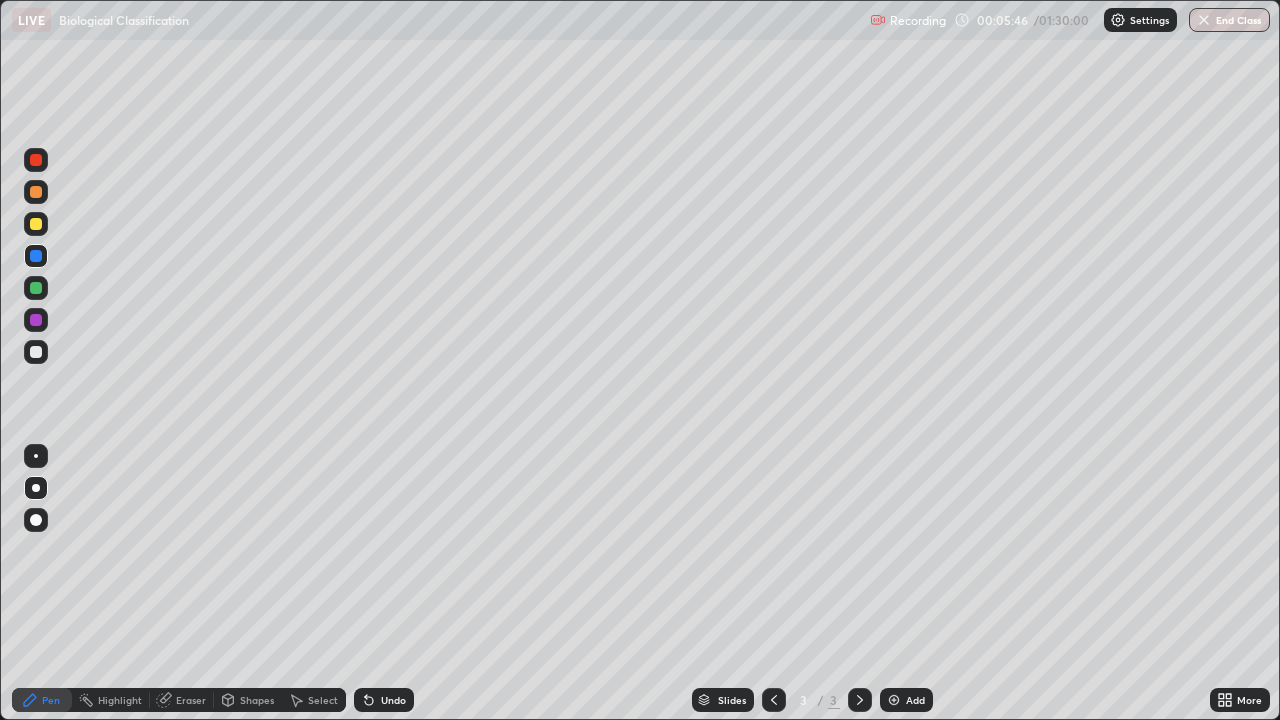 click at bounding box center [36, 320] 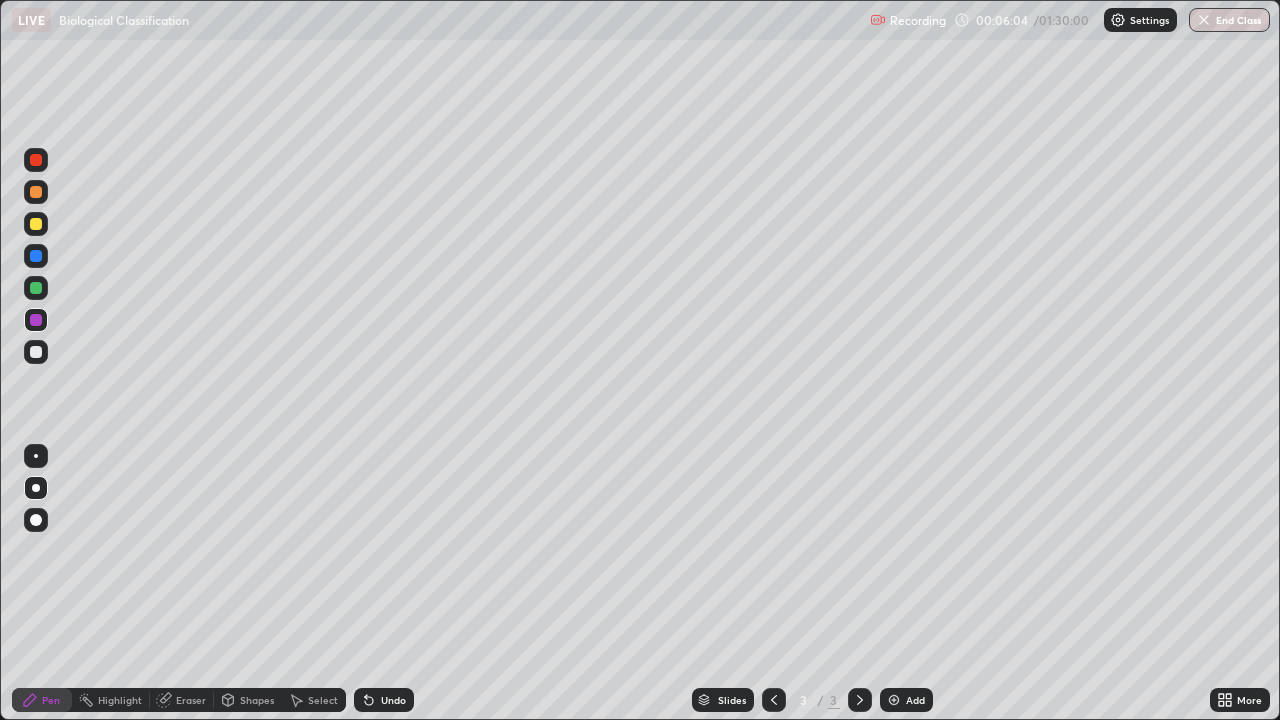 click at bounding box center [36, 224] 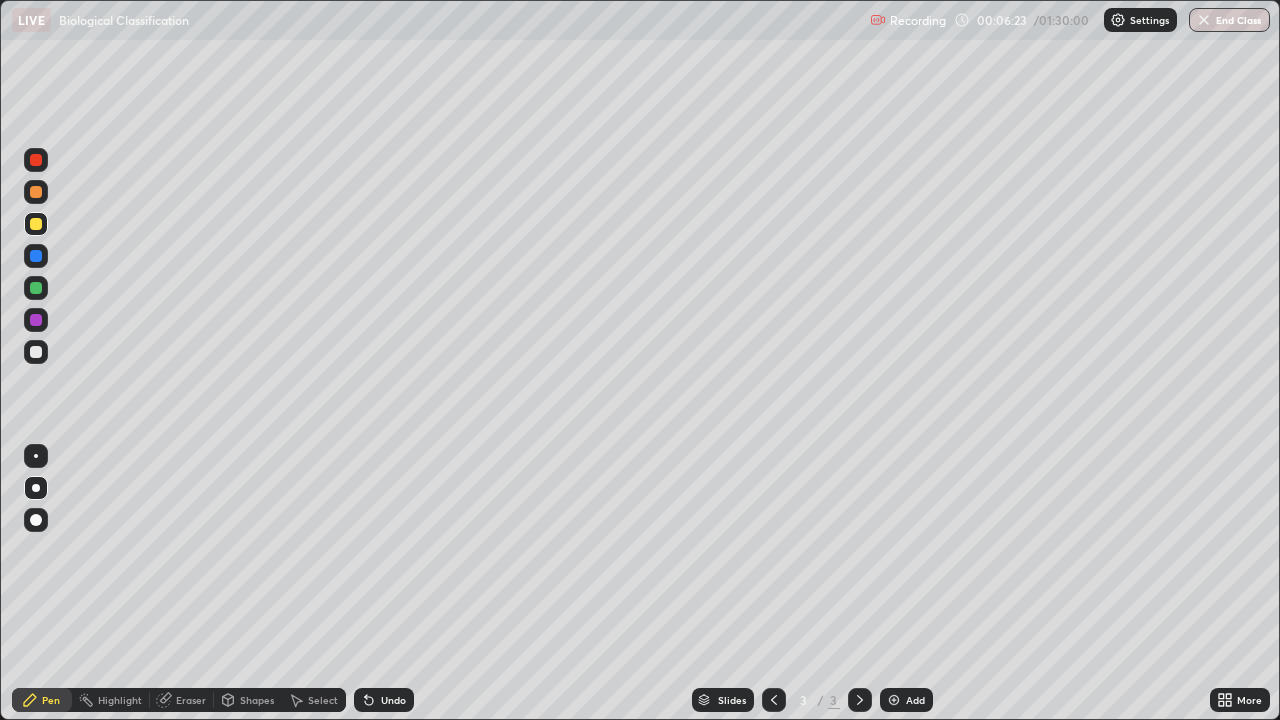 click at bounding box center (36, 192) 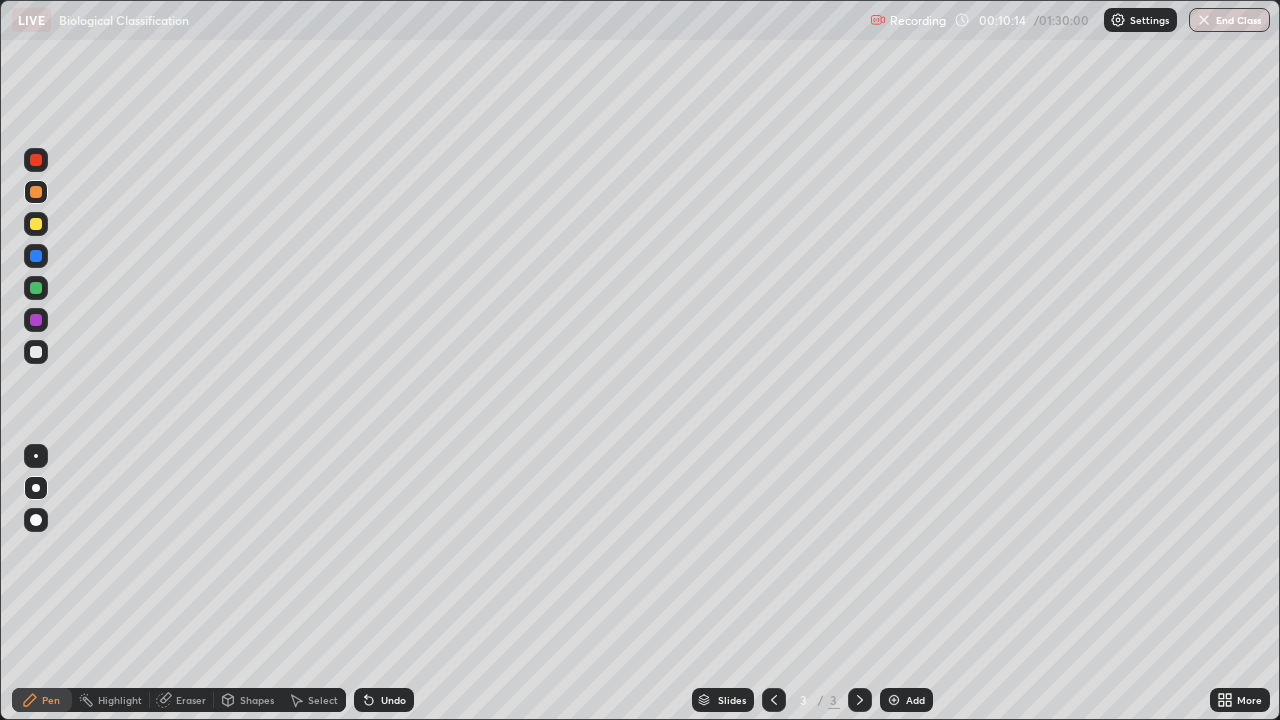 click on "Add" at bounding box center (906, 700) 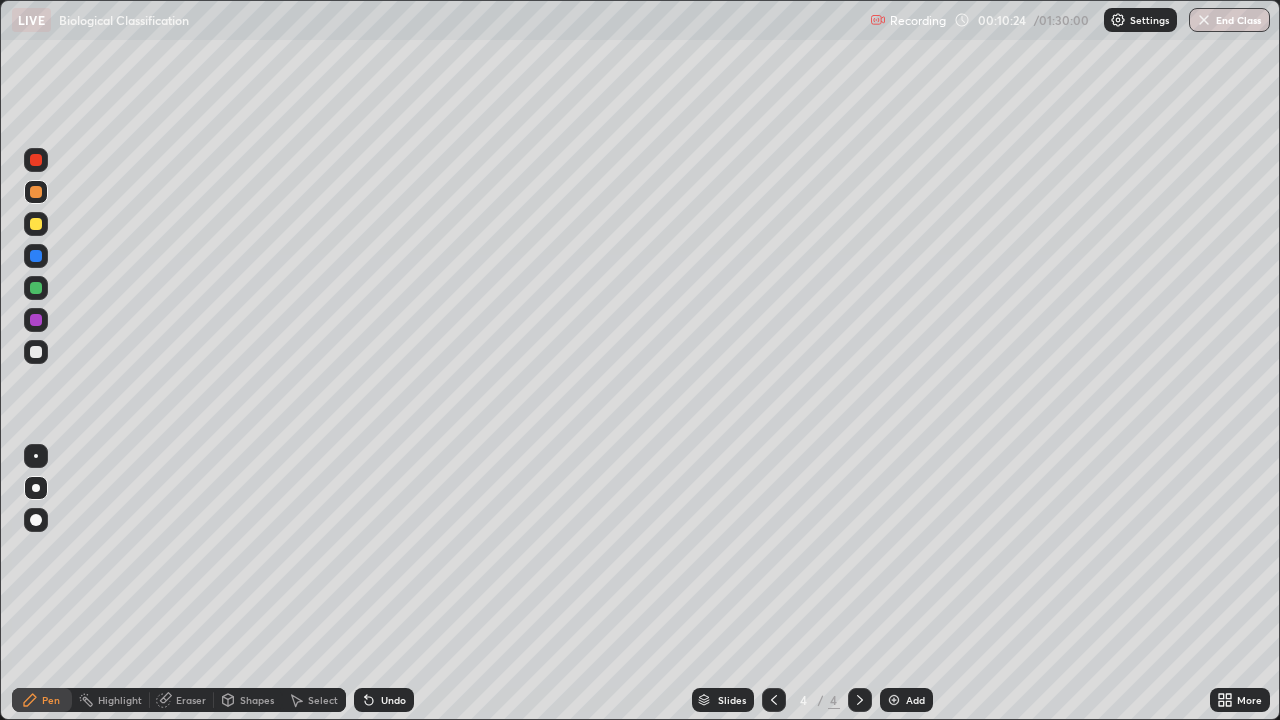 click at bounding box center (36, 224) 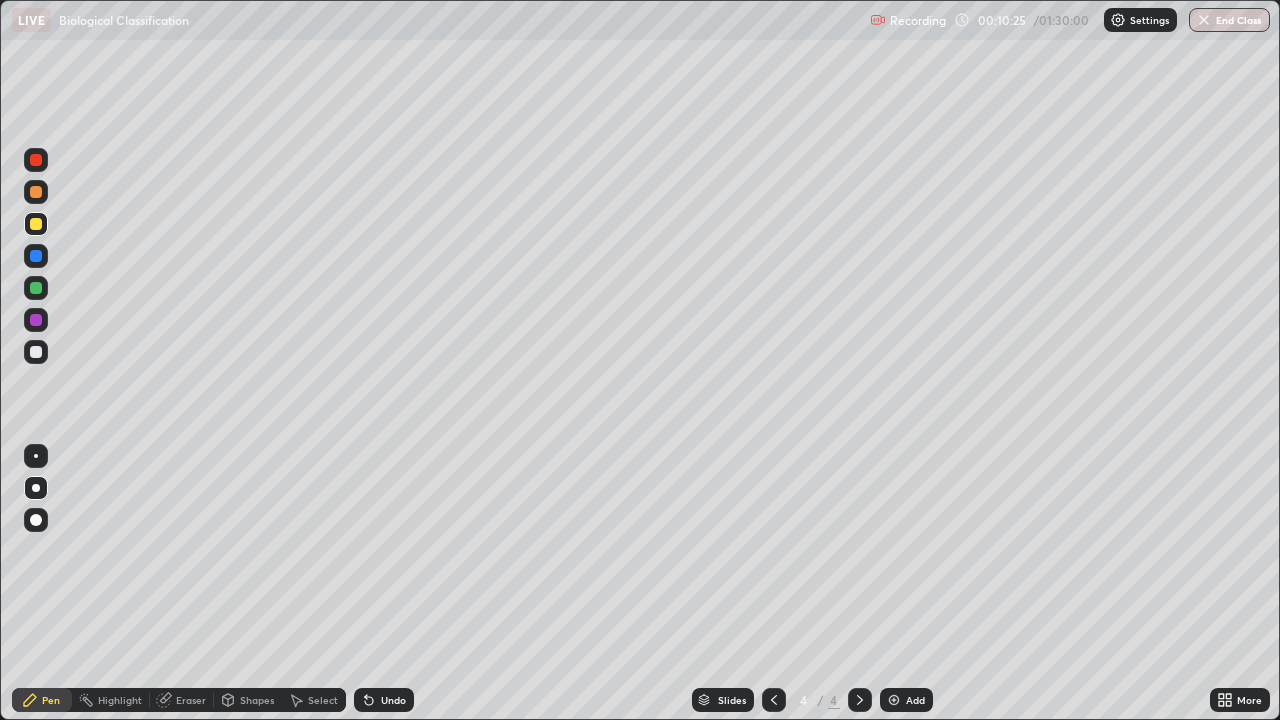 click at bounding box center (36, 256) 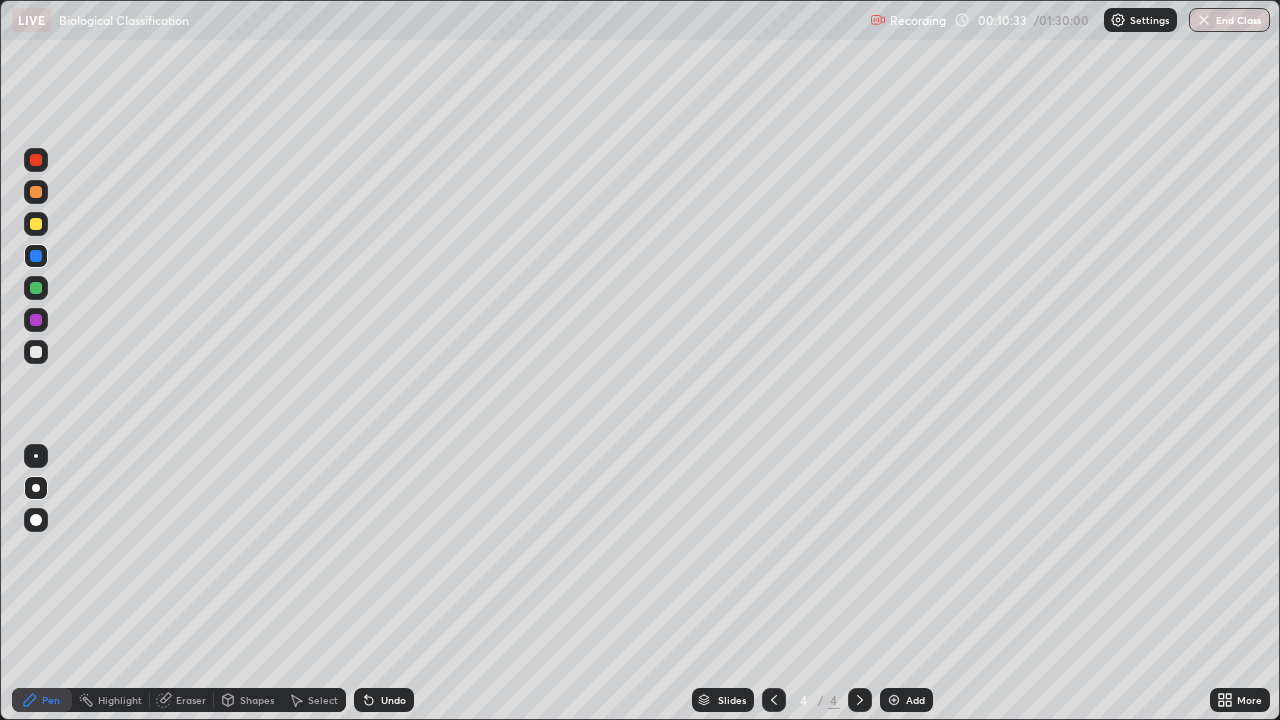 click at bounding box center [36, 352] 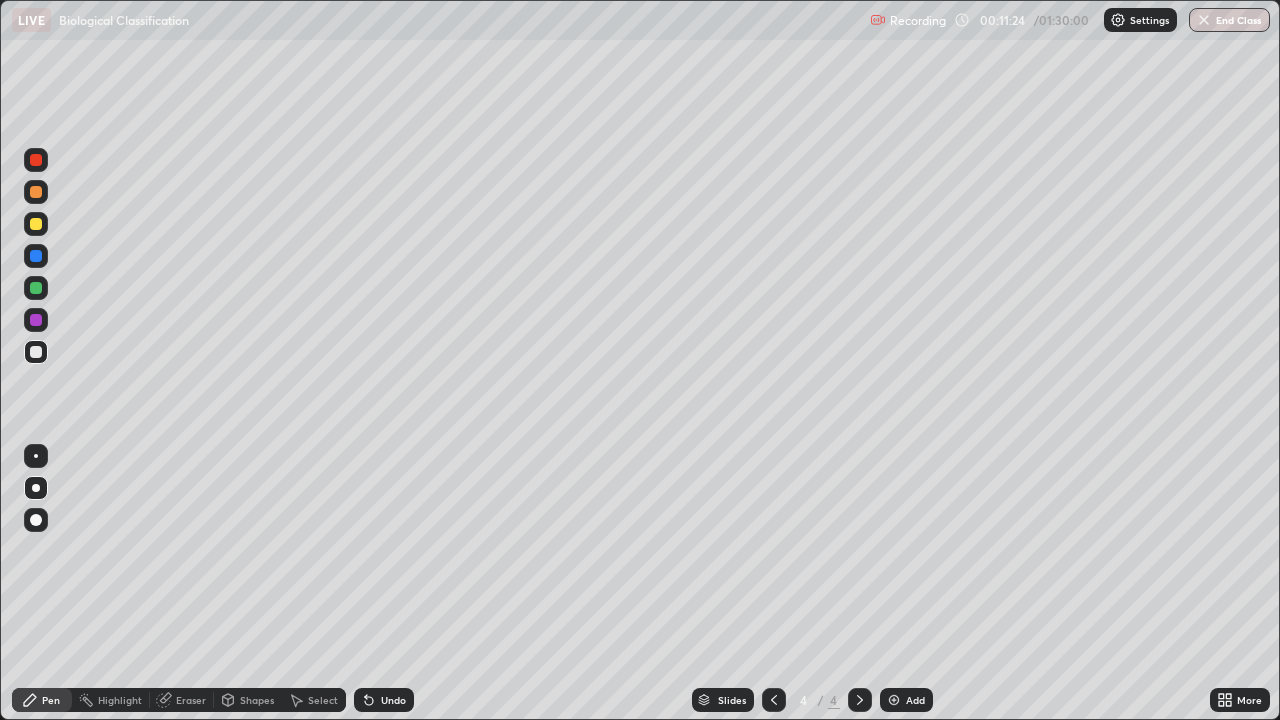 click at bounding box center [36, 224] 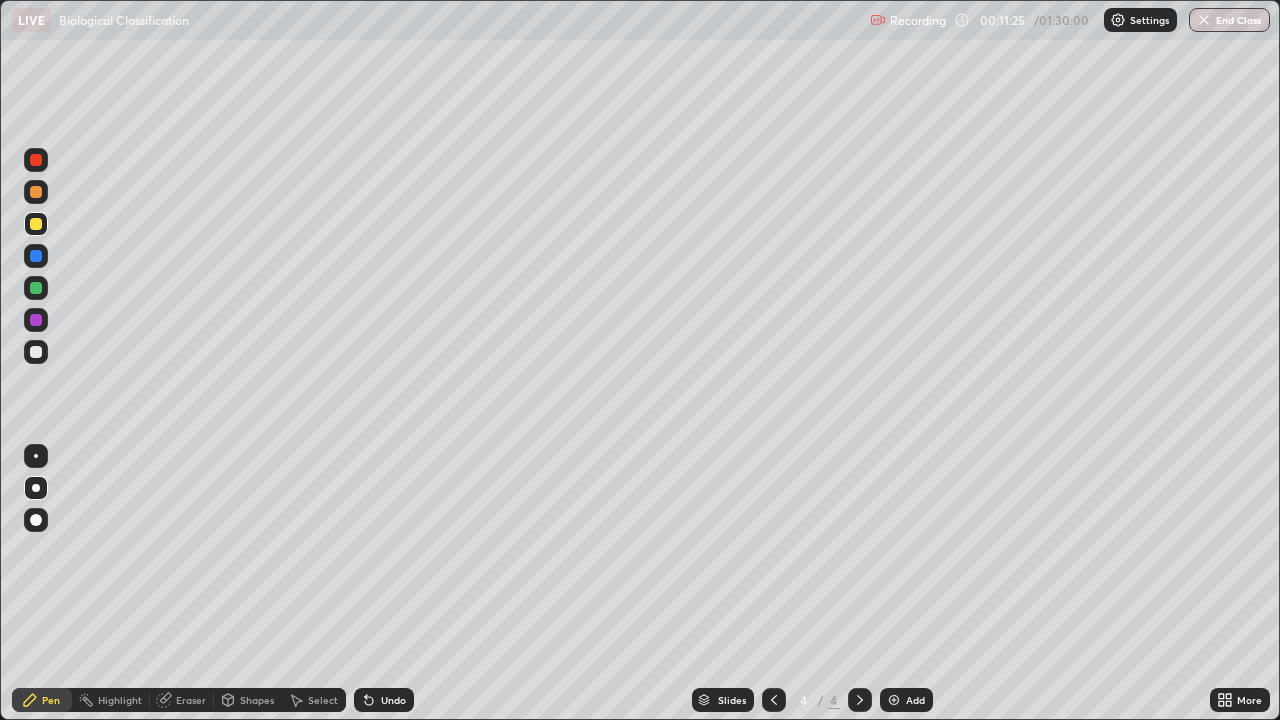 click at bounding box center [36, 320] 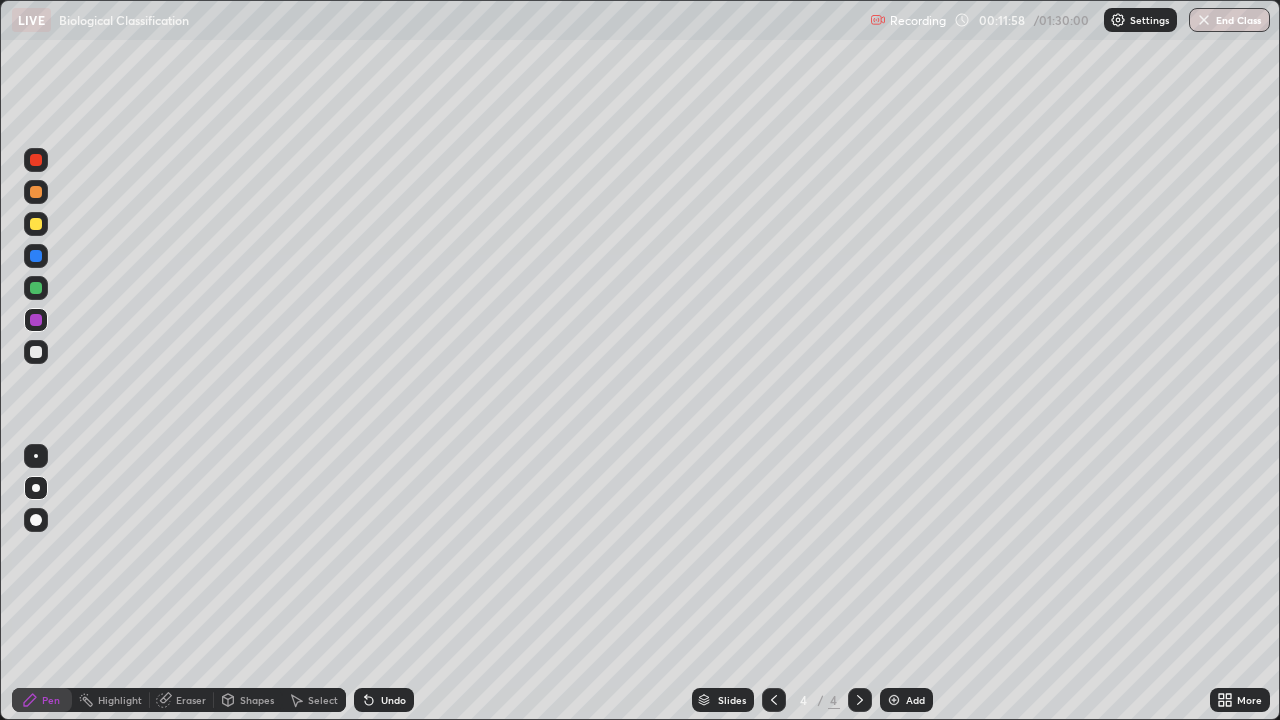 click at bounding box center (36, 352) 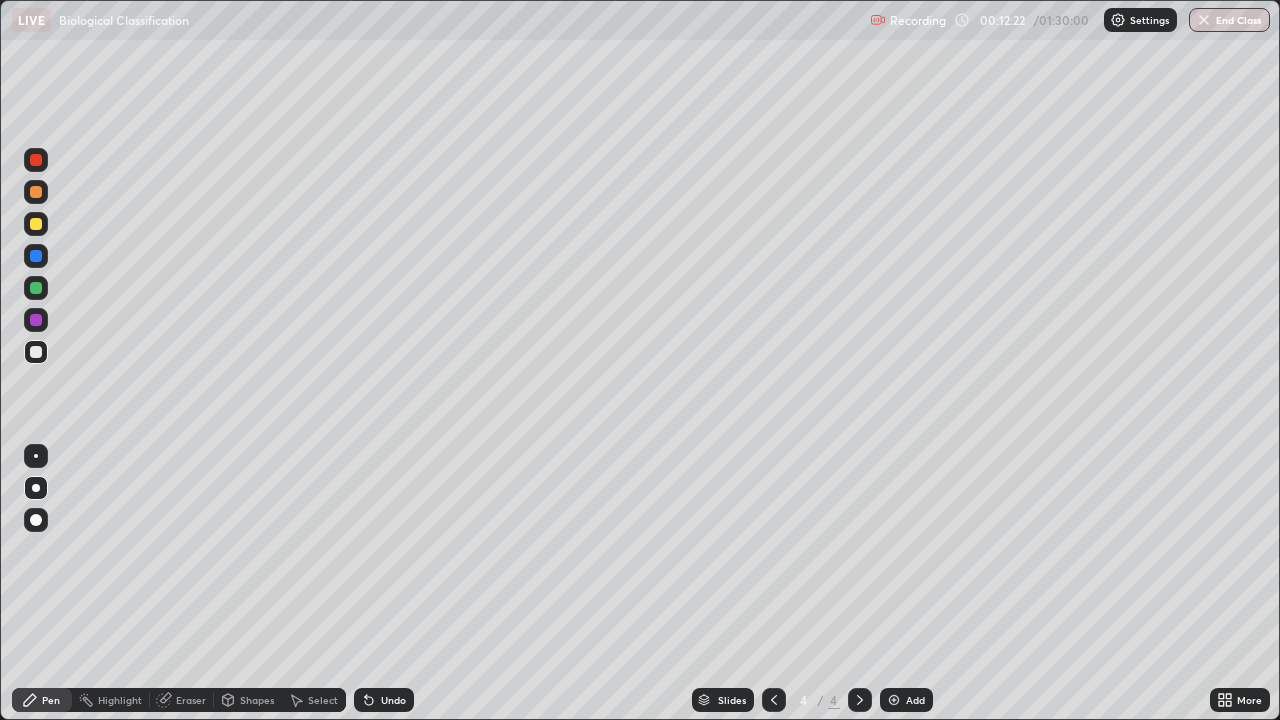 click at bounding box center [36, 288] 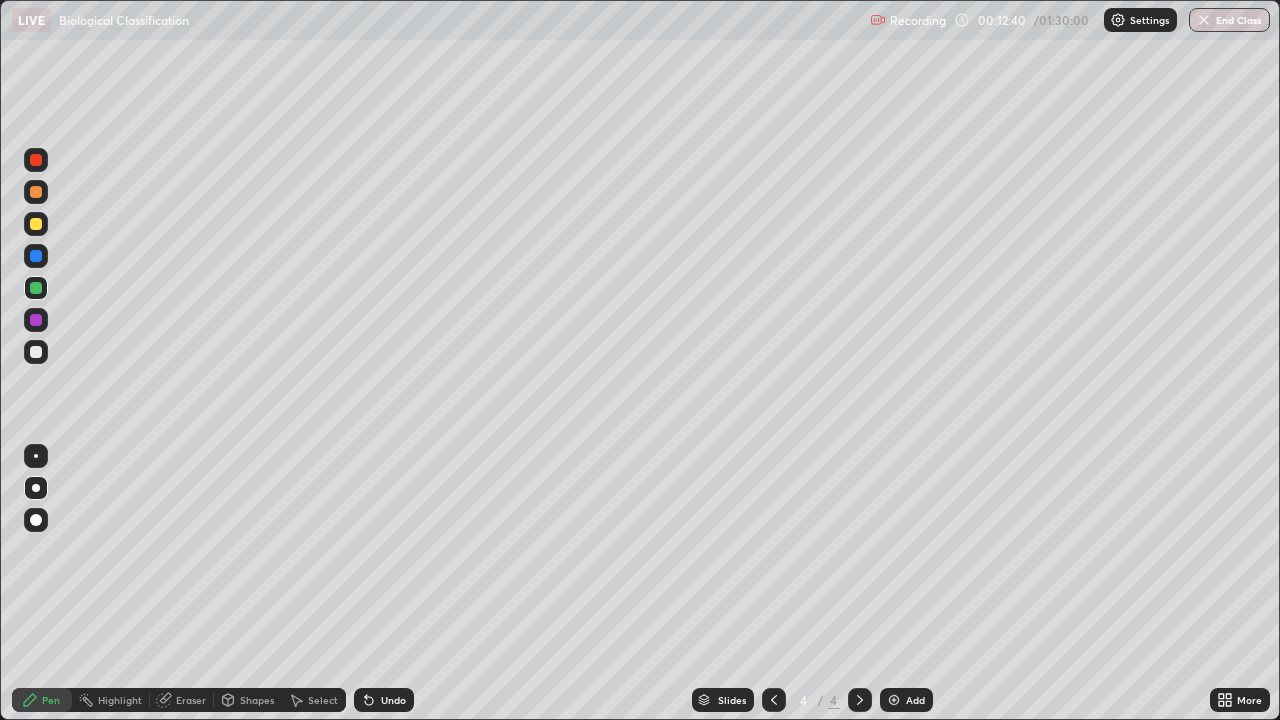 click at bounding box center [36, 352] 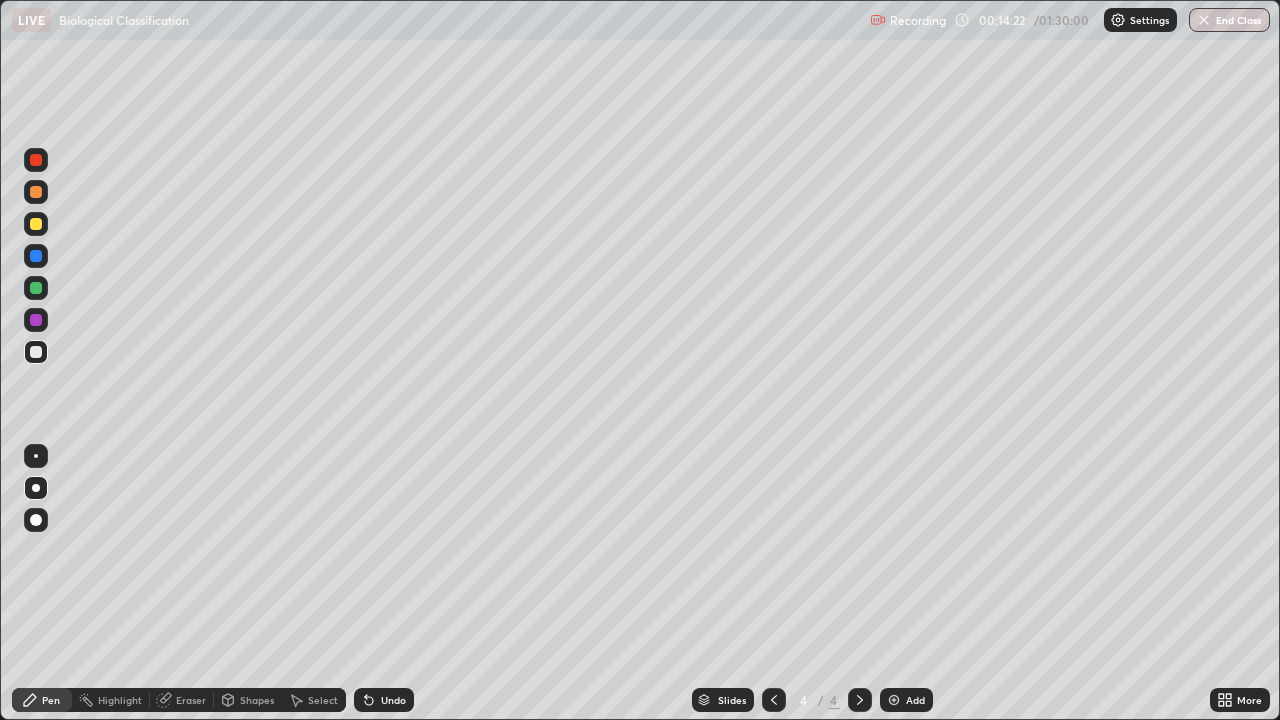 click on "Undo" at bounding box center (393, 700) 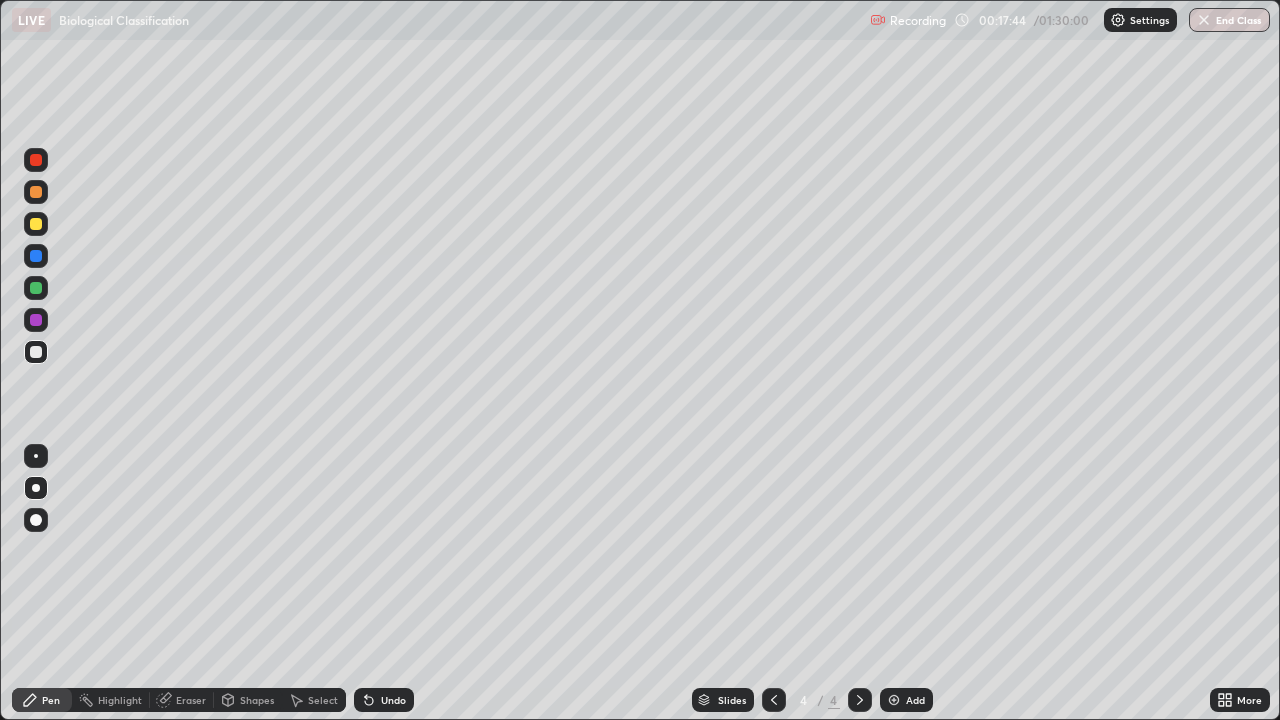 click at bounding box center [36, 160] 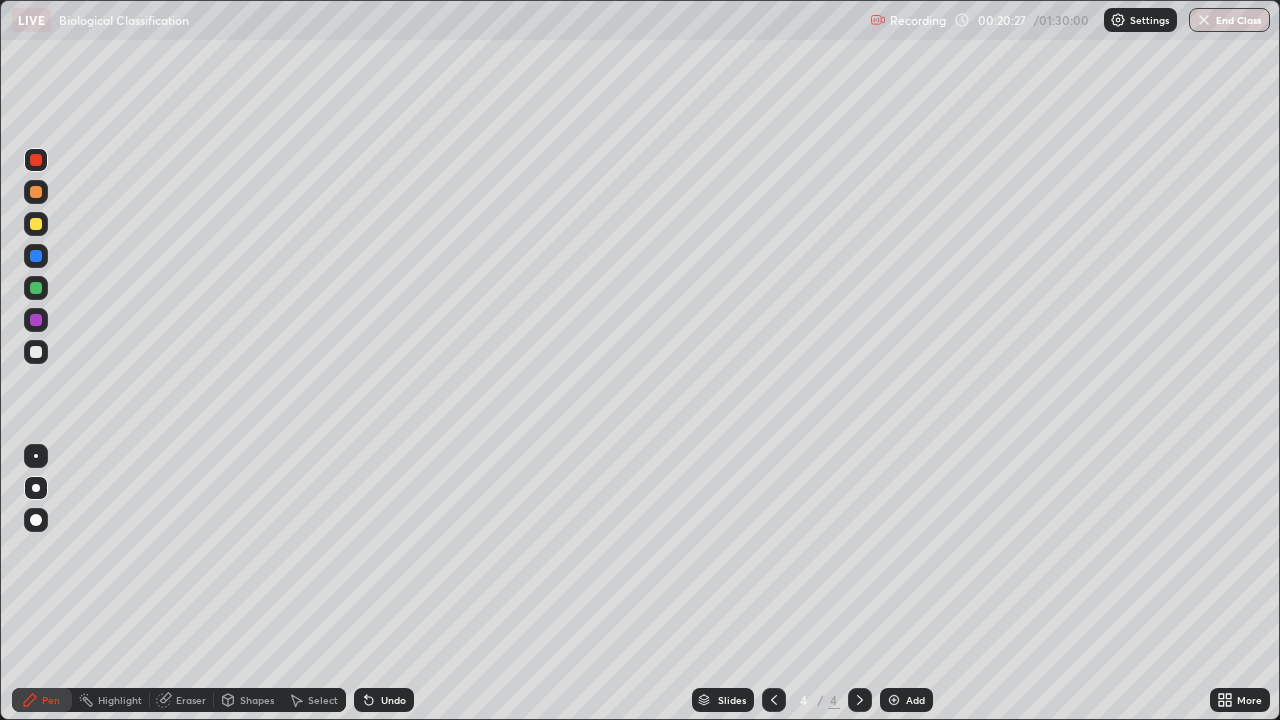 click at bounding box center [36, 192] 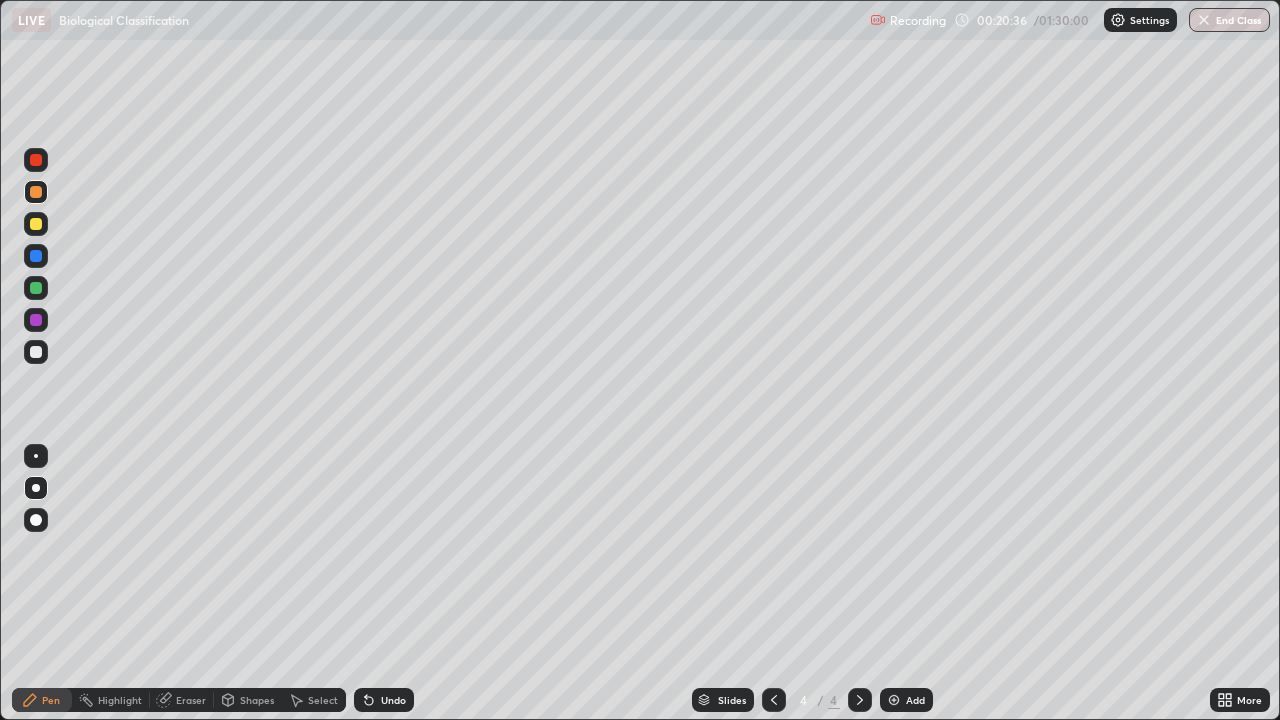 click at bounding box center (36, 320) 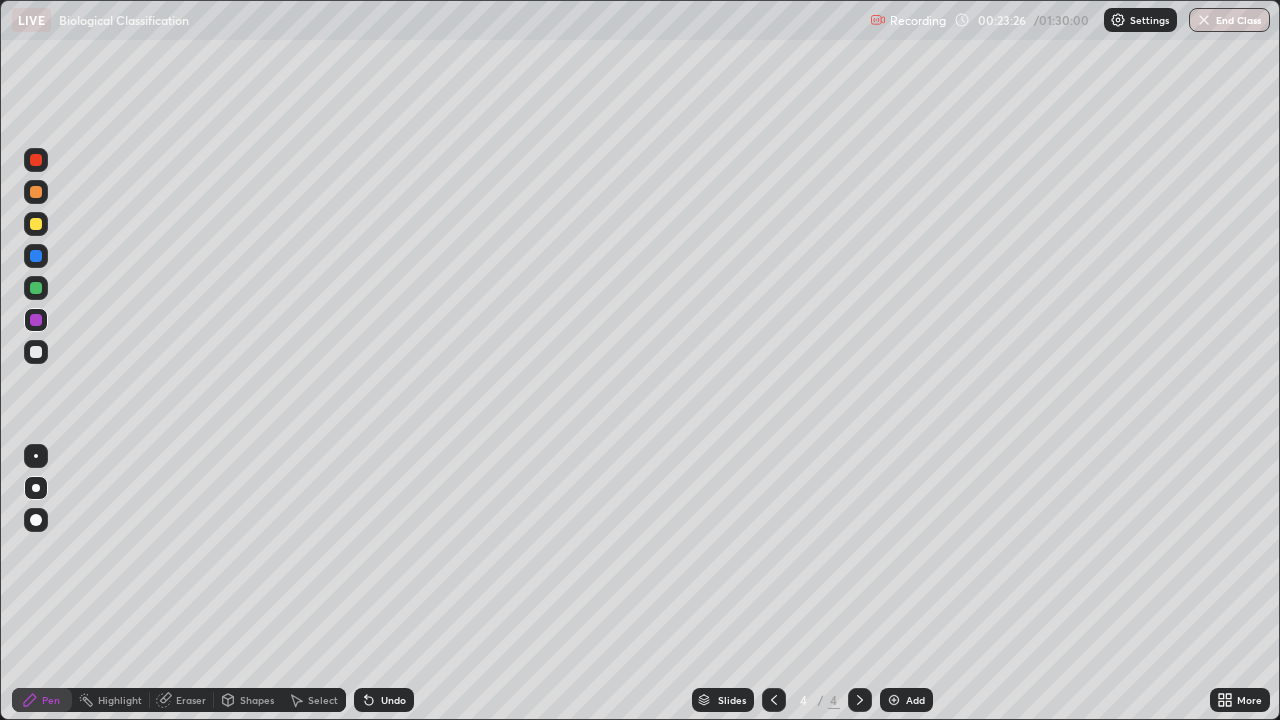 click on "Add" at bounding box center (906, 700) 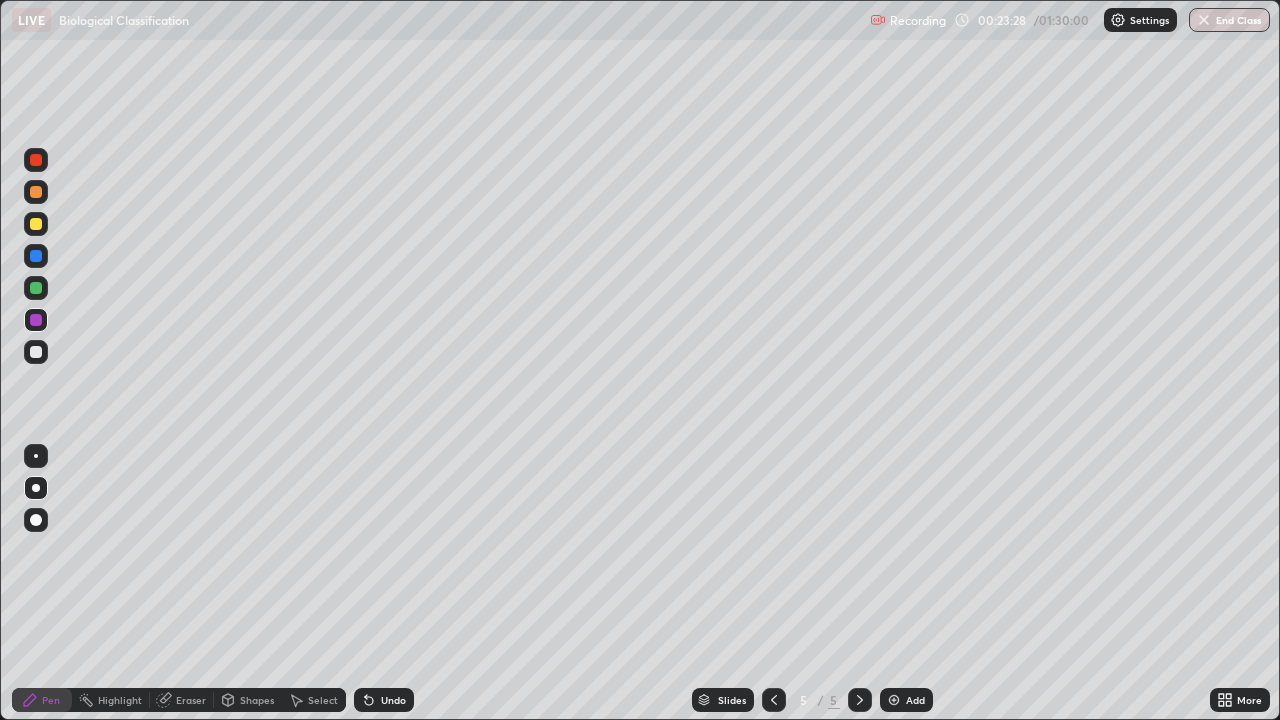 click at bounding box center [36, 224] 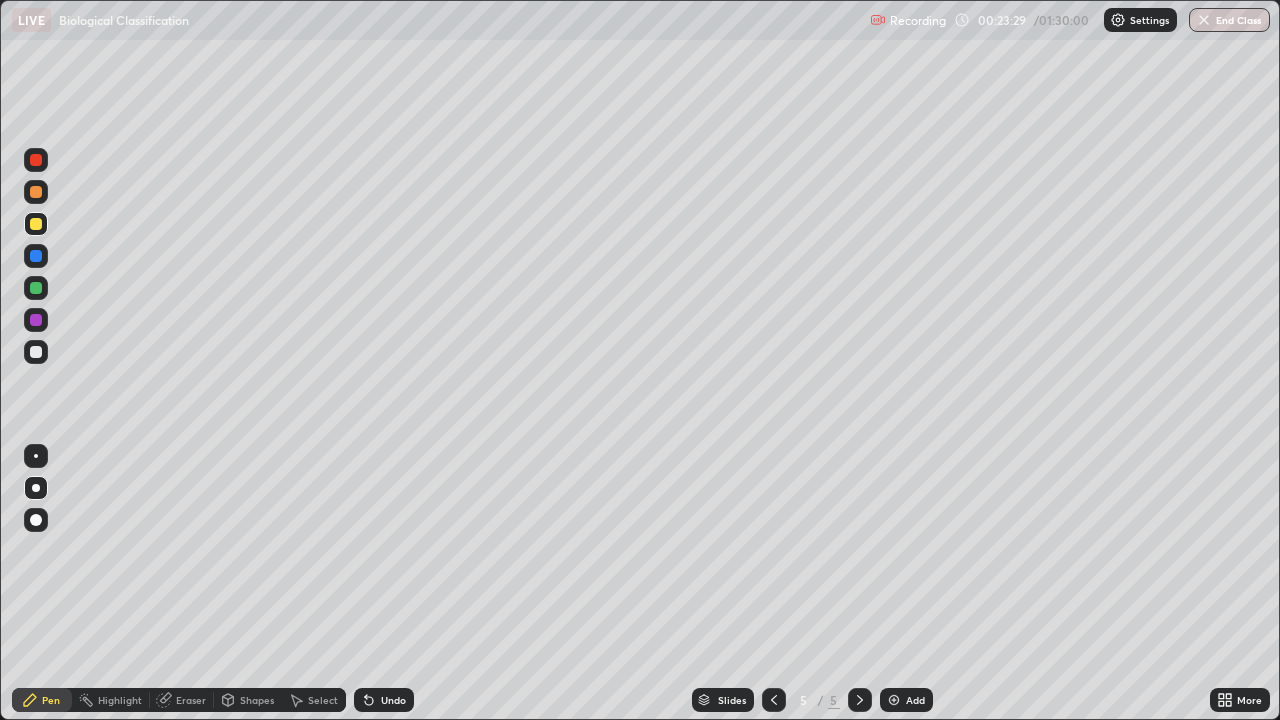 click at bounding box center [36, 192] 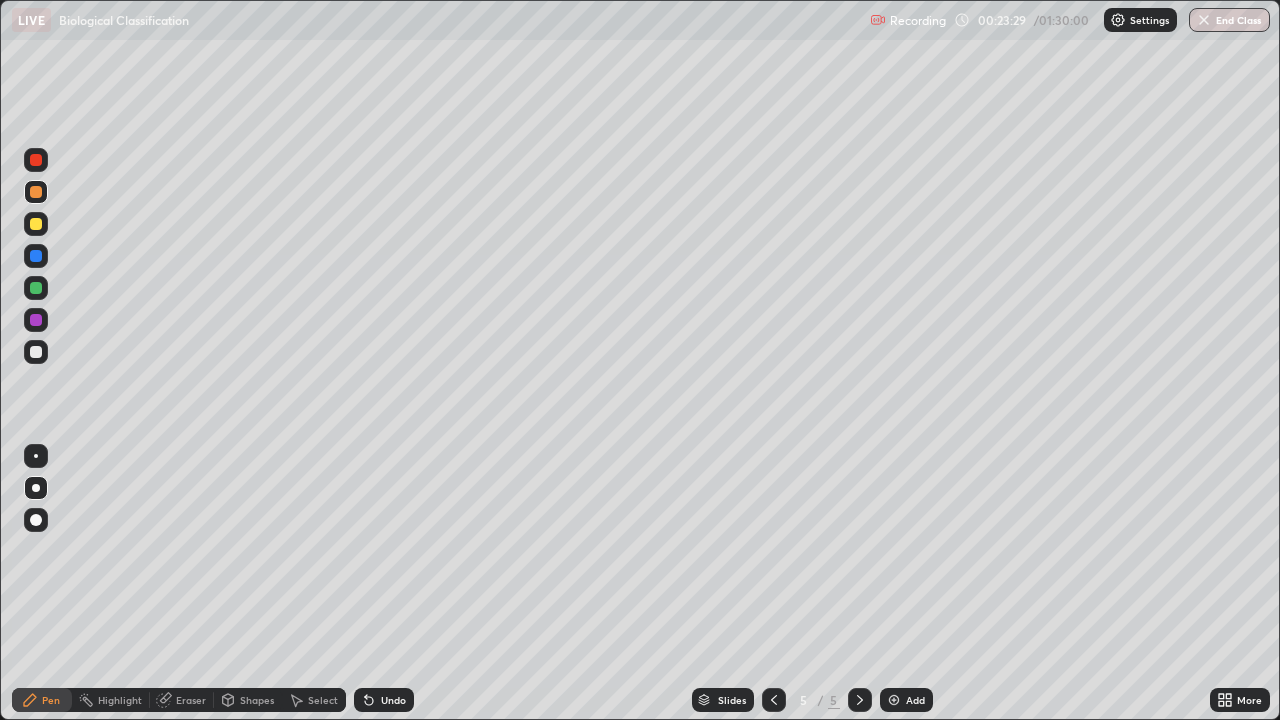 click at bounding box center [36, 256] 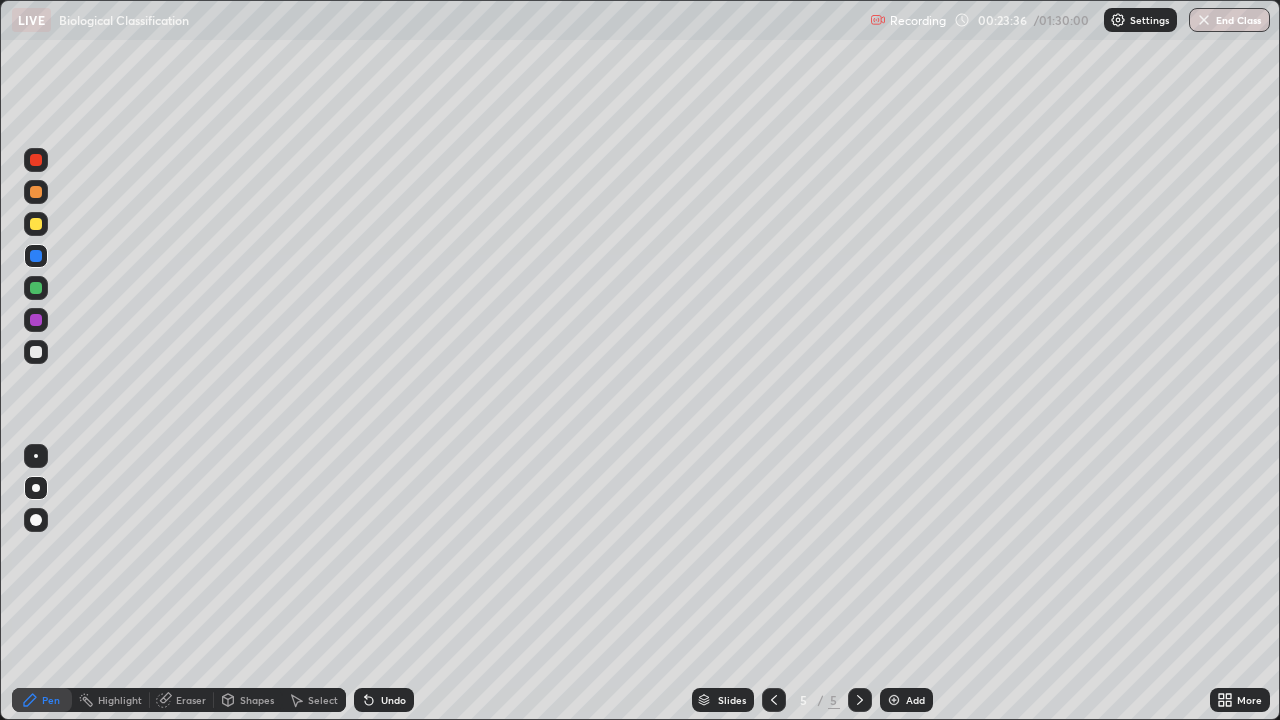 click at bounding box center [36, 352] 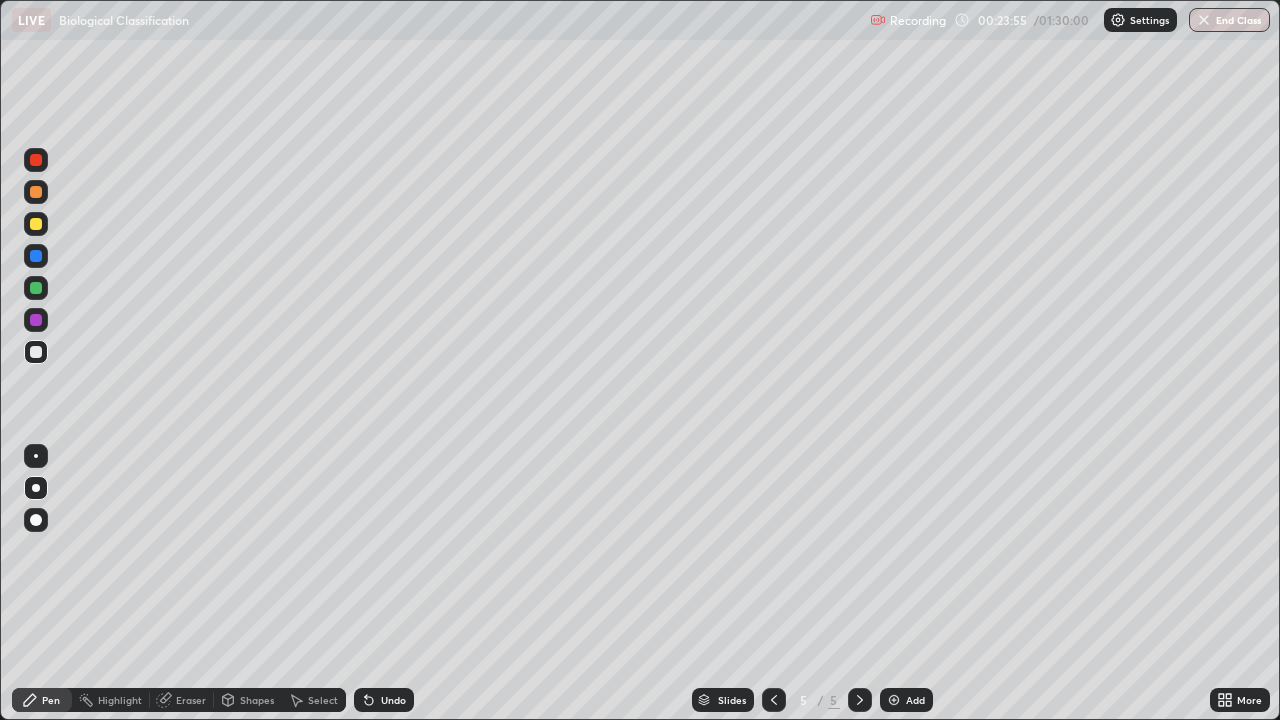click at bounding box center [36, 288] 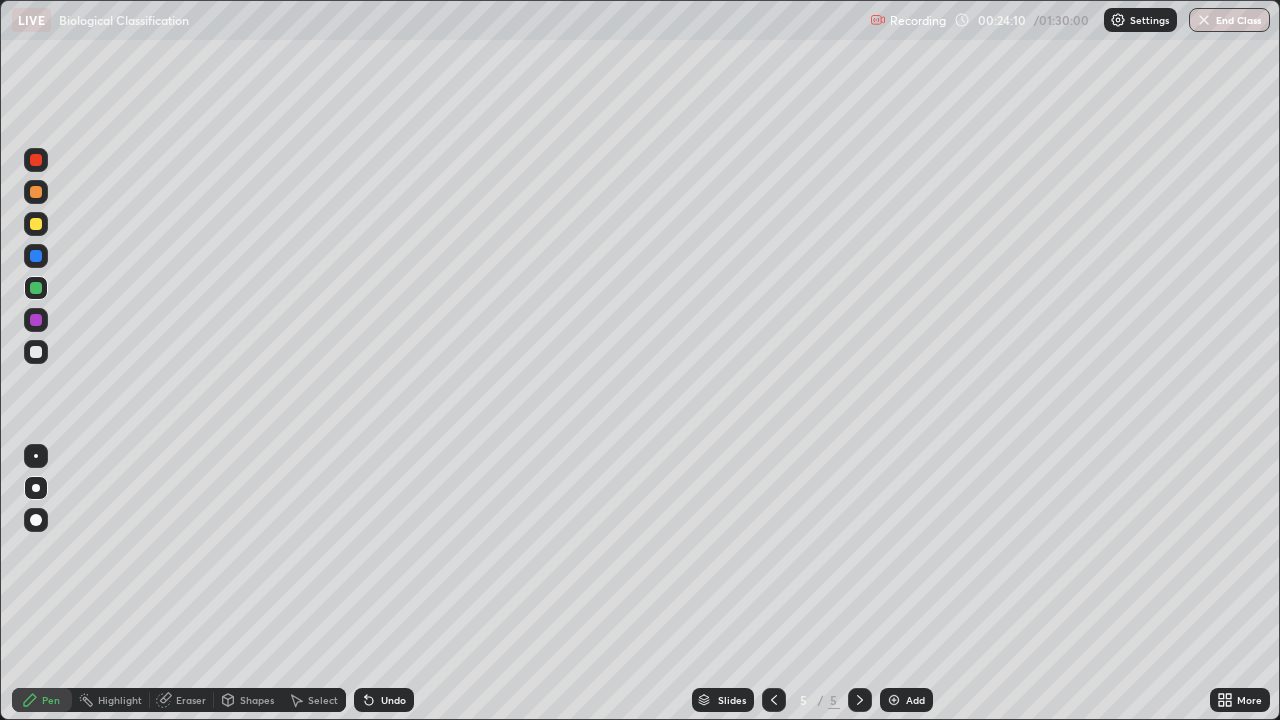 click at bounding box center [36, 320] 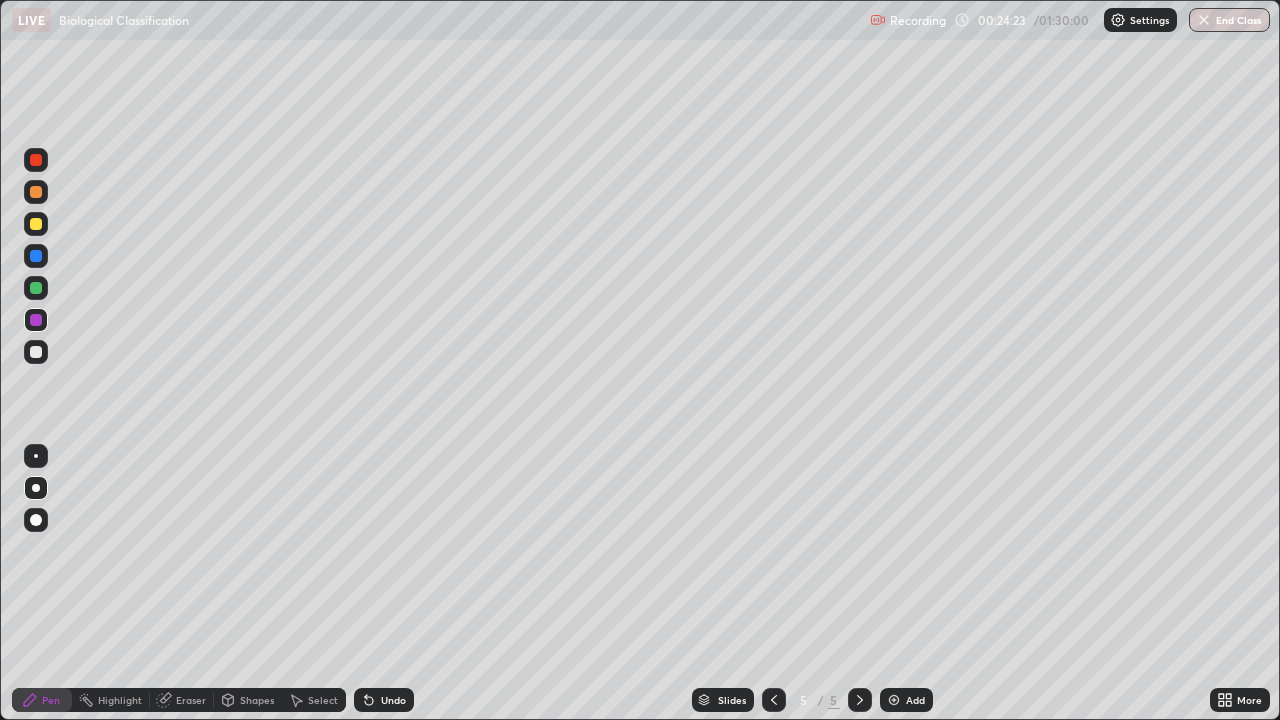 click at bounding box center (36, 192) 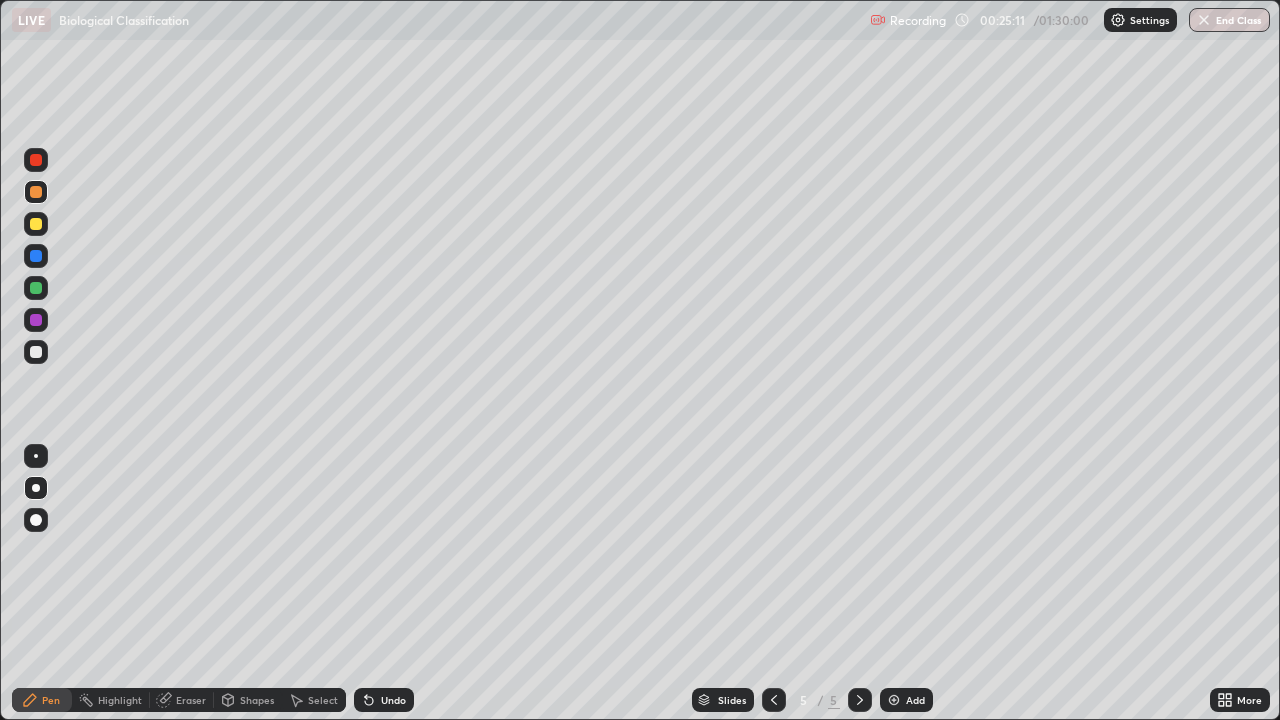 click at bounding box center (36, 256) 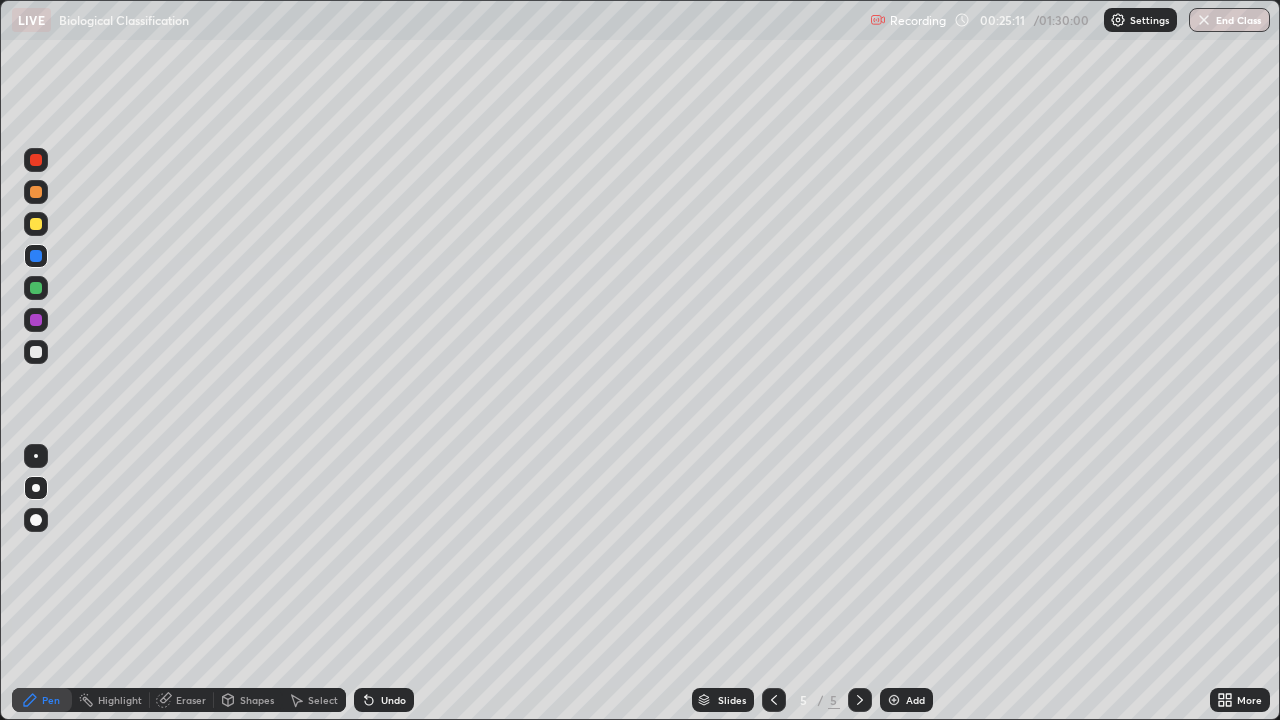 click at bounding box center [36, 288] 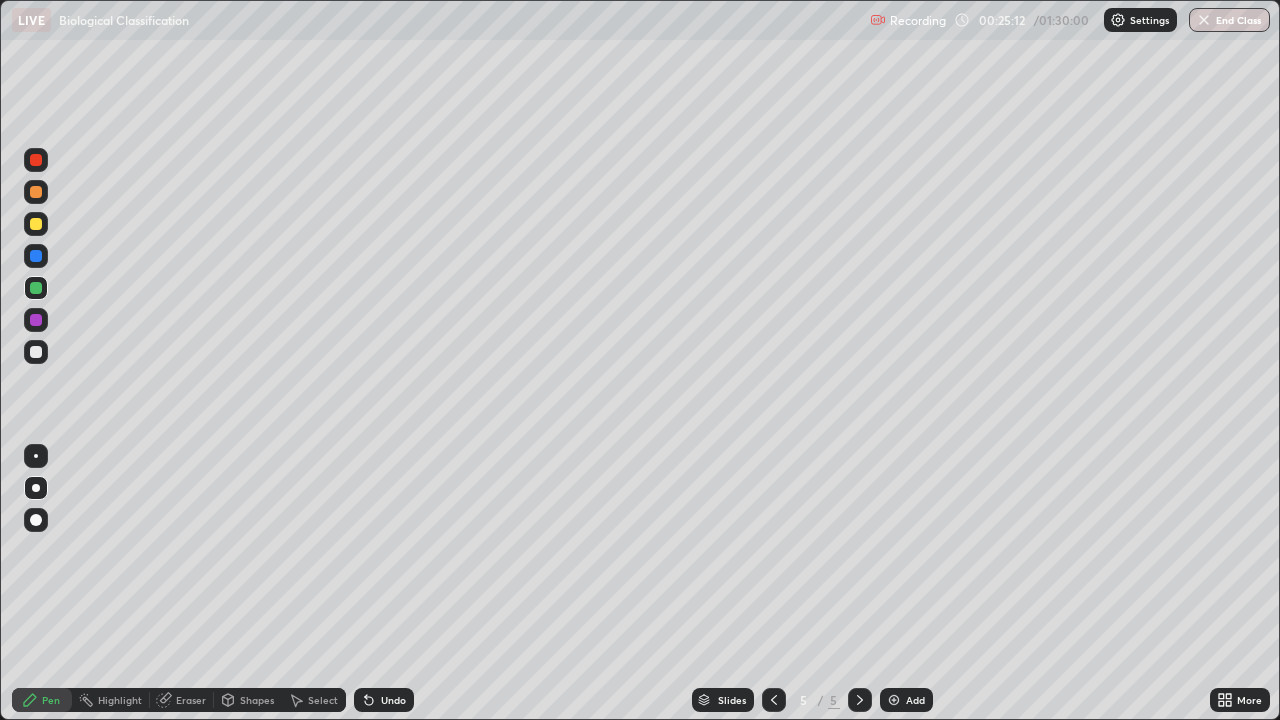click at bounding box center [36, 352] 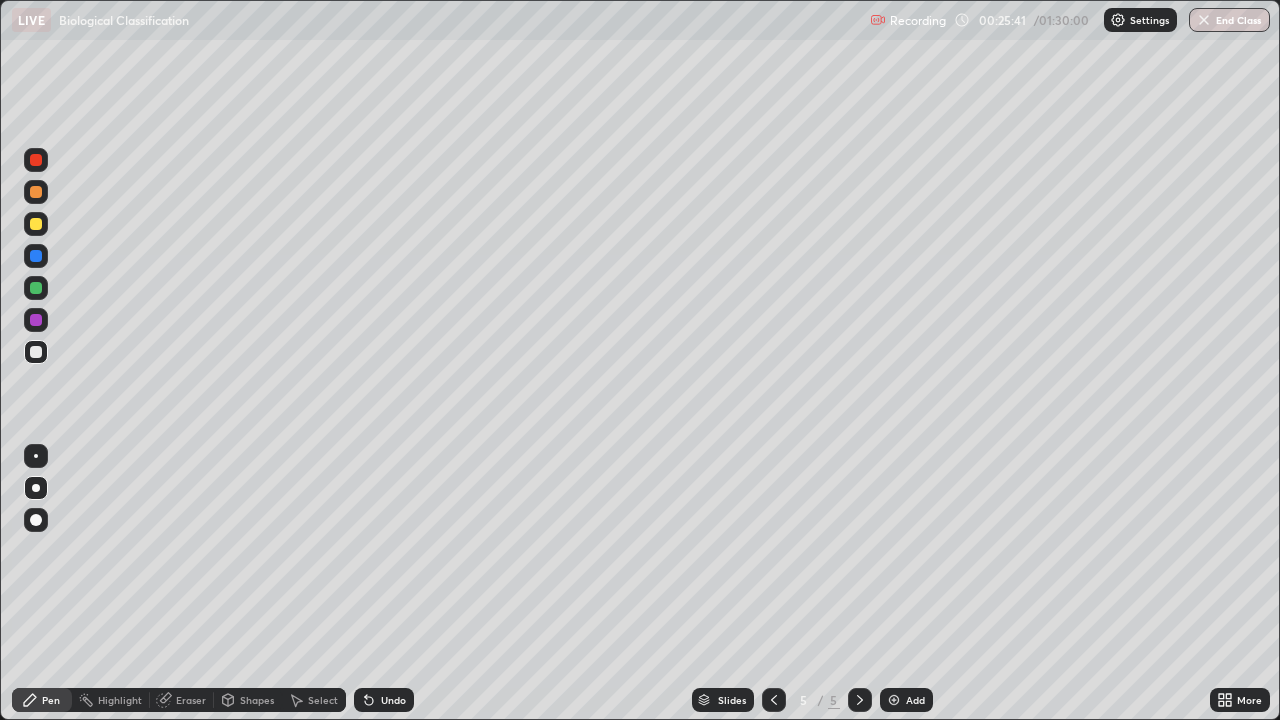 click at bounding box center (36, 160) 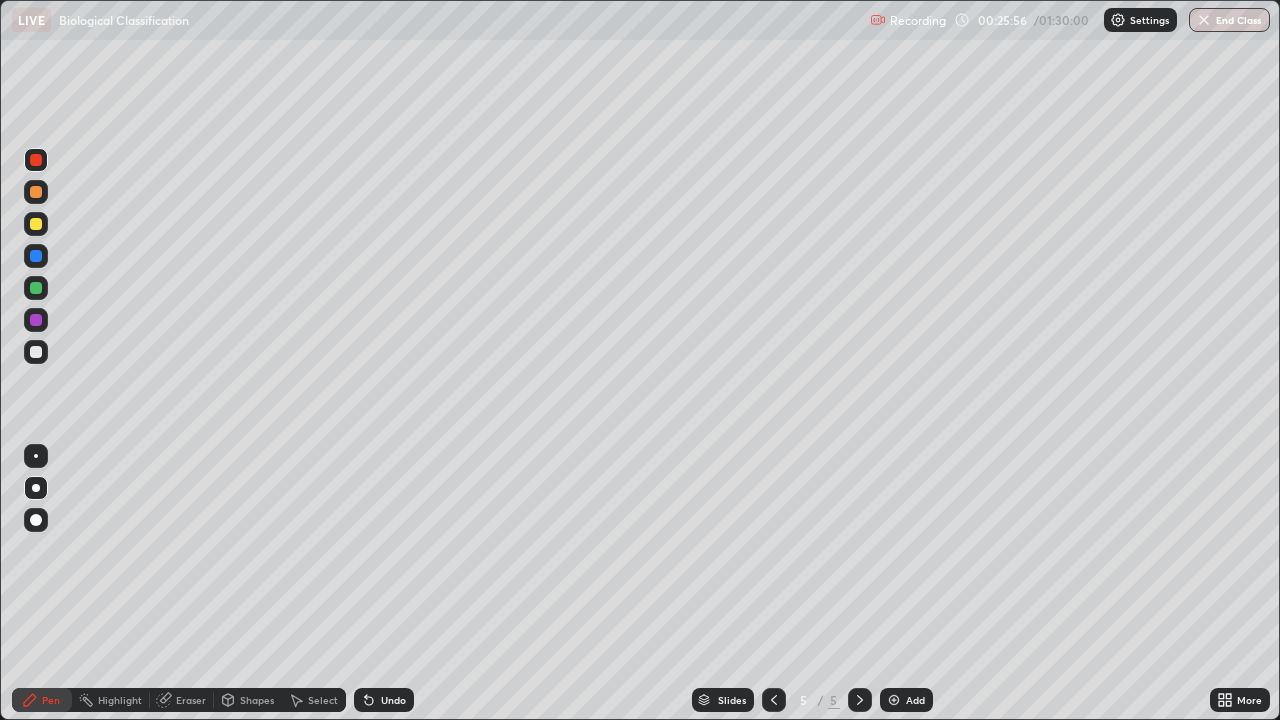 click at bounding box center (36, 352) 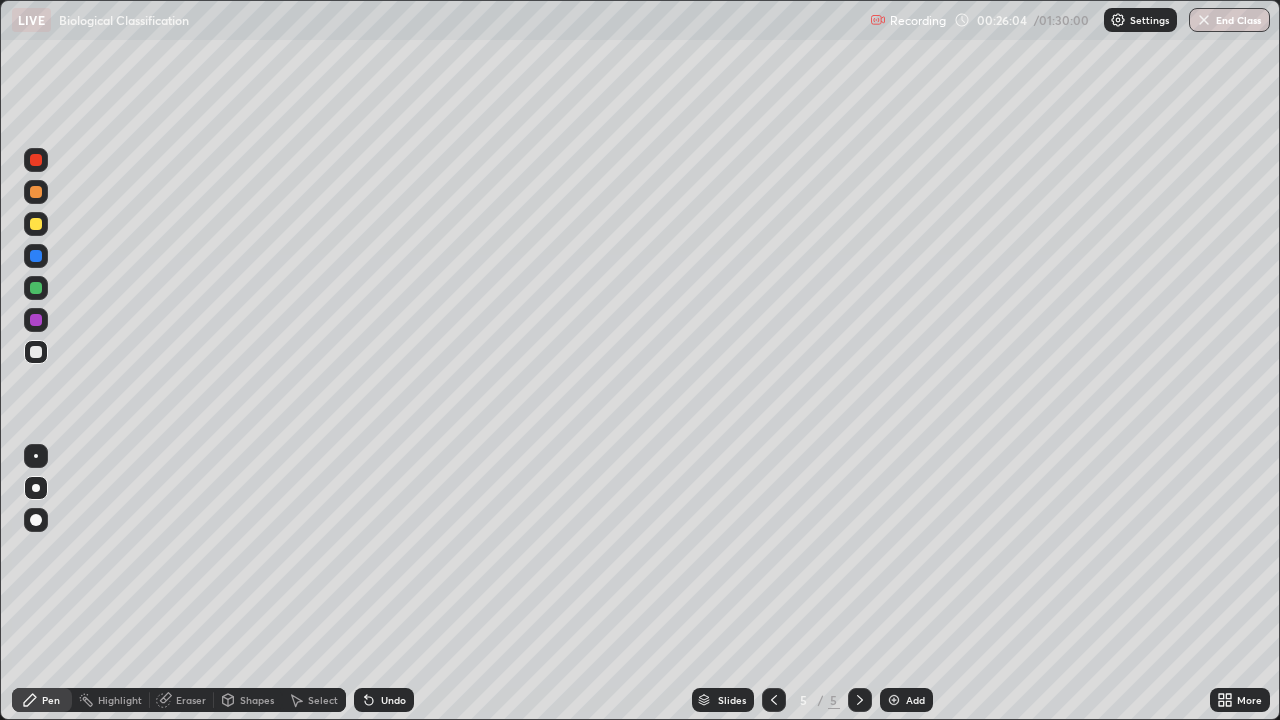 click at bounding box center [36, 320] 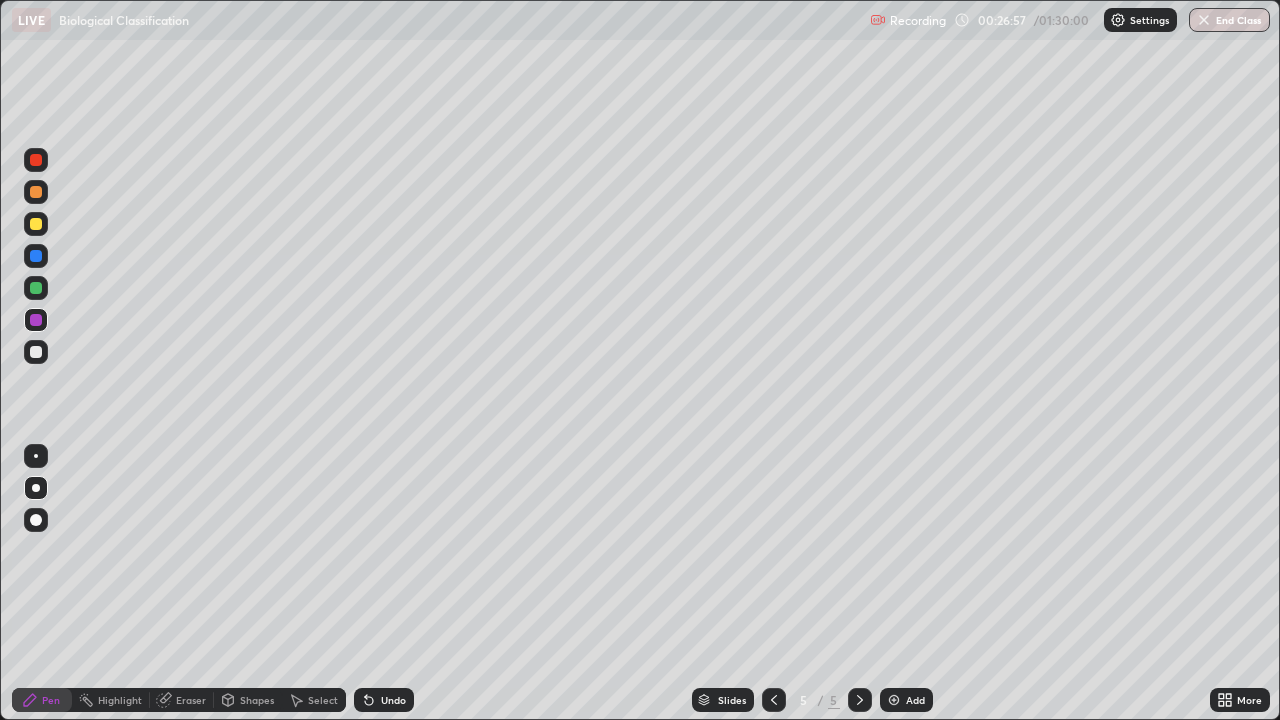 click at bounding box center [36, 160] 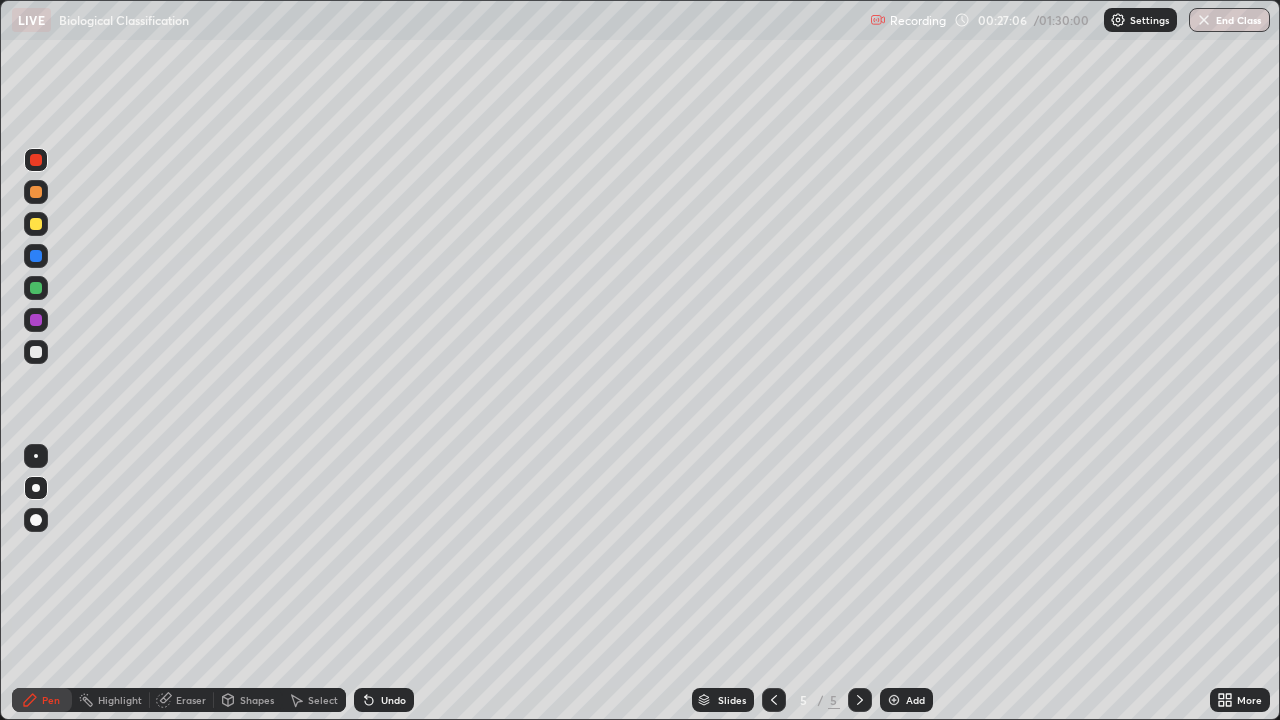 click at bounding box center (36, 352) 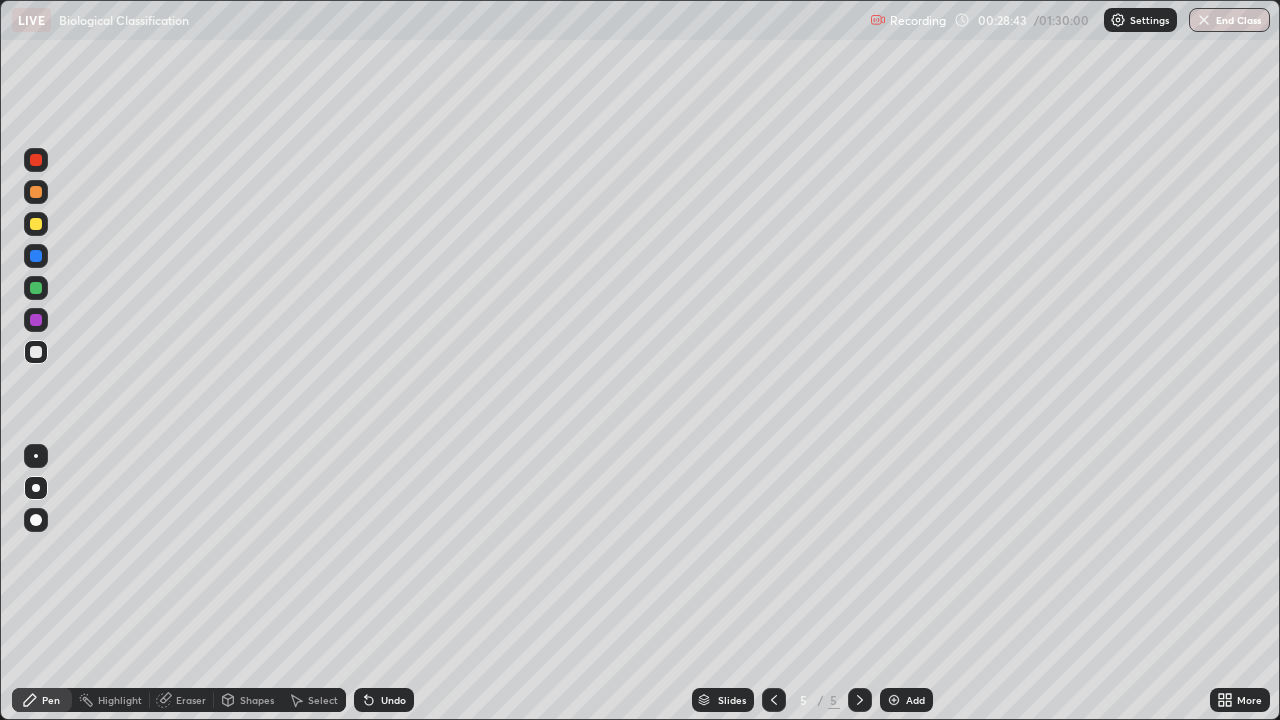 click on "Undo" at bounding box center [384, 700] 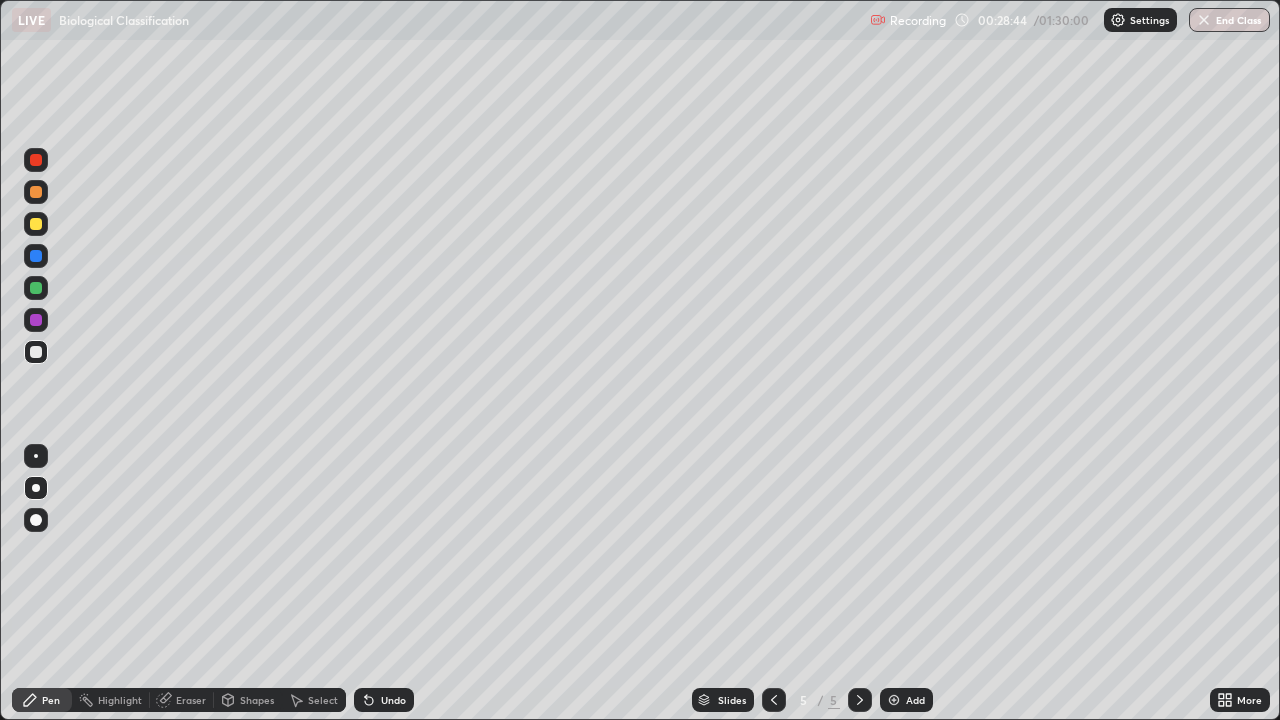 click on "Undo" at bounding box center [384, 700] 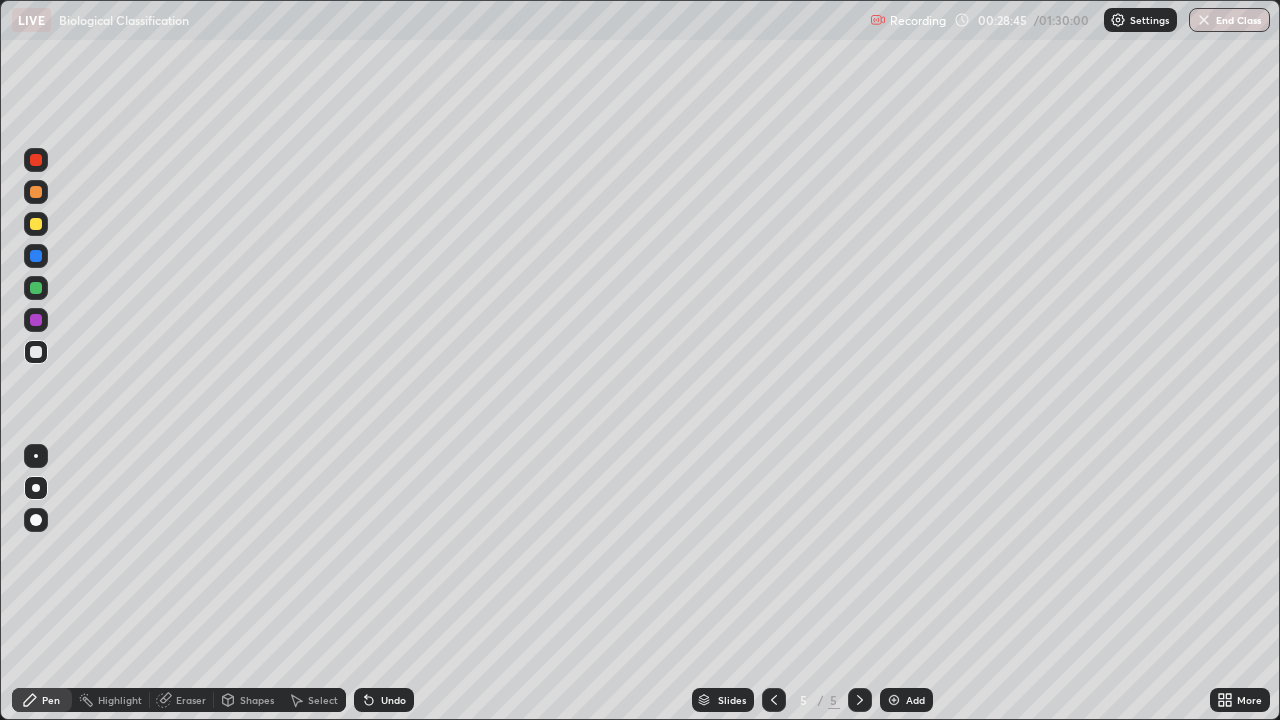 click on "Undo" at bounding box center [384, 700] 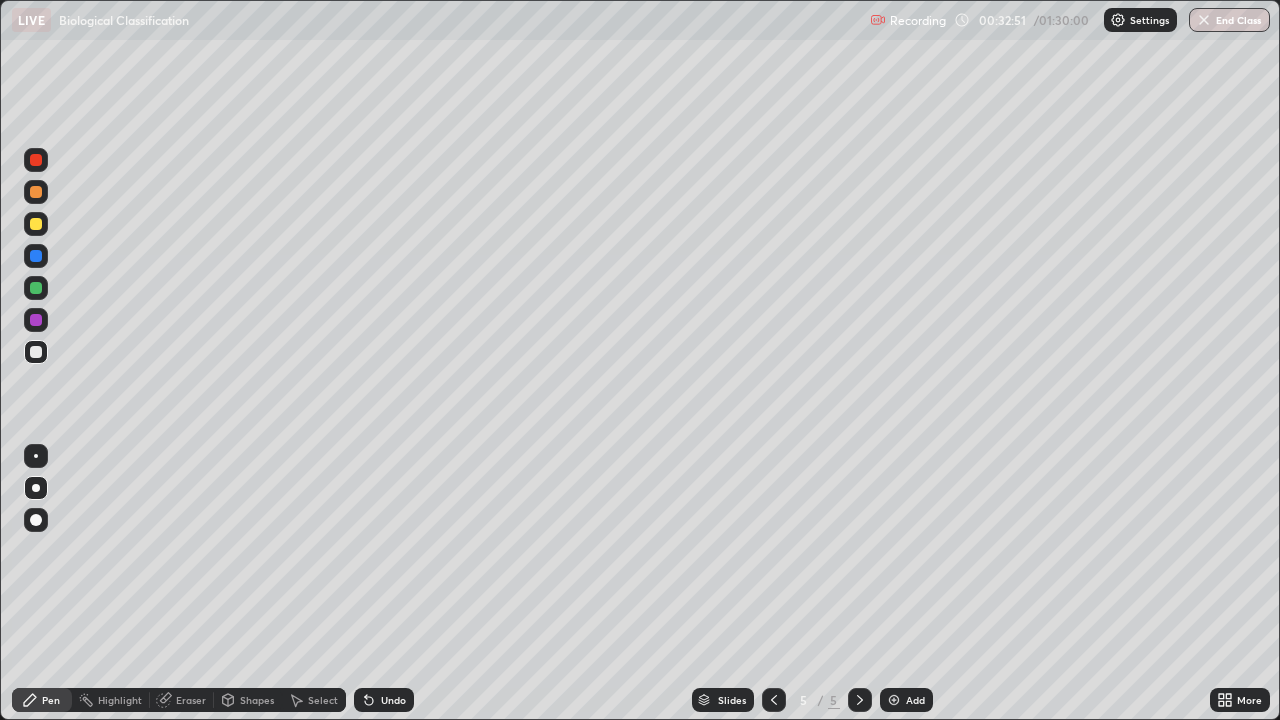 click at bounding box center (894, 700) 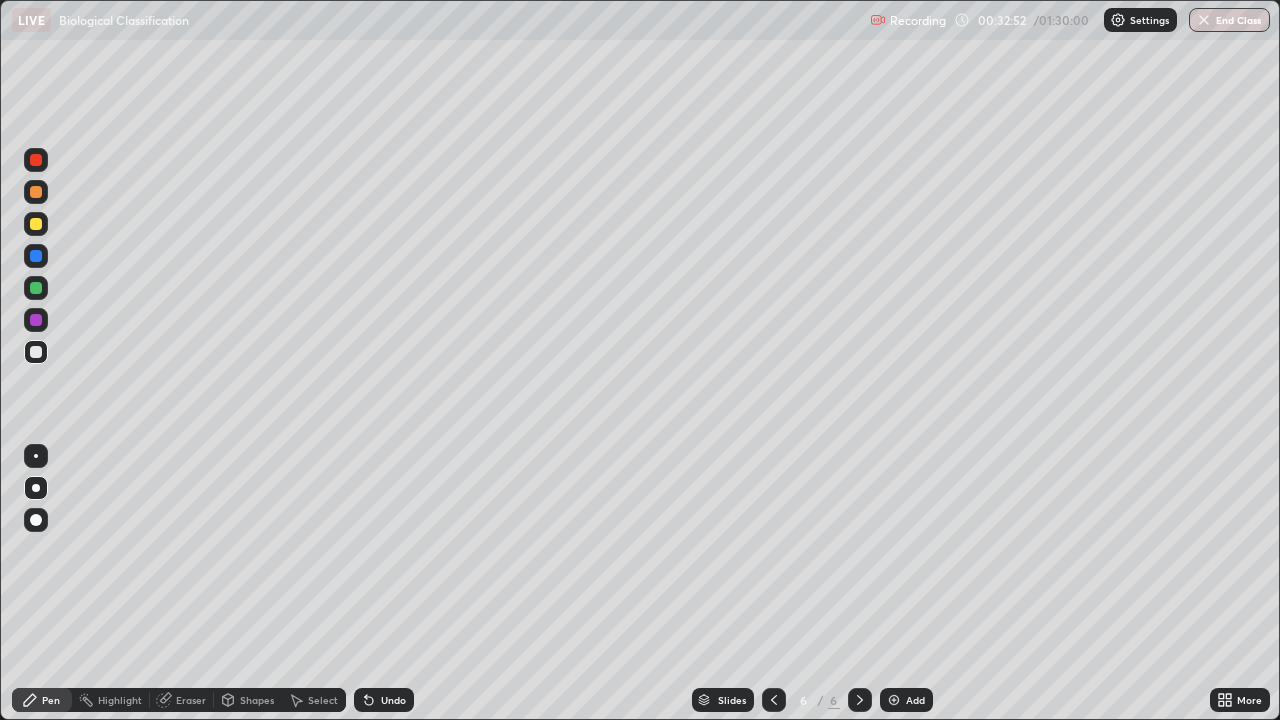 click at bounding box center (36, 256) 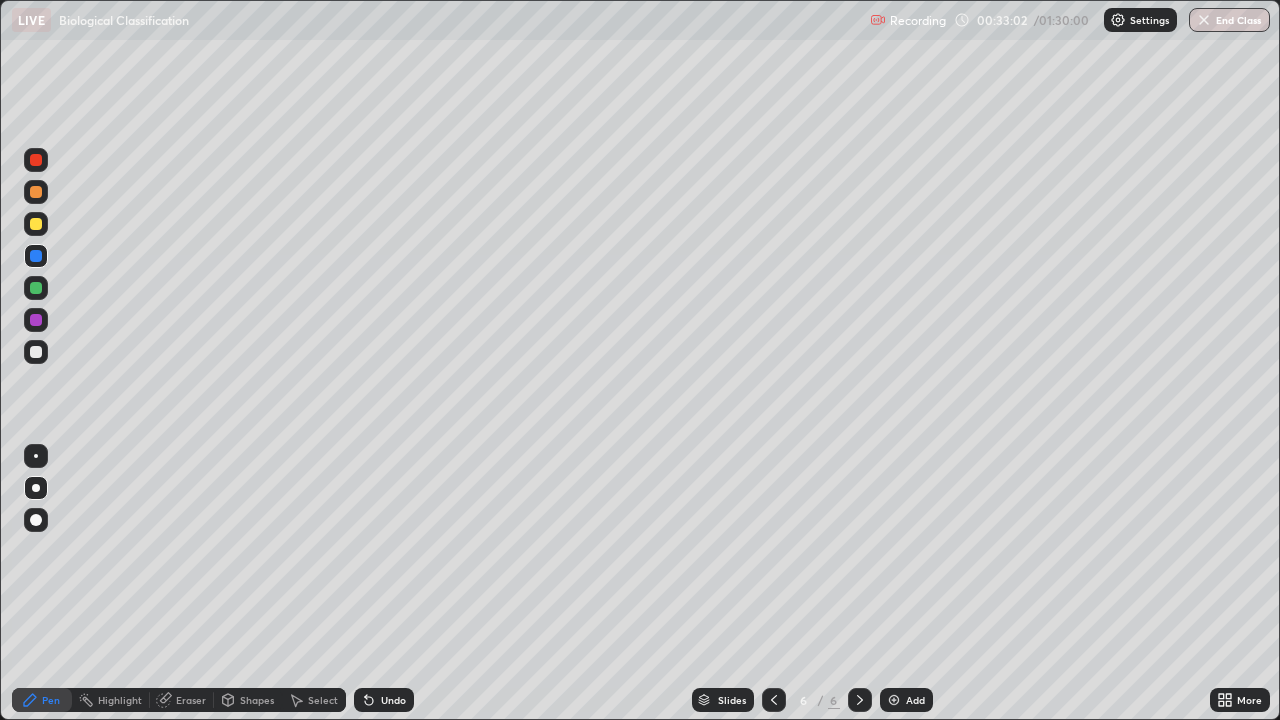 click at bounding box center (36, 192) 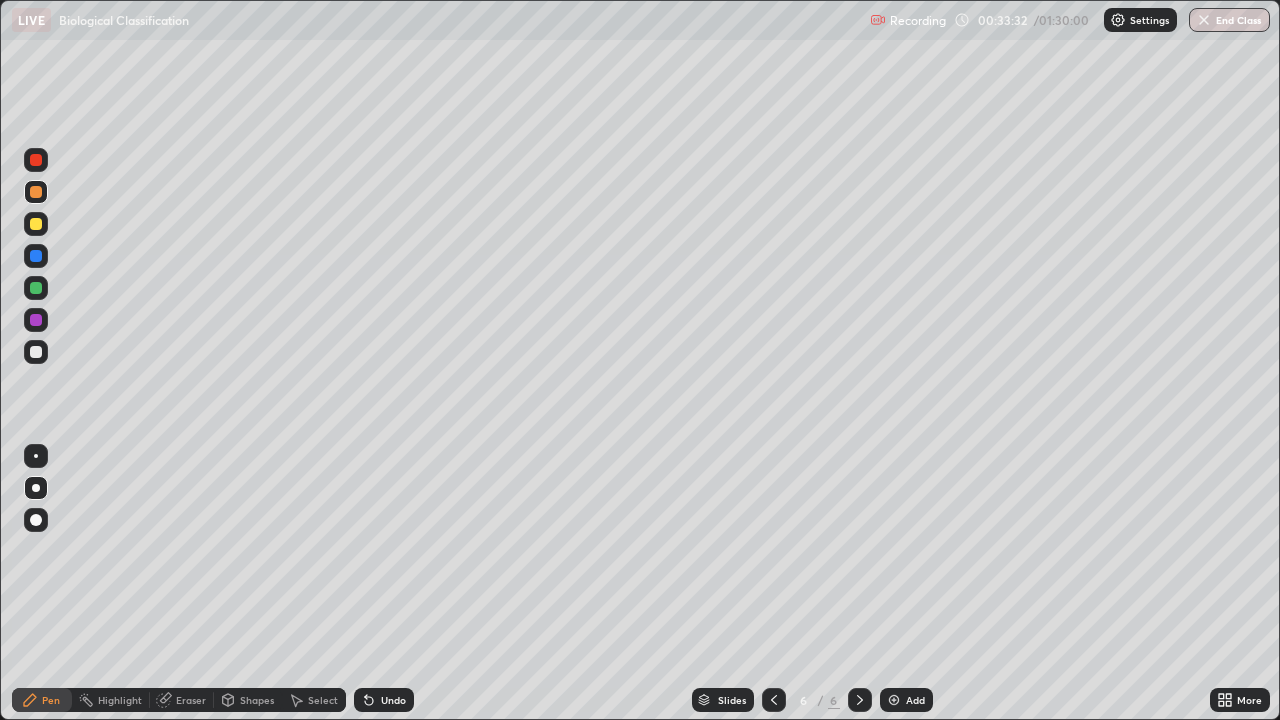 click at bounding box center (36, 320) 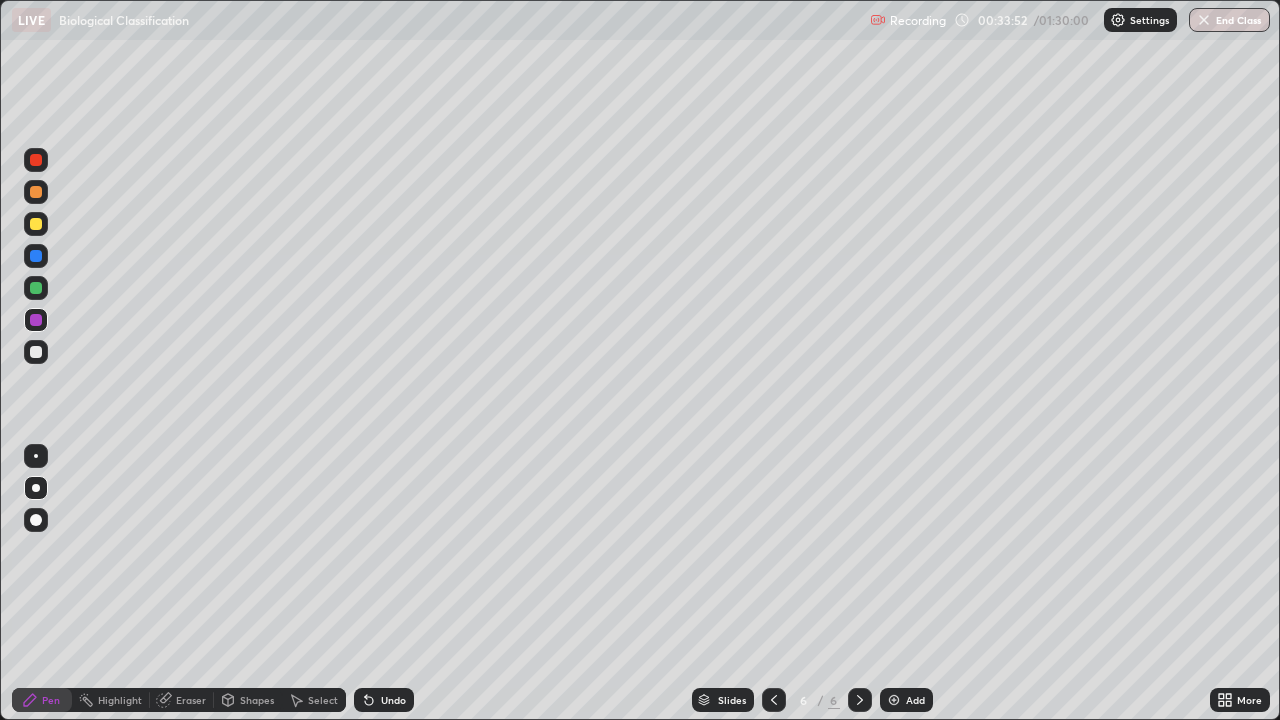 click at bounding box center (36, 160) 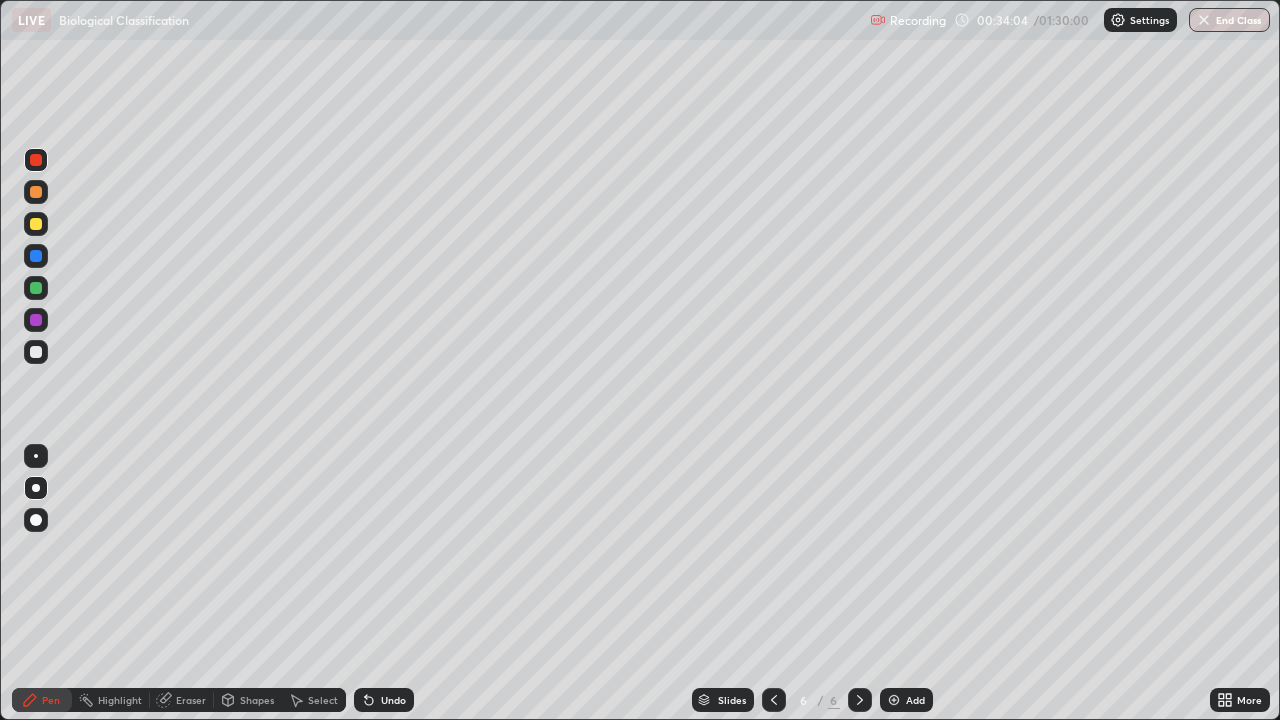click at bounding box center [36, 320] 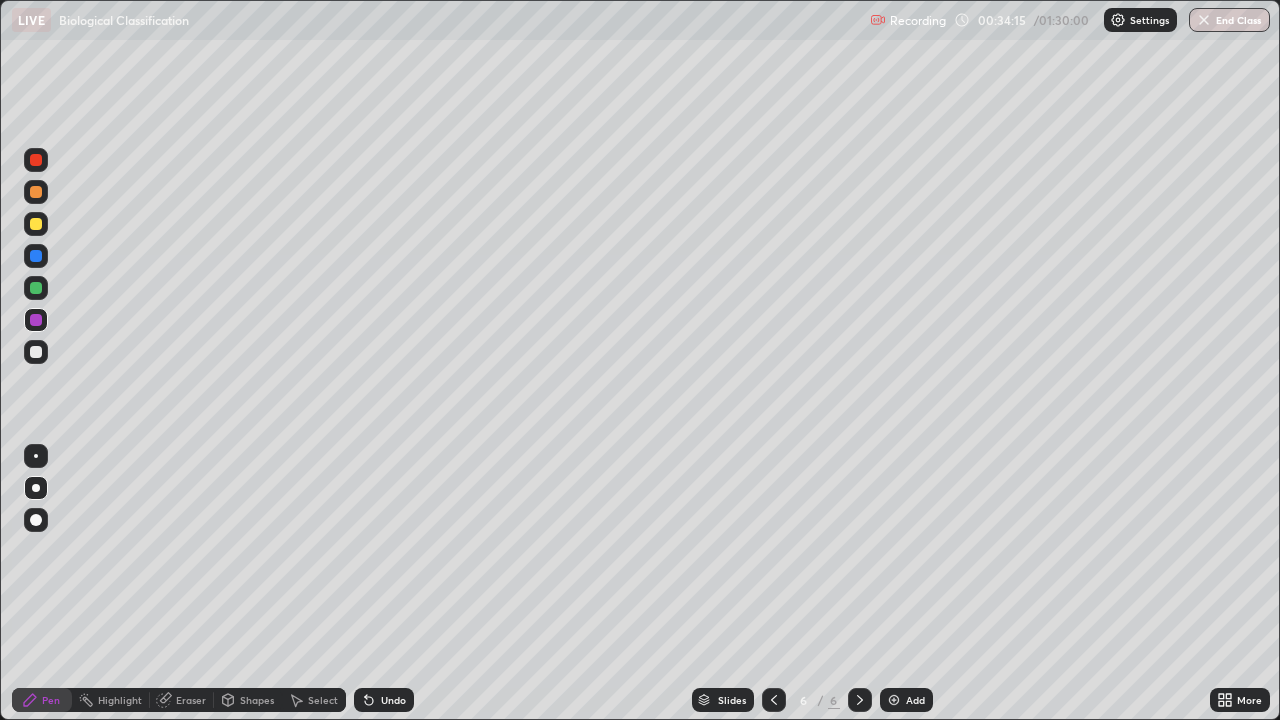 click at bounding box center (36, 352) 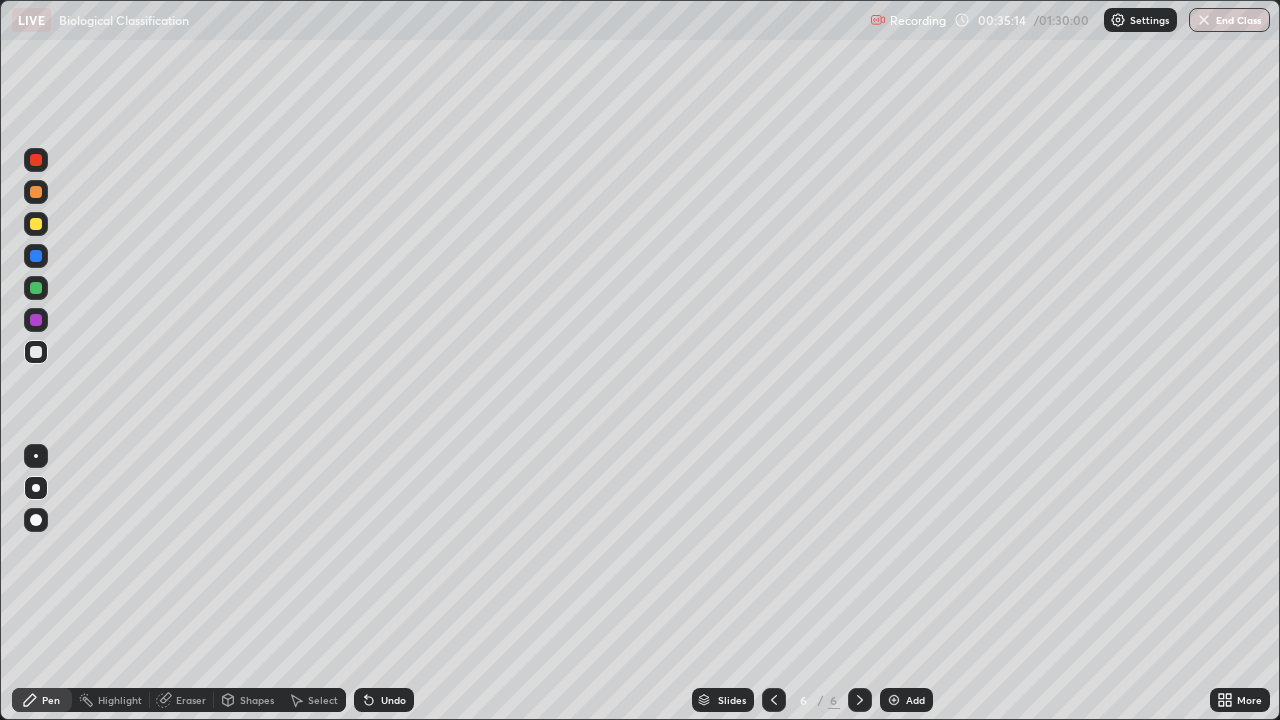 click at bounding box center (36, 288) 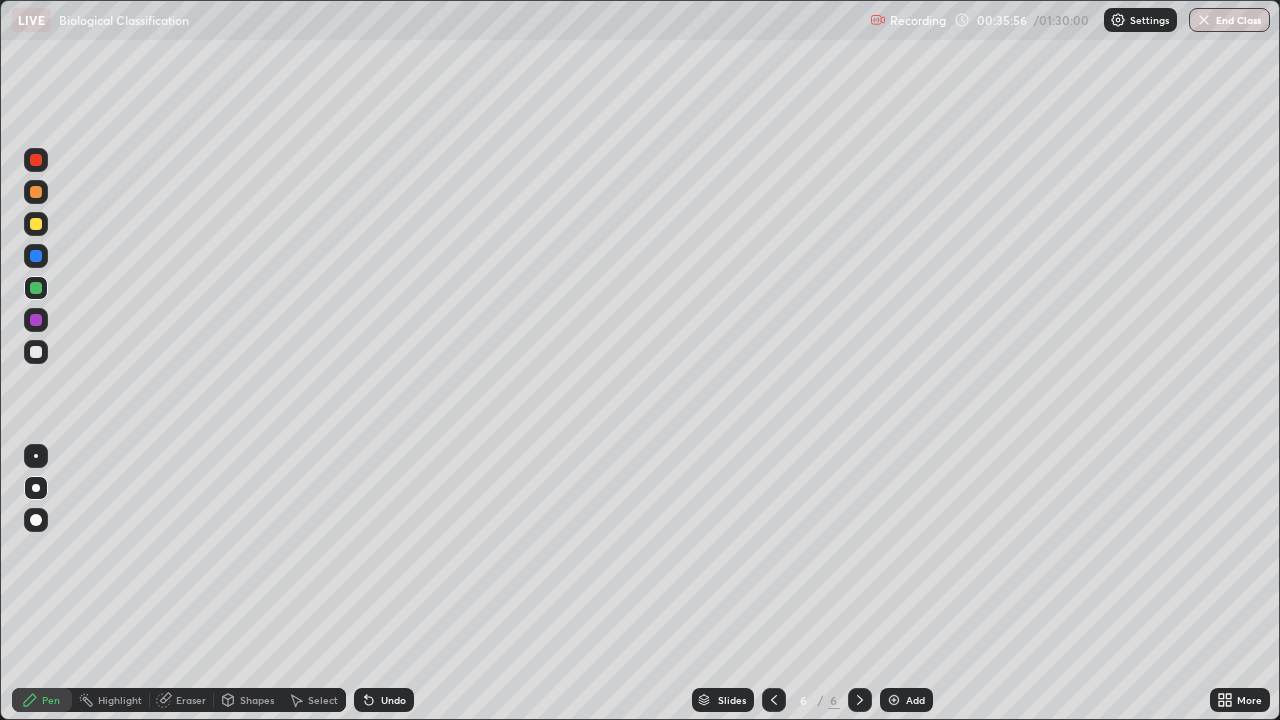 click at bounding box center (36, 352) 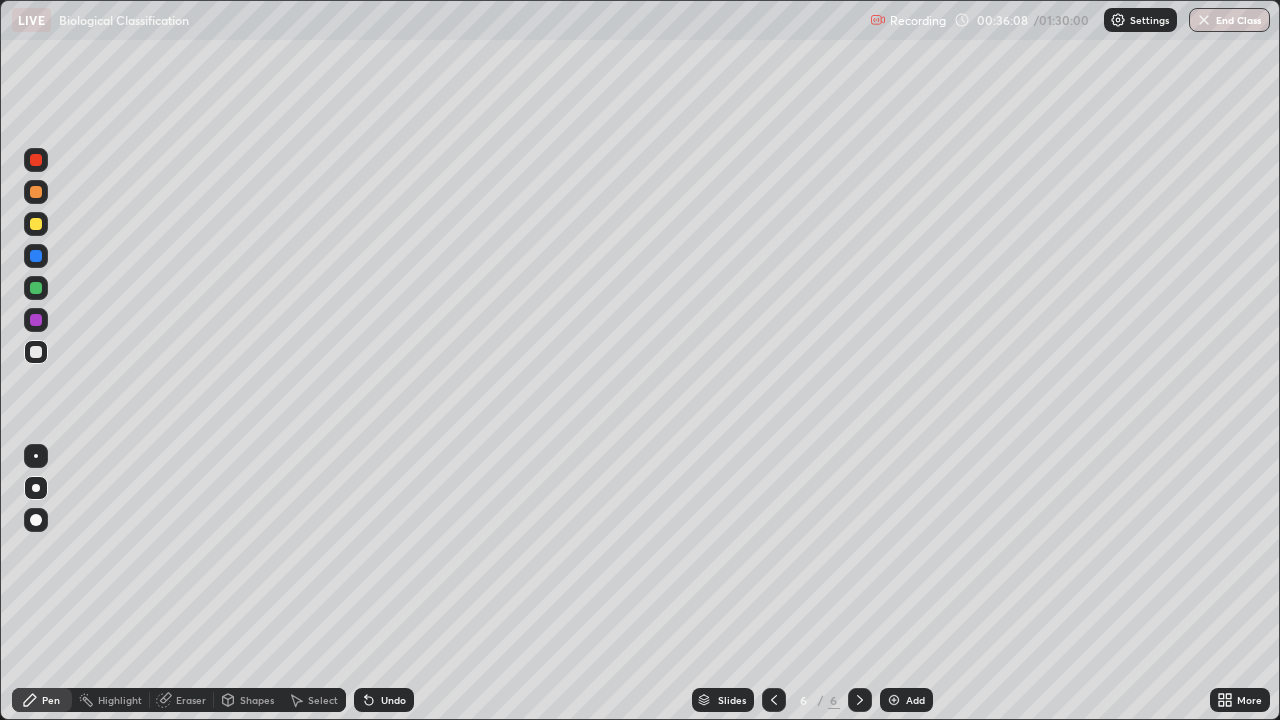 click at bounding box center [36, 320] 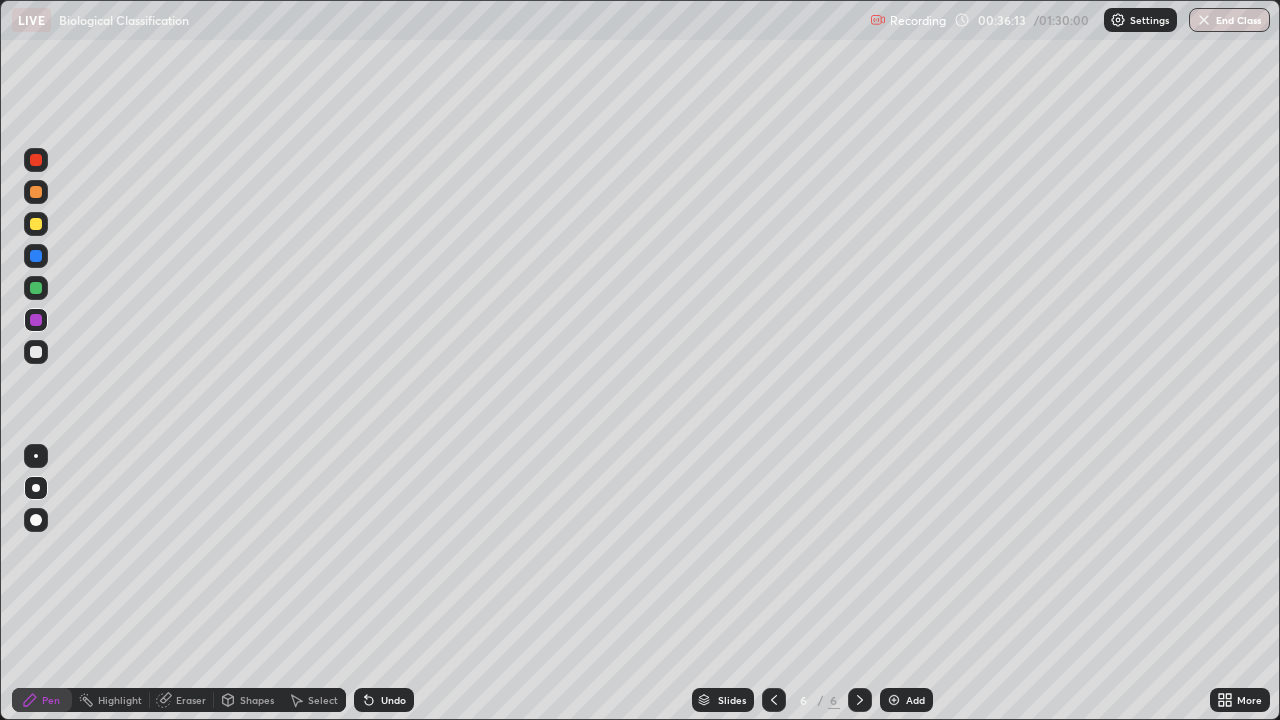 click at bounding box center [36, 288] 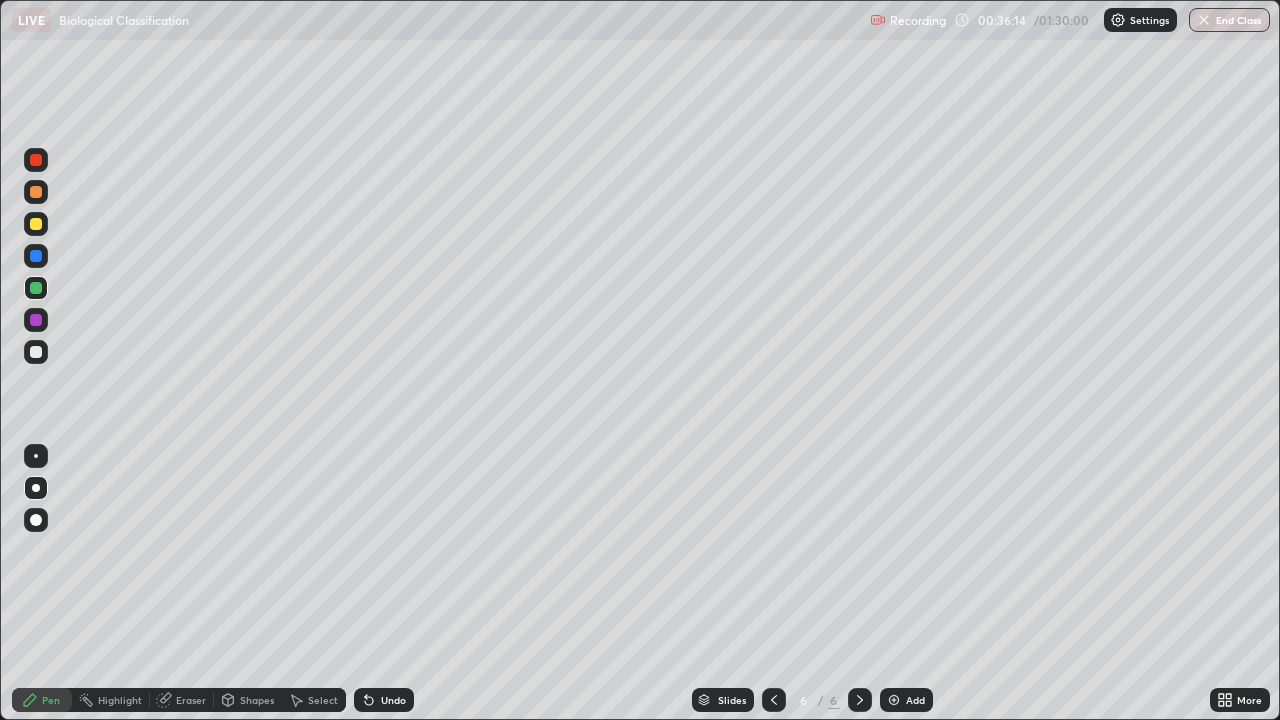 click at bounding box center [36, 224] 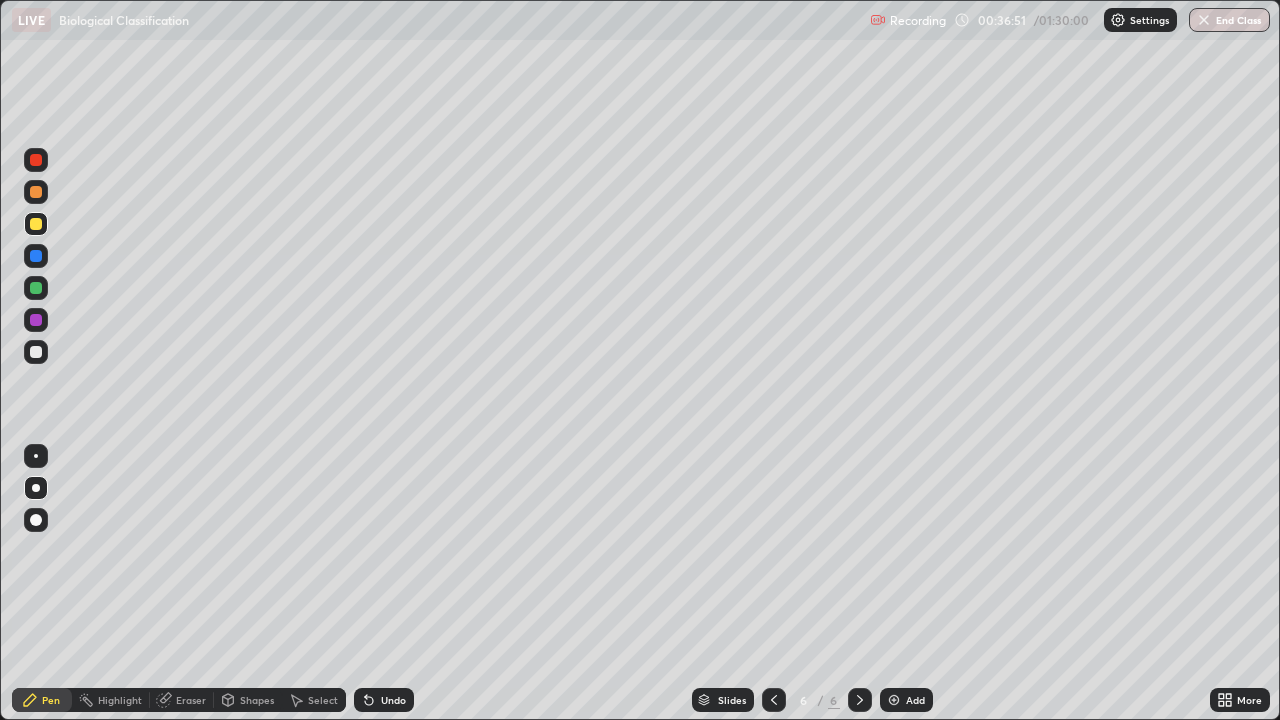 click on "Undo" at bounding box center [393, 700] 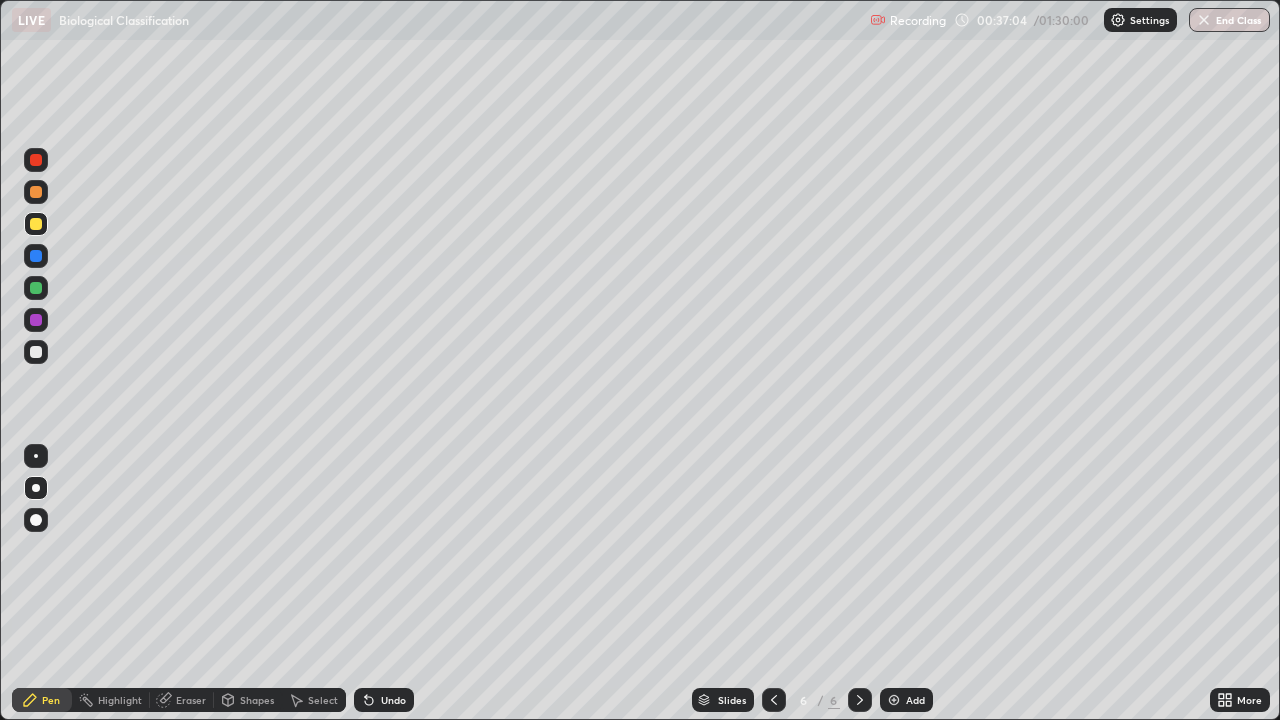 click at bounding box center [36, 256] 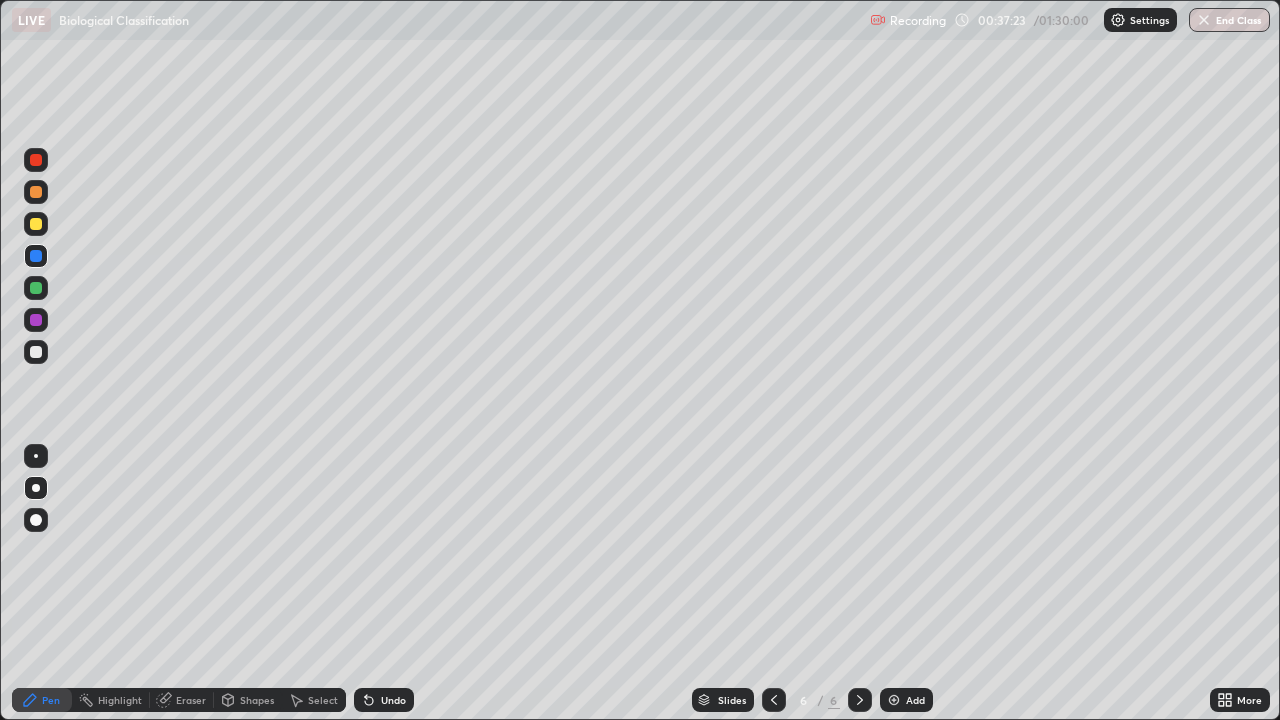 click at bounding box center [36, 160] 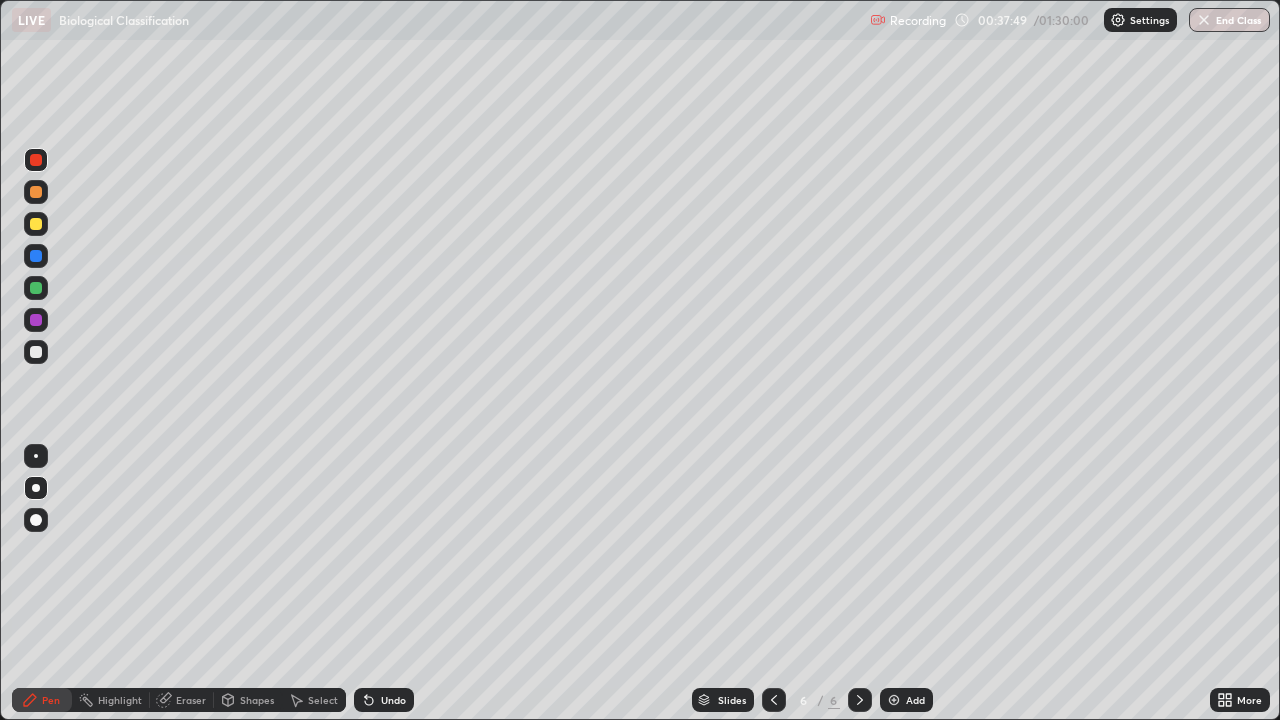 click at bounding box center (36, 352) 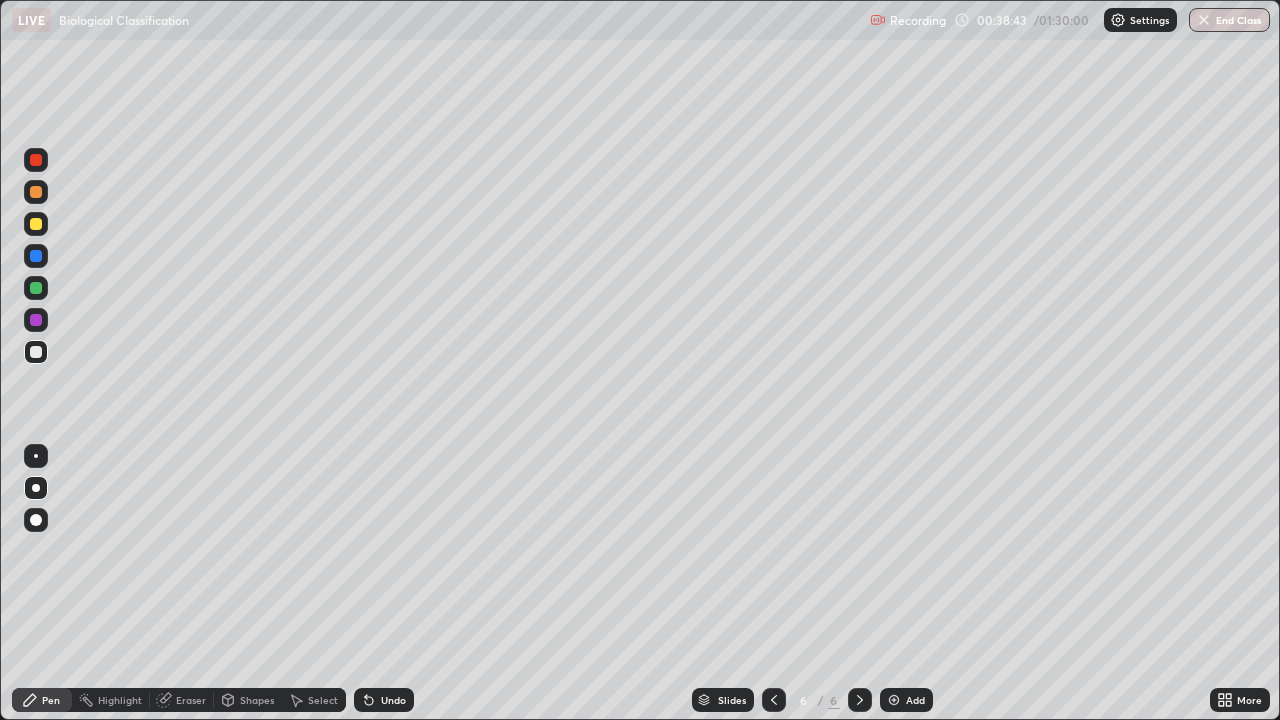 click at bounding box center [36, 160] 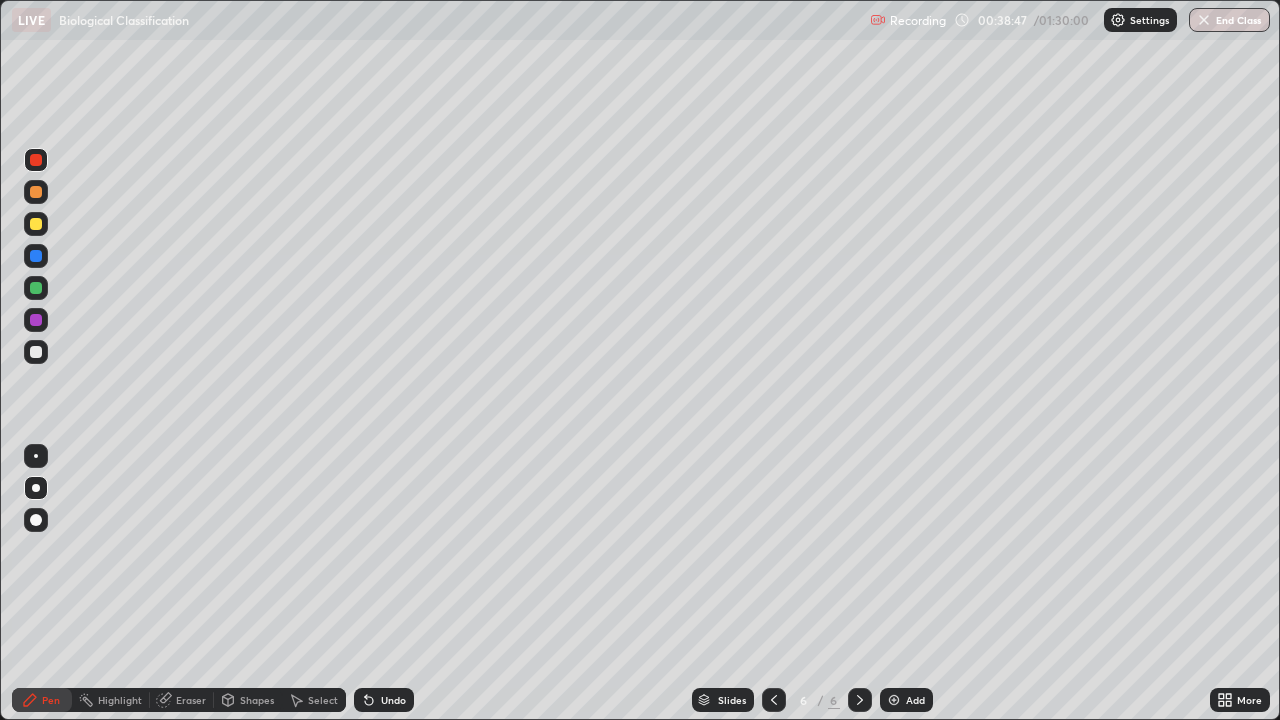 click at bounding box center [36, 288] 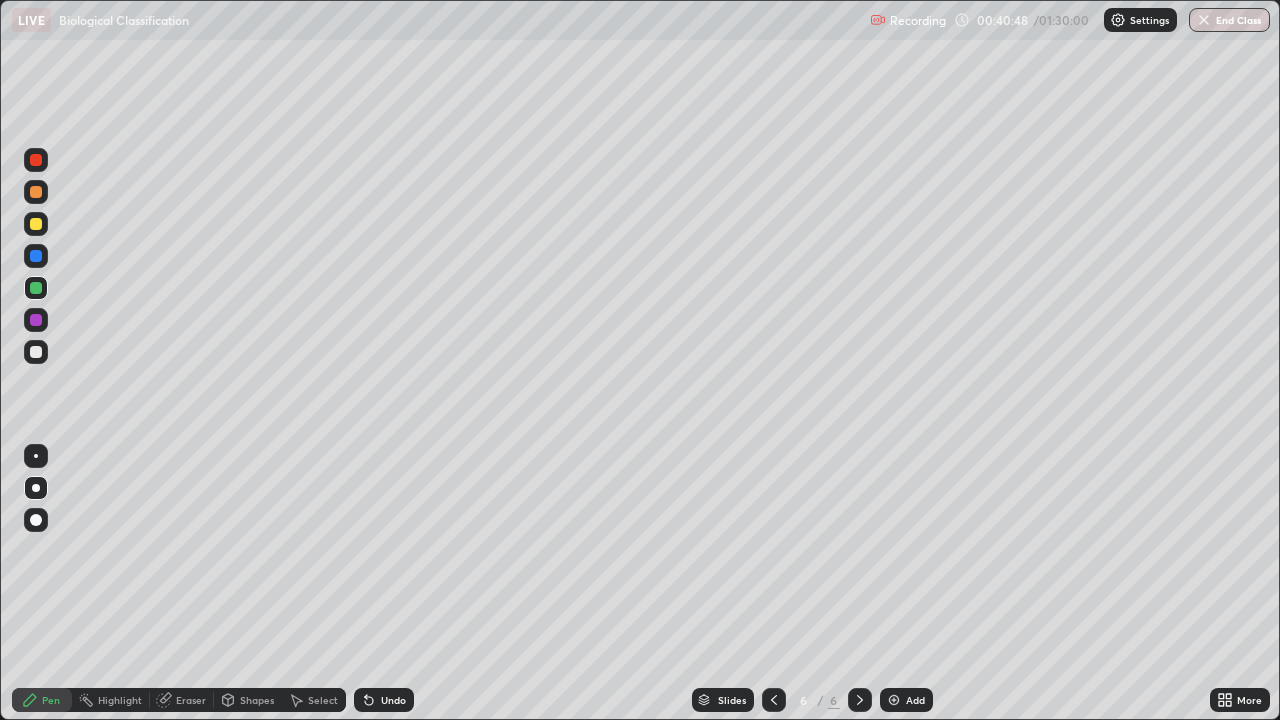 click at bounding box center (36, 224) 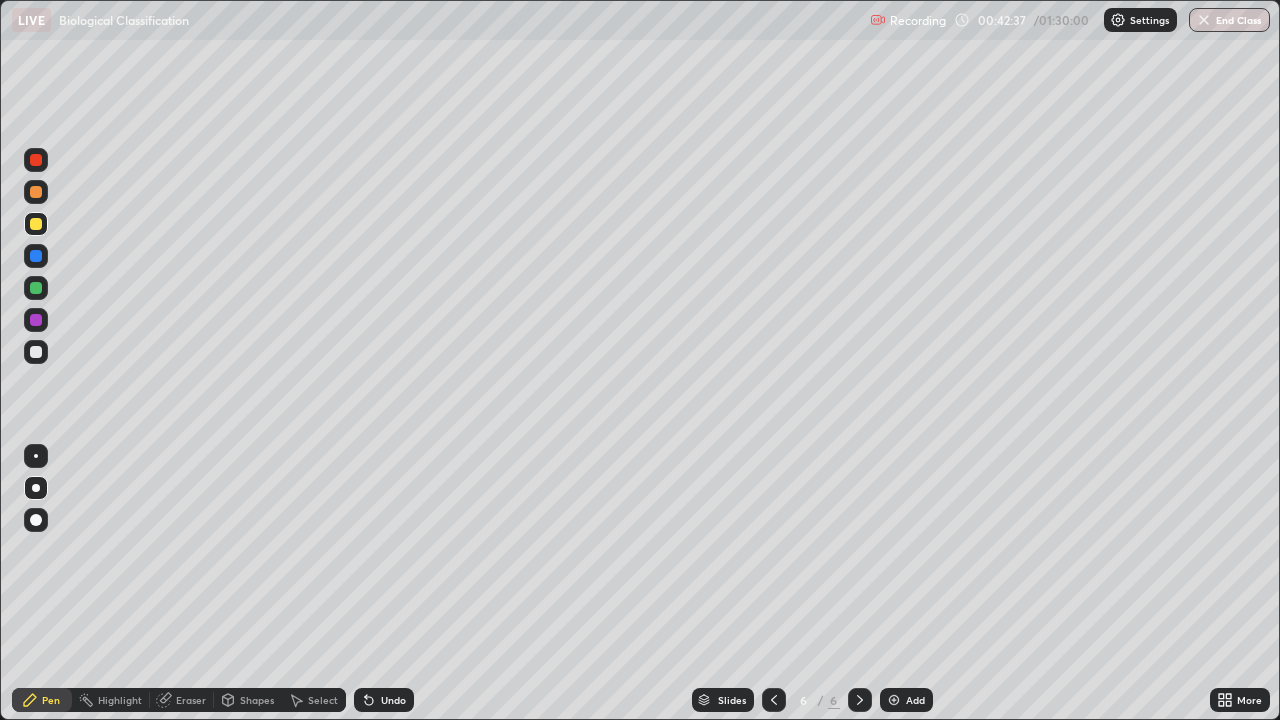 click at bounding box center (894, 700) 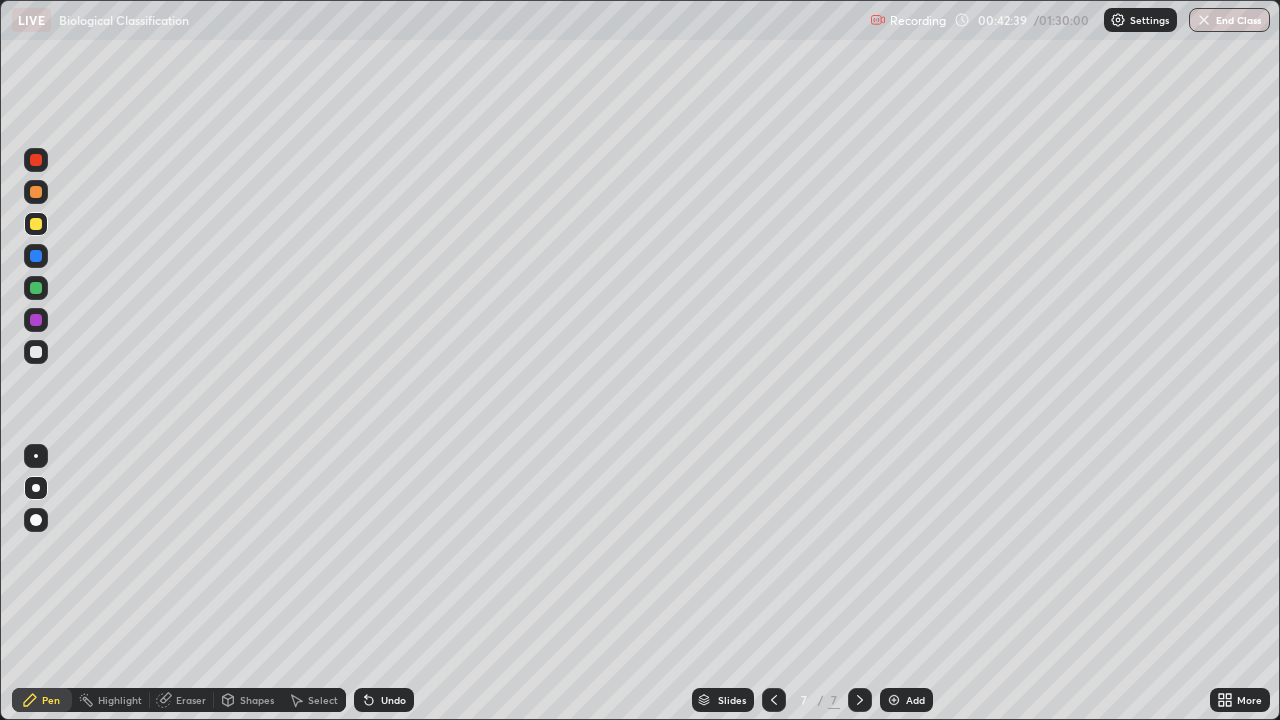 click at bounding box center (36, 224) 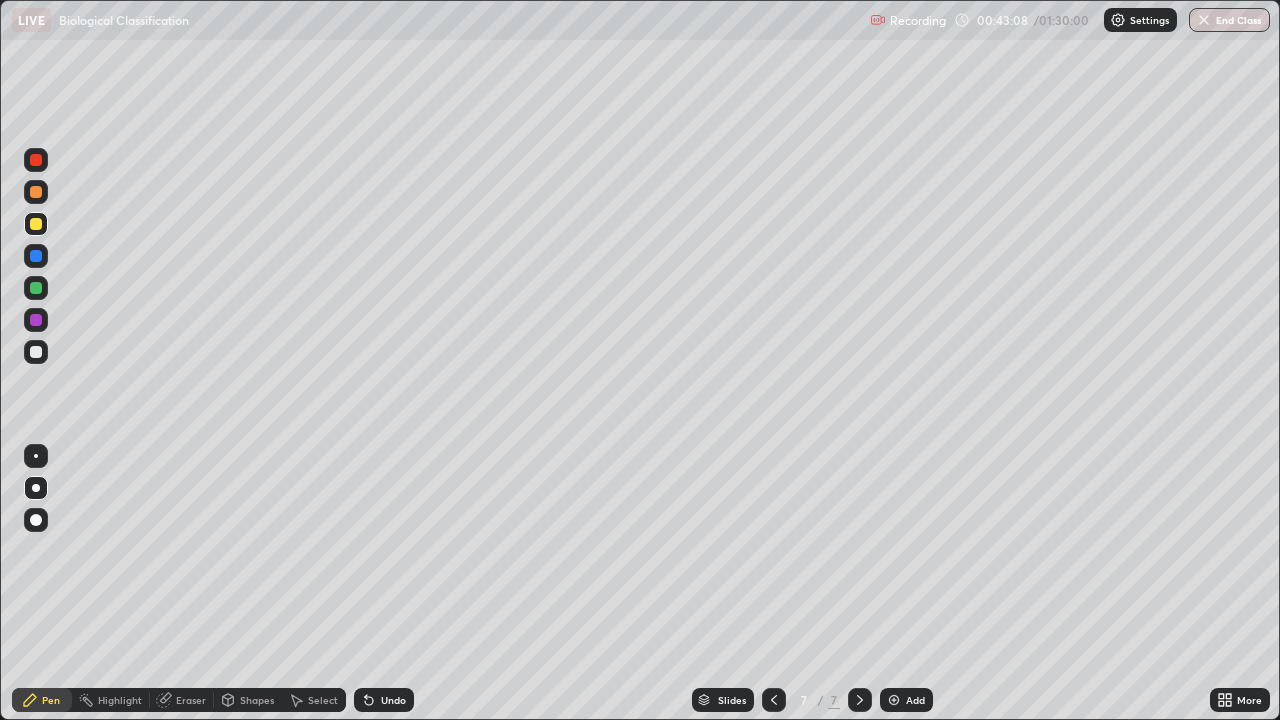 click at bounding box center (36, 352) 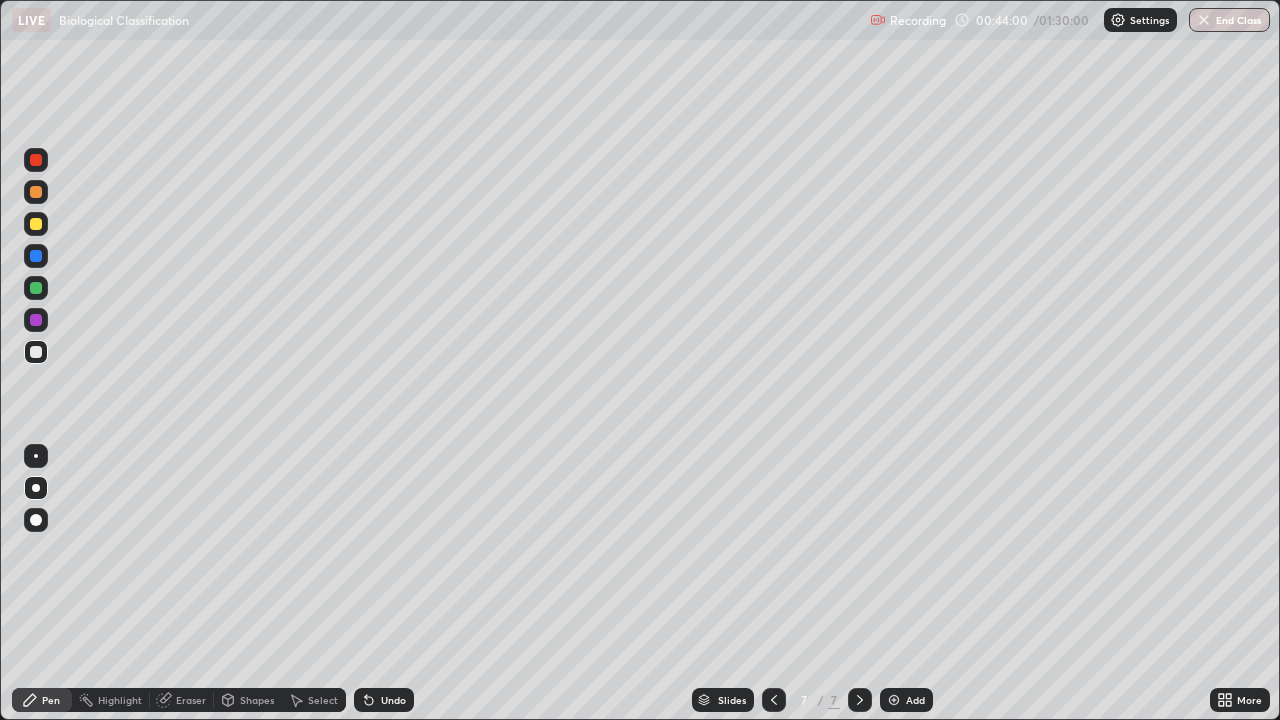 click at bounding box center (36, 224) 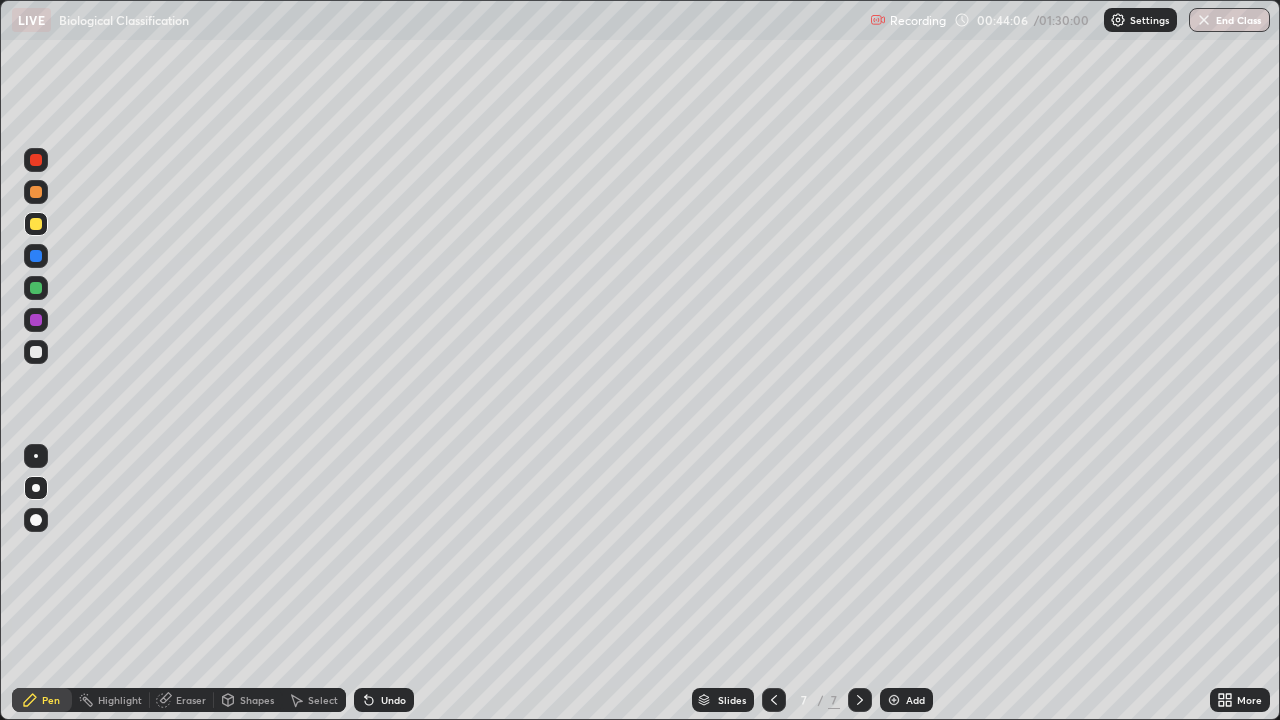 click at bounding box center (36, 320) 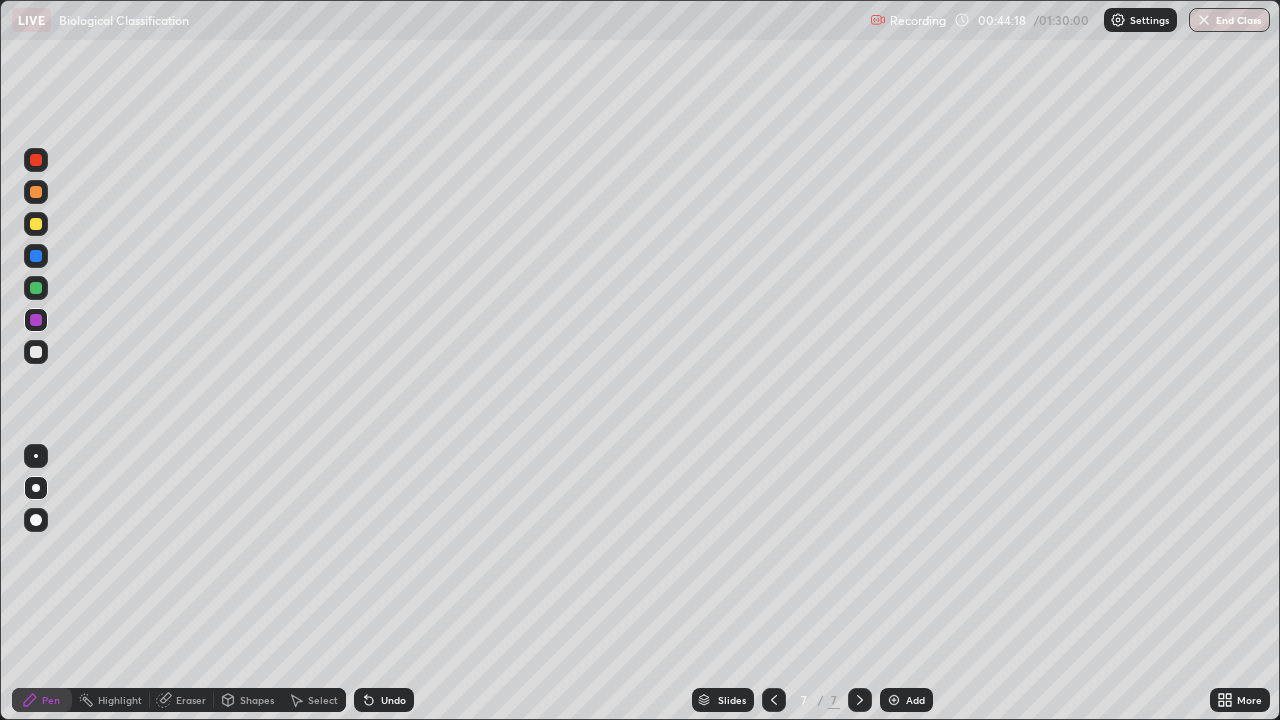 click at bounding box center [774, 700] 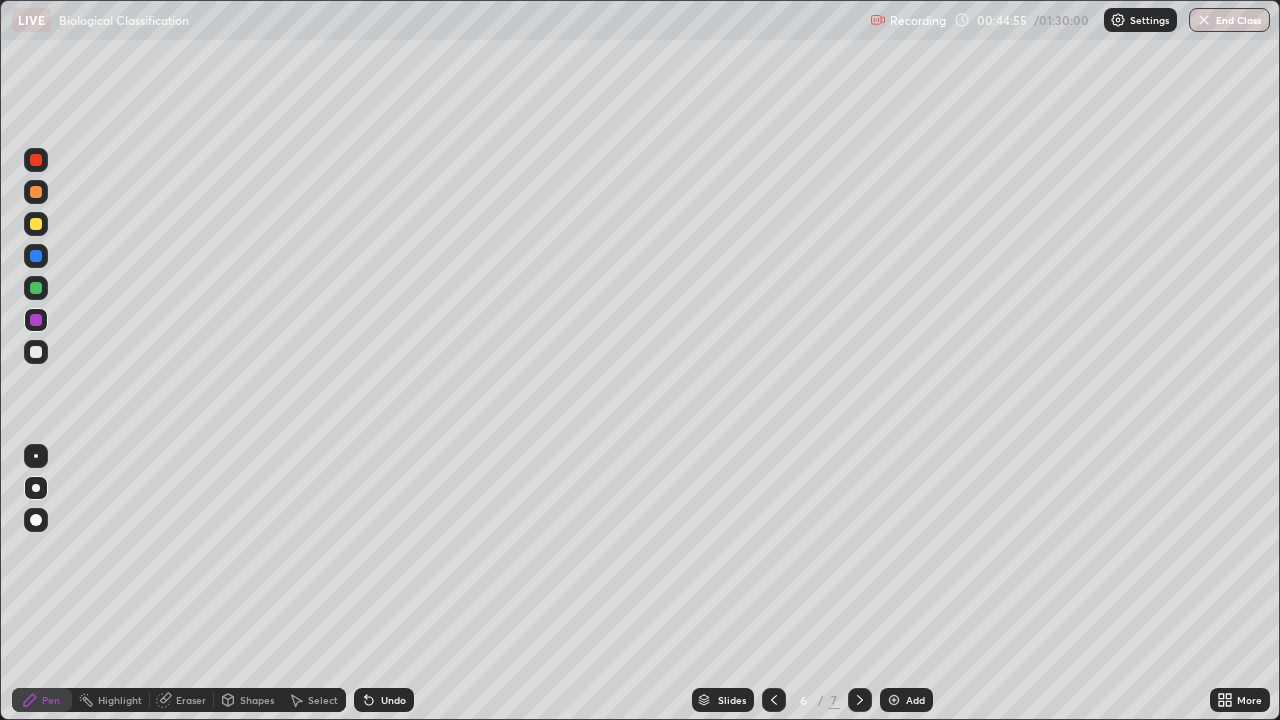 click 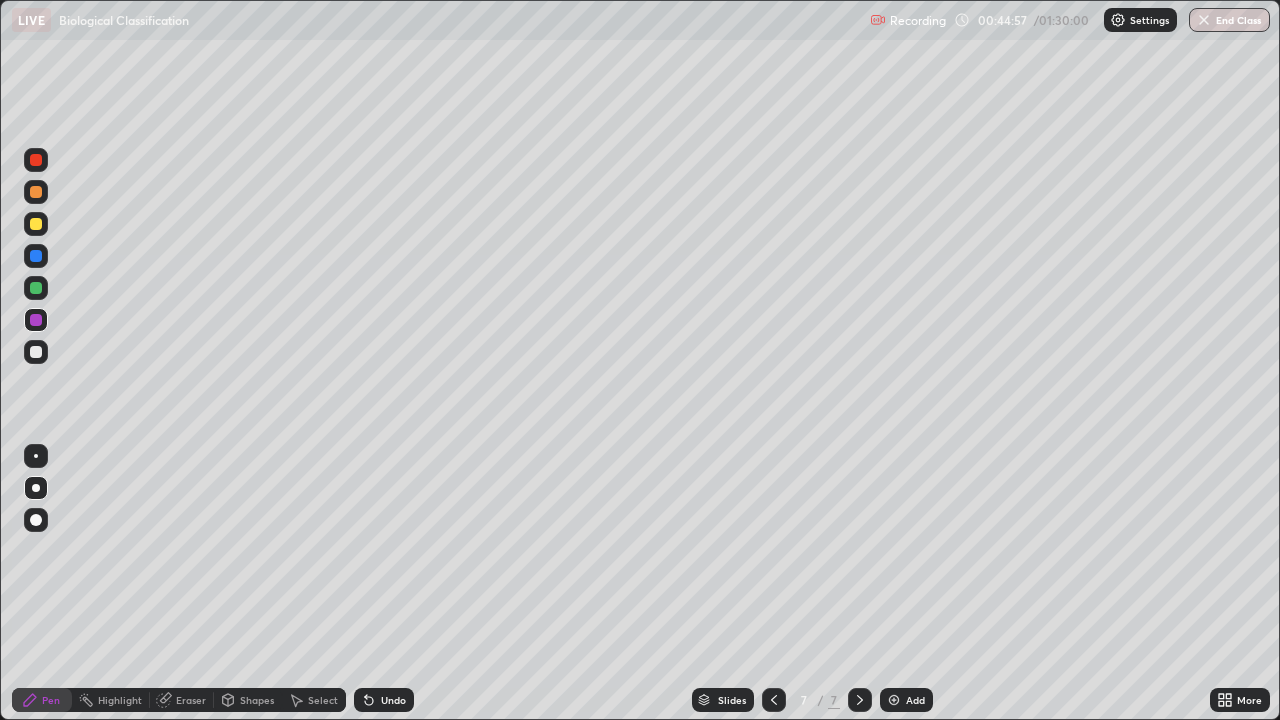 click at bounding box center (36, 288) 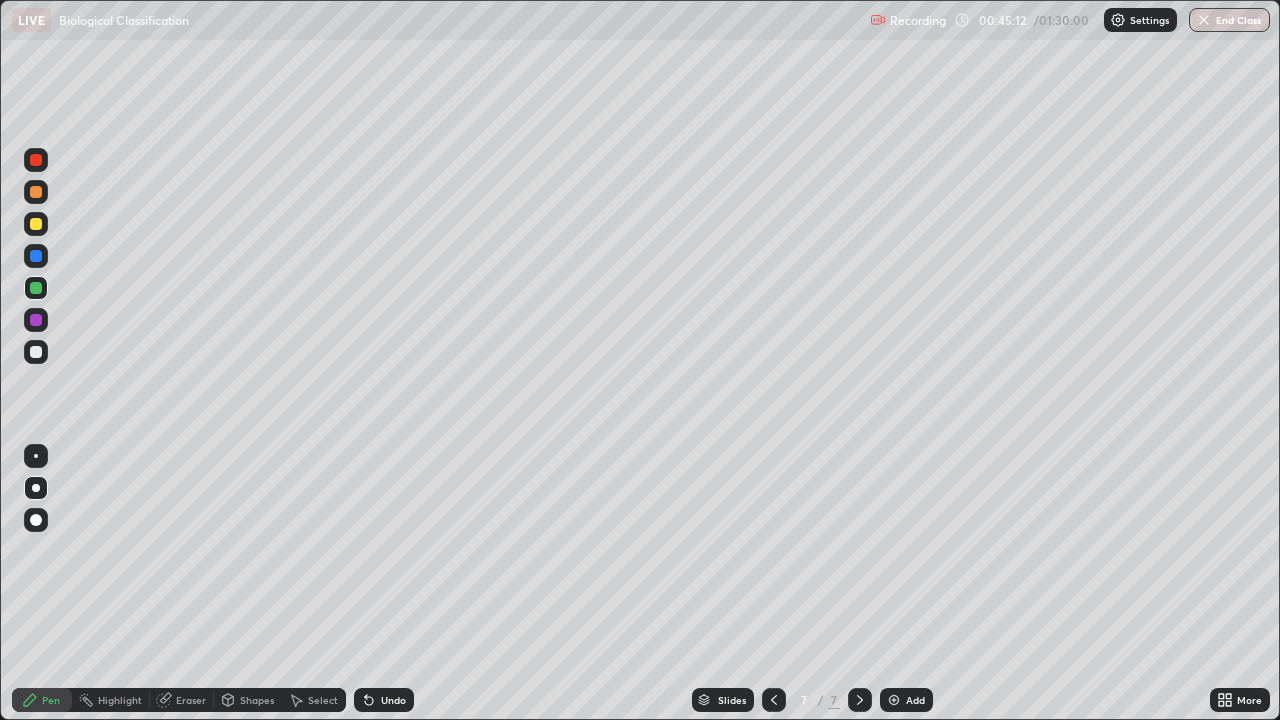 click at bounding box center (36, 352) 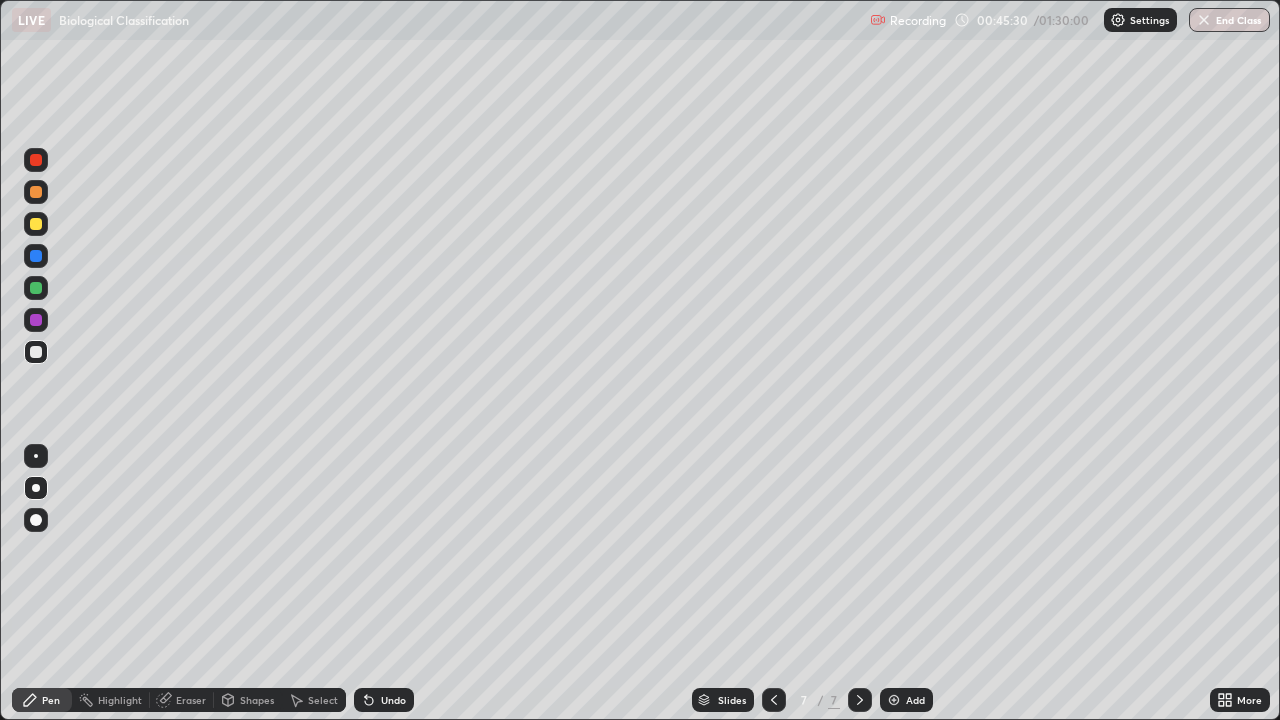 click at bounding box center [36, 288] 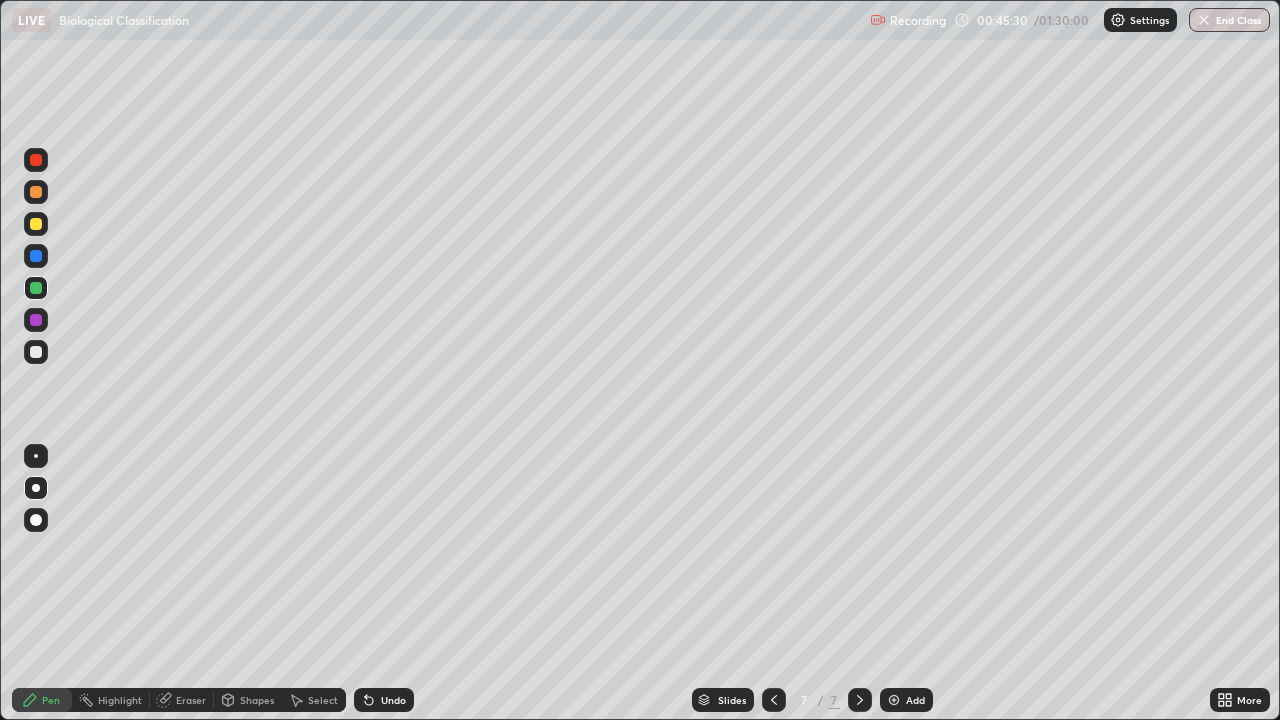 click at bounding box center [36, 288] 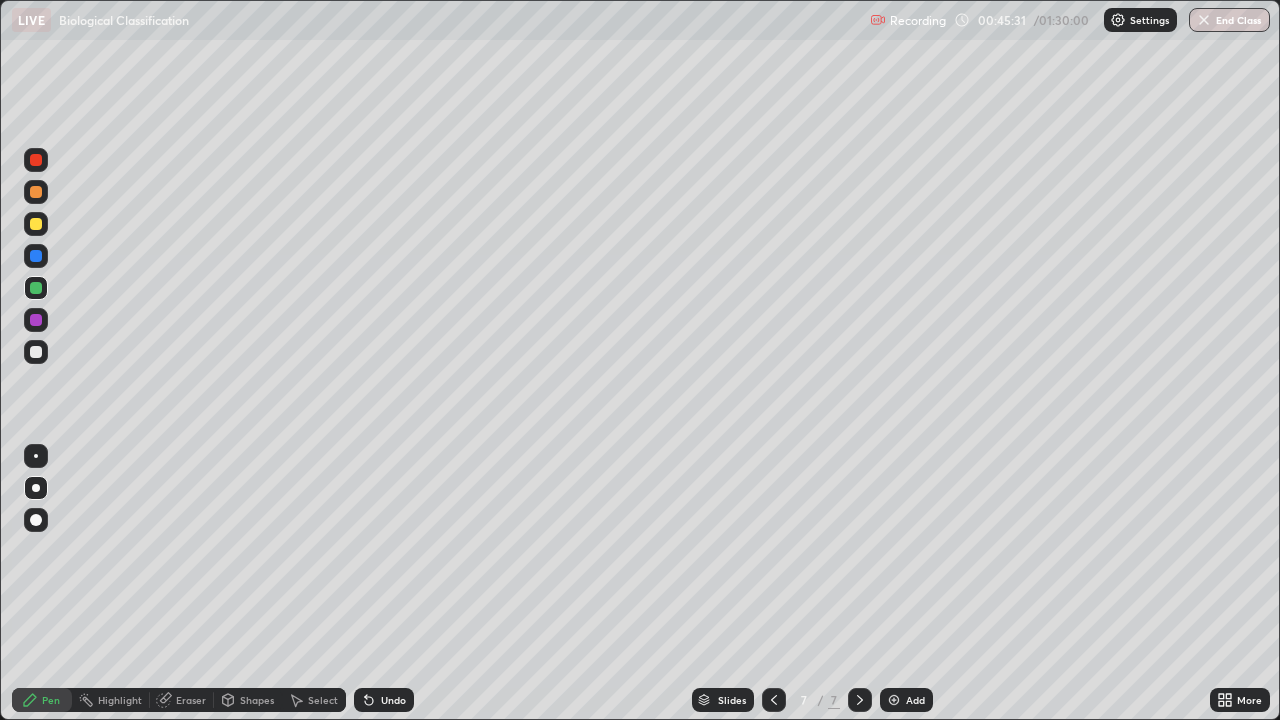 click at bounding box center [36, 320] 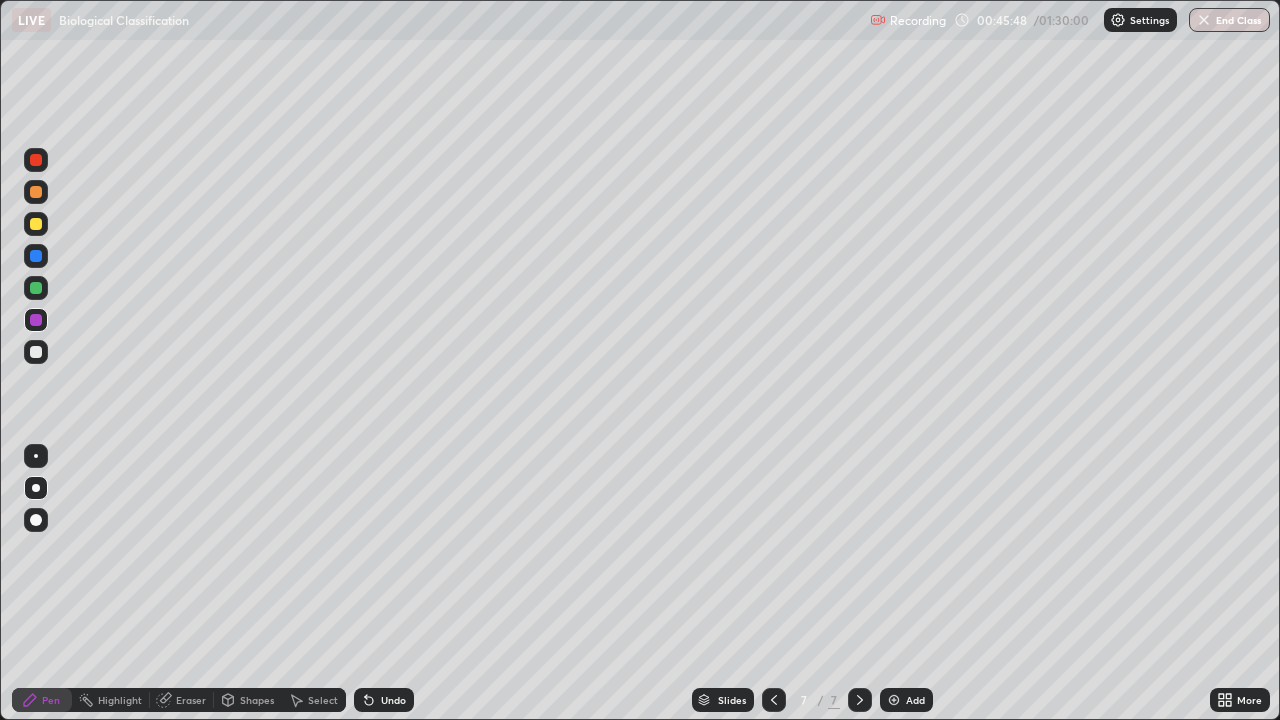 click at bounding box center (36, 192) 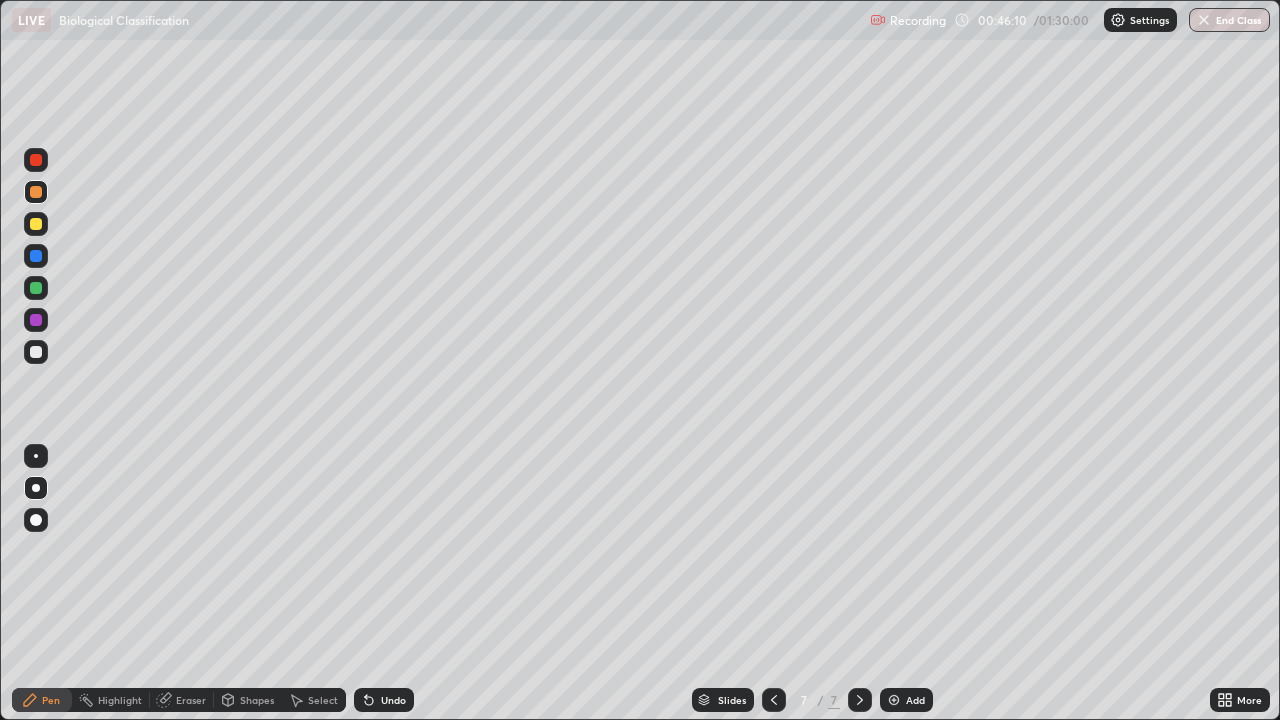 click at bounding box center [36, 288] 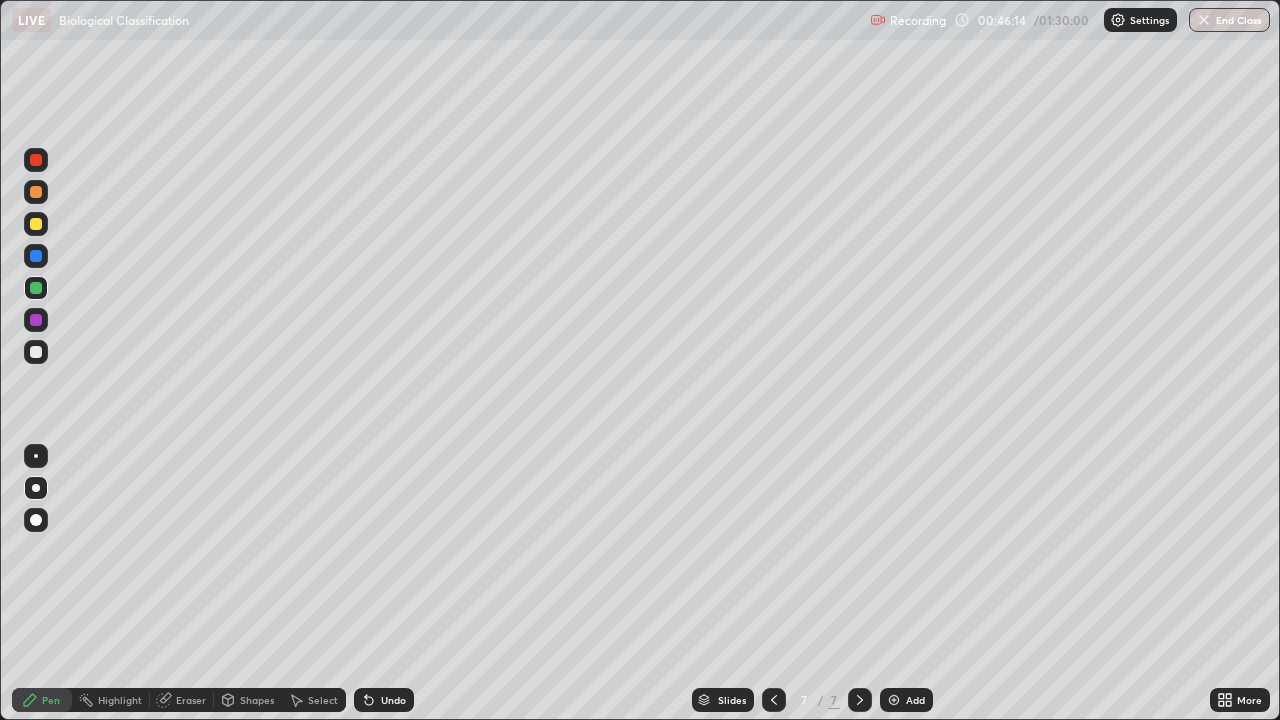 click at bounding box center [36, 160] 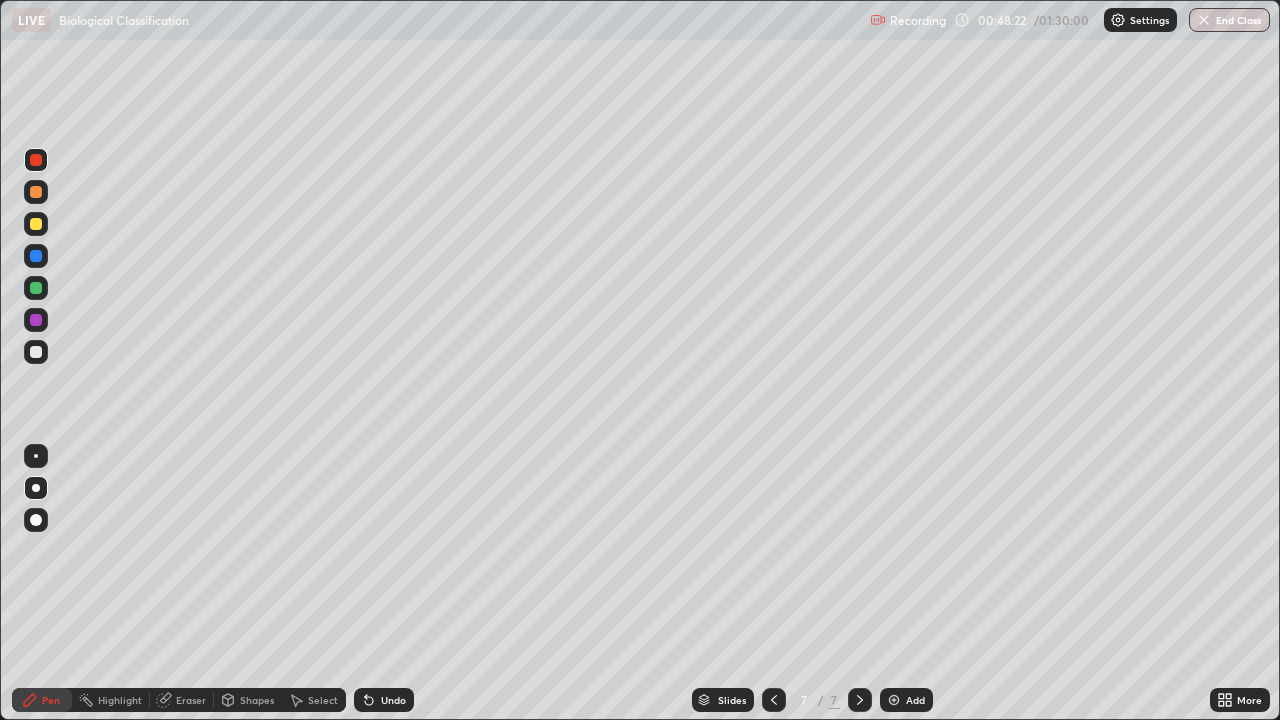 click at bounding box center (36, 352) 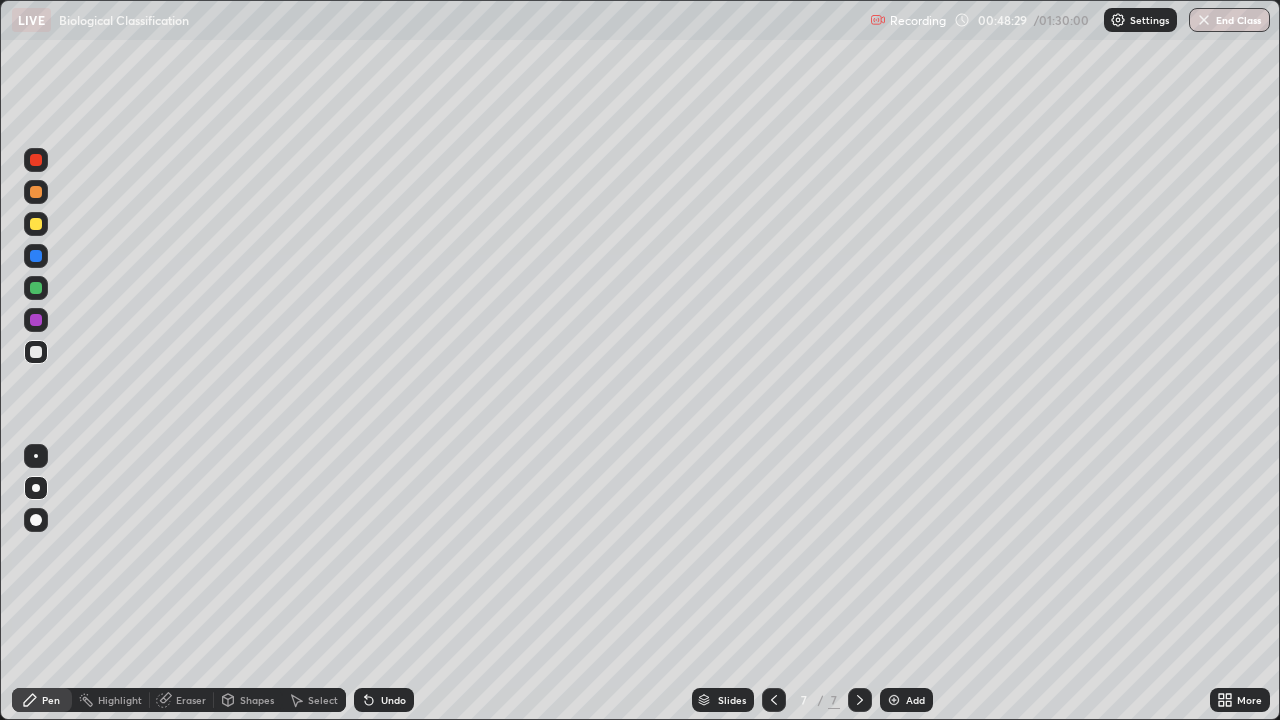 click at bounding box center [36, 160] 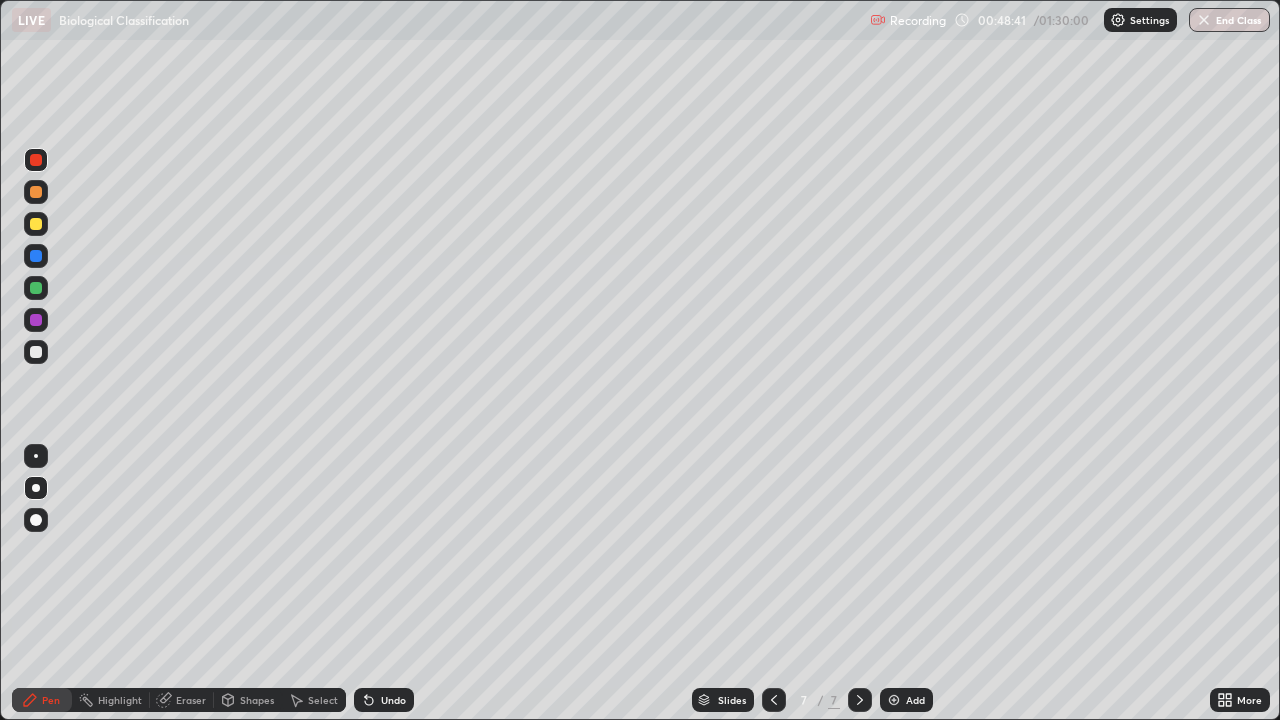 click on "Eraser" at bounding box center (191, 700) 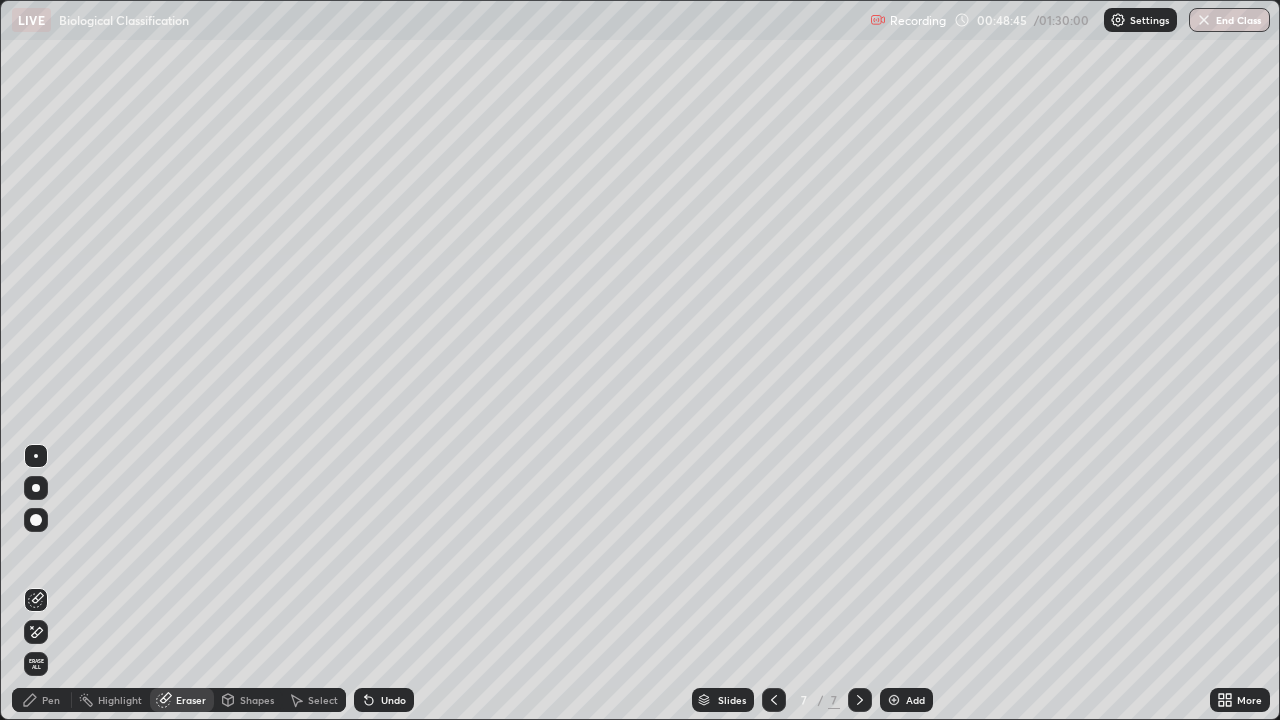 click on "Pen" at bounding box center [51, 700] 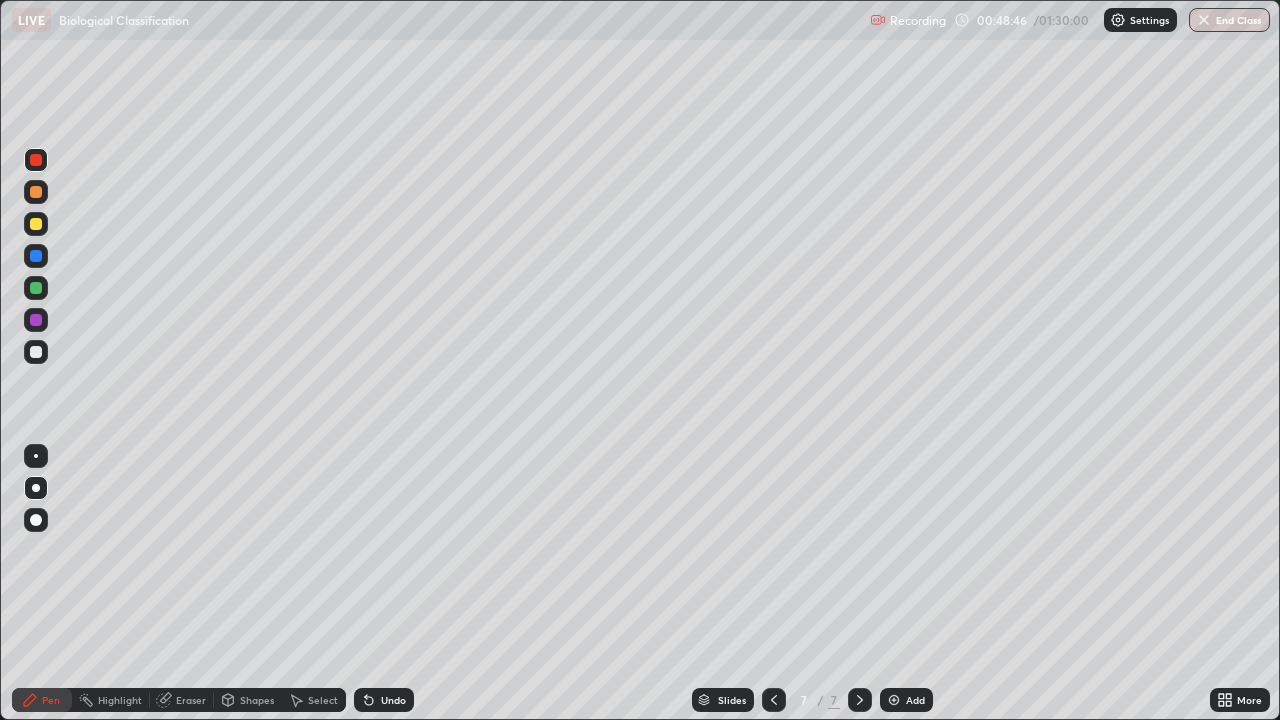 click at bounding box center (36, 352) 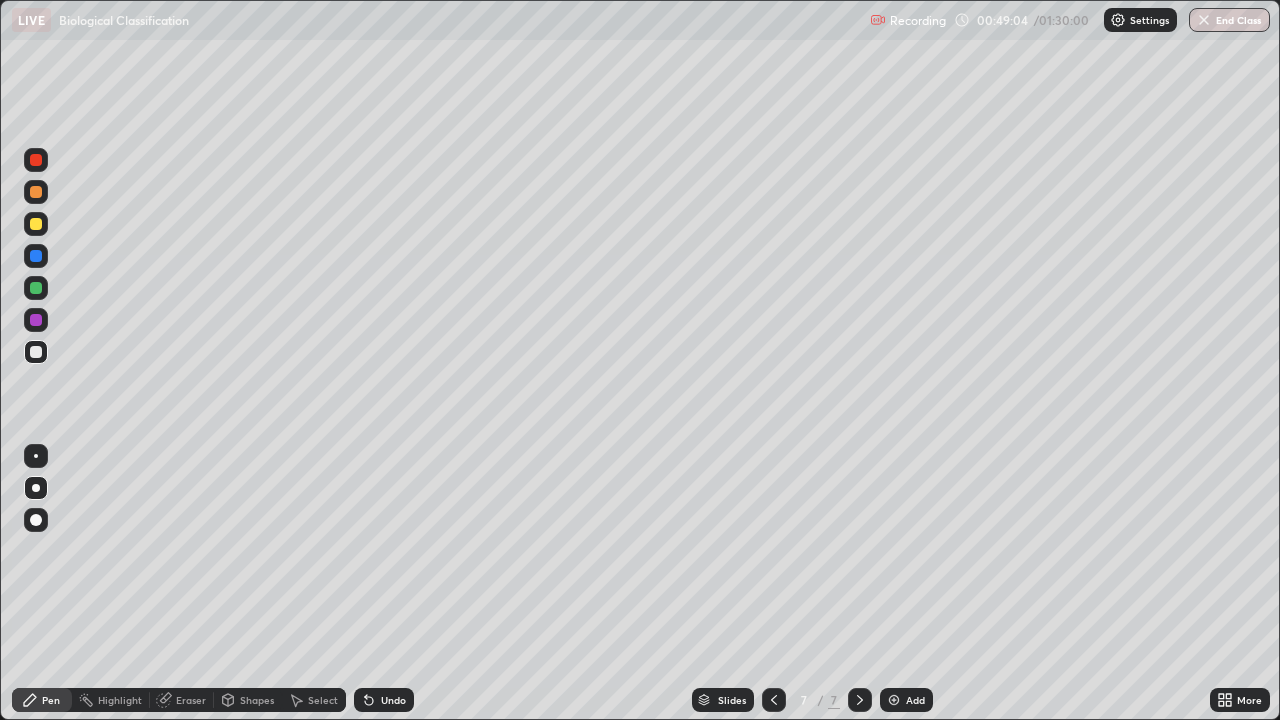 click at bounding box center (36, 256) 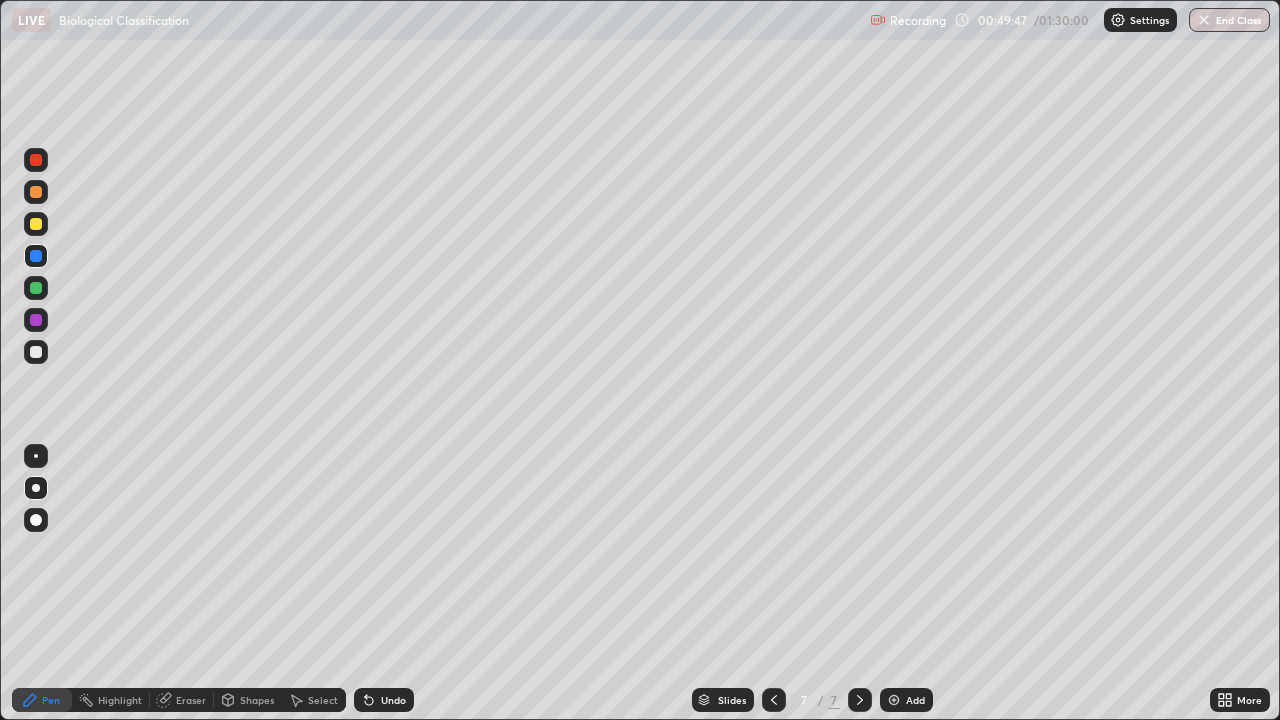 click at bounding box center [36, 160] 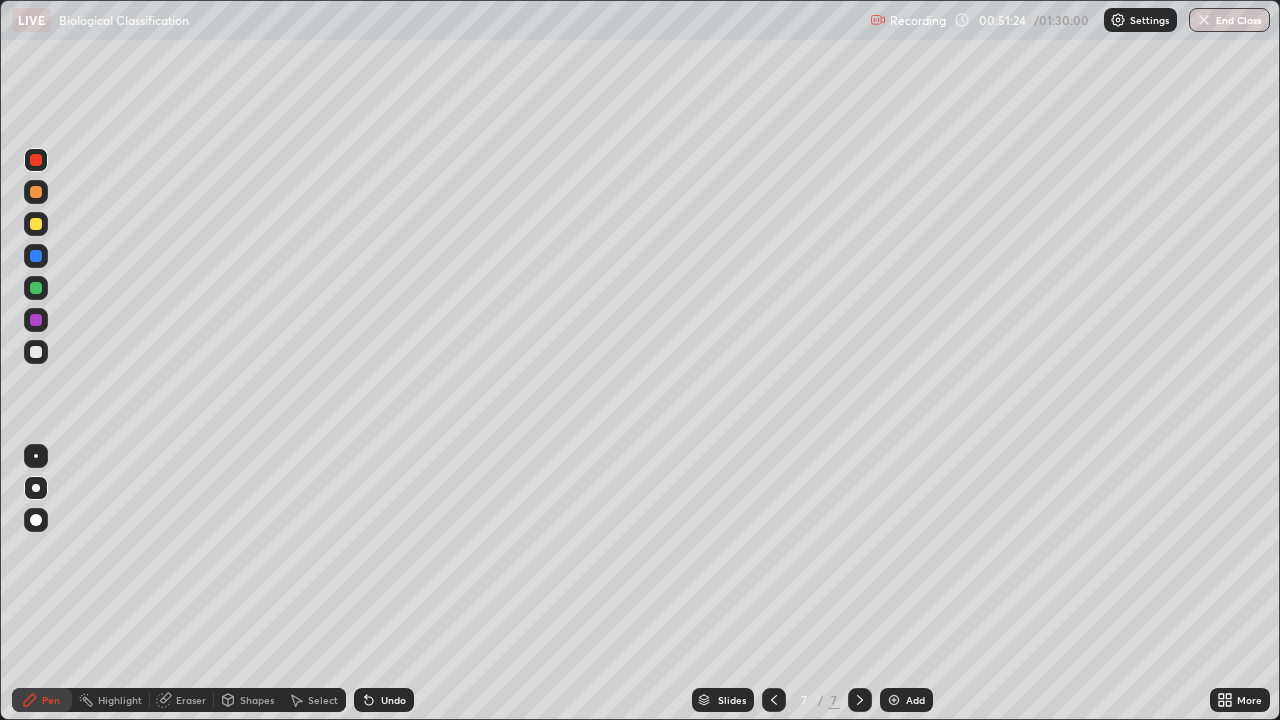 click at bounding box center [894, 700] 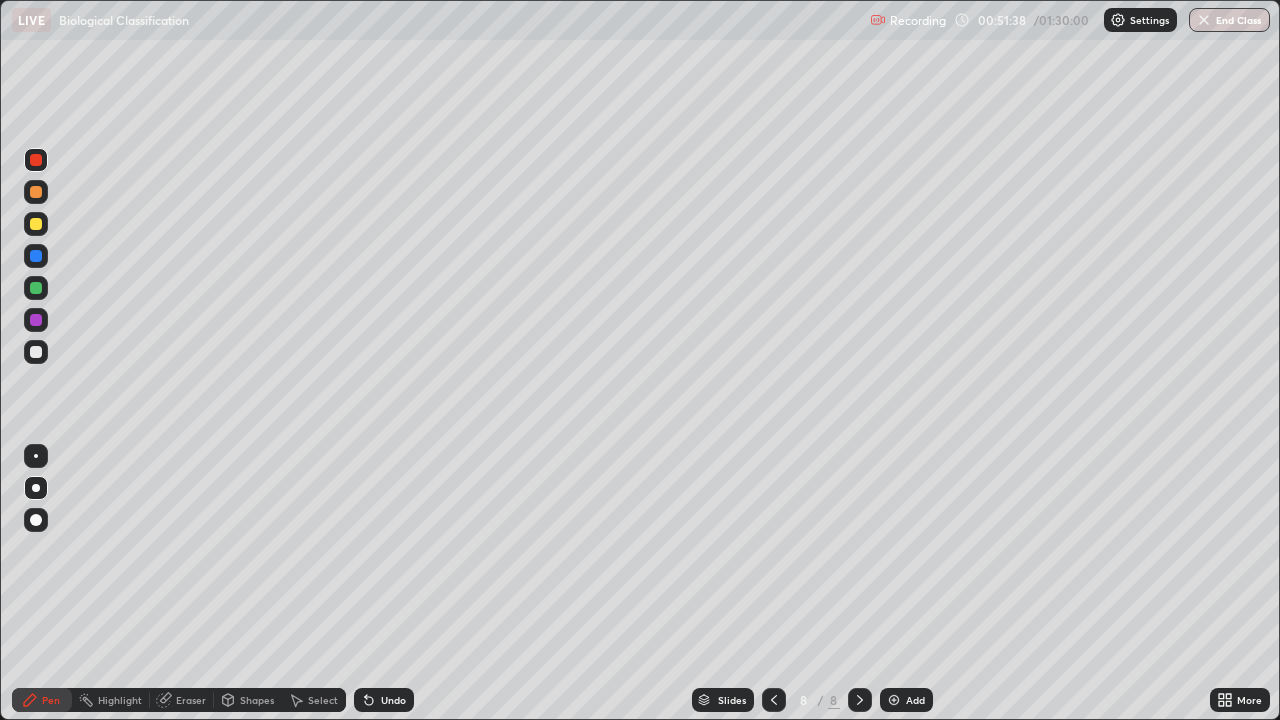 click at bounding box center (36, 352) 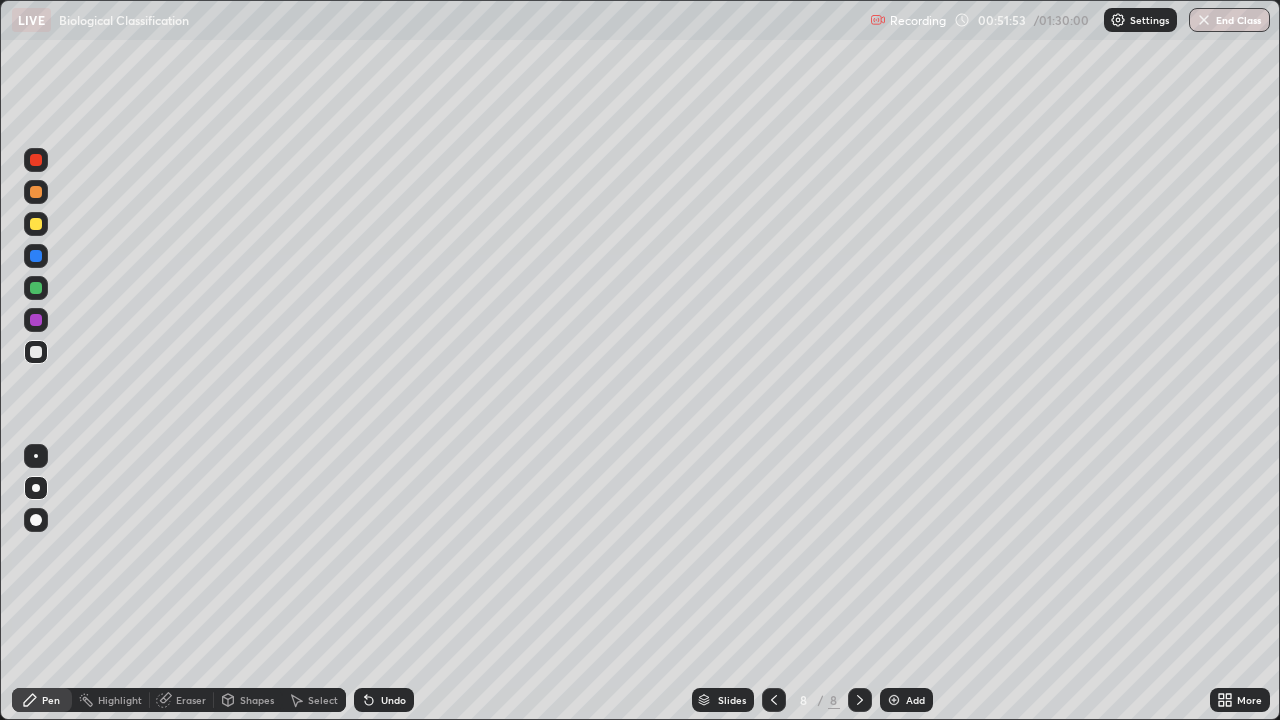 click at bounding box center (36, 192) 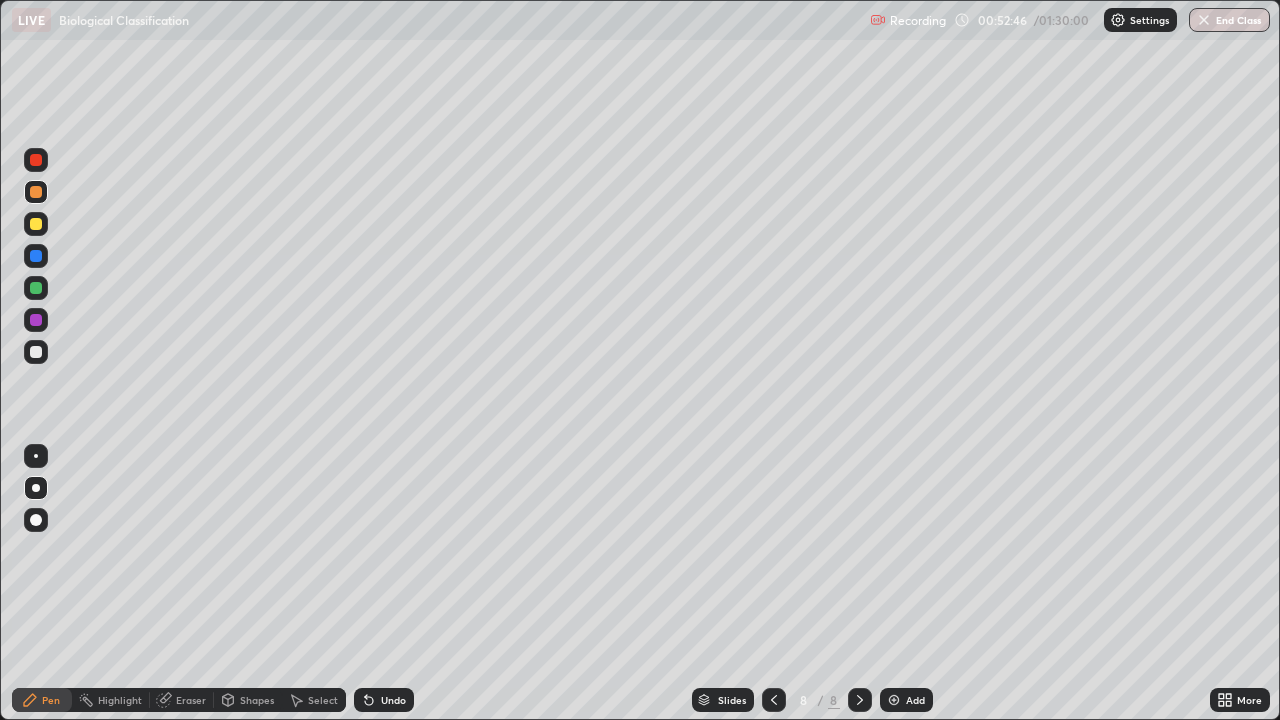 click at bounding box center [36, 288] 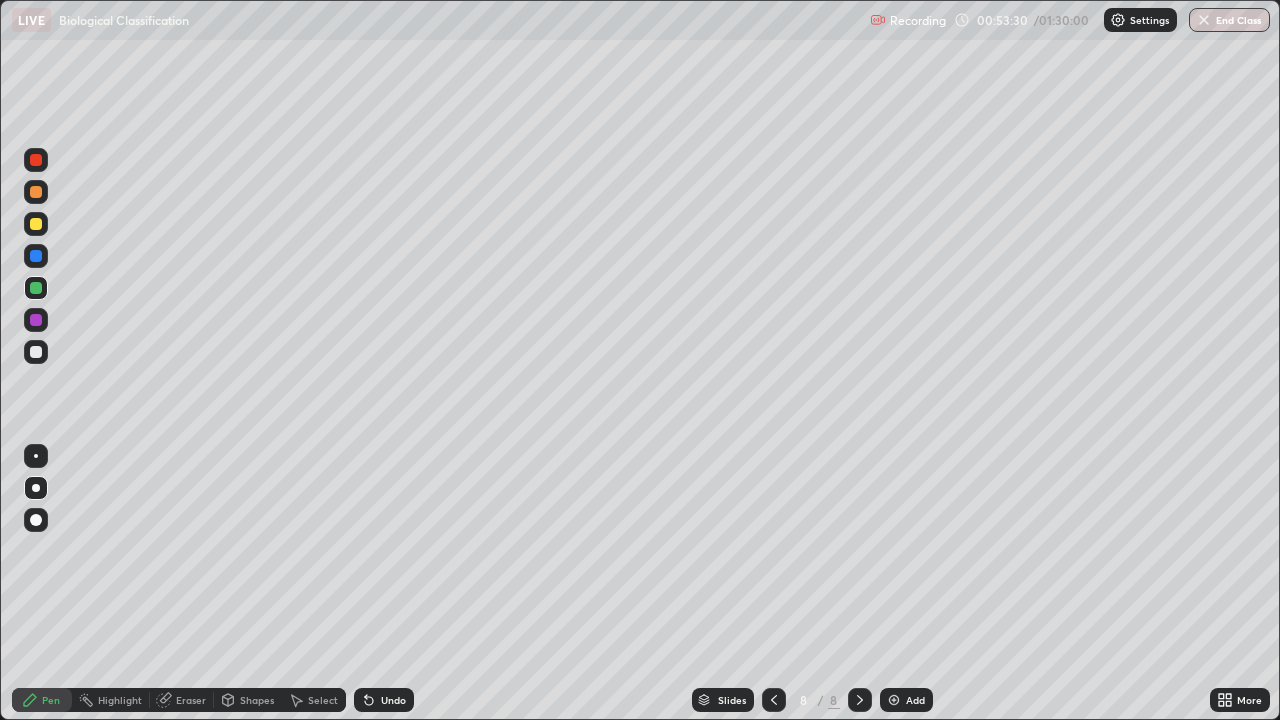 click at bounding box center [36, 352] 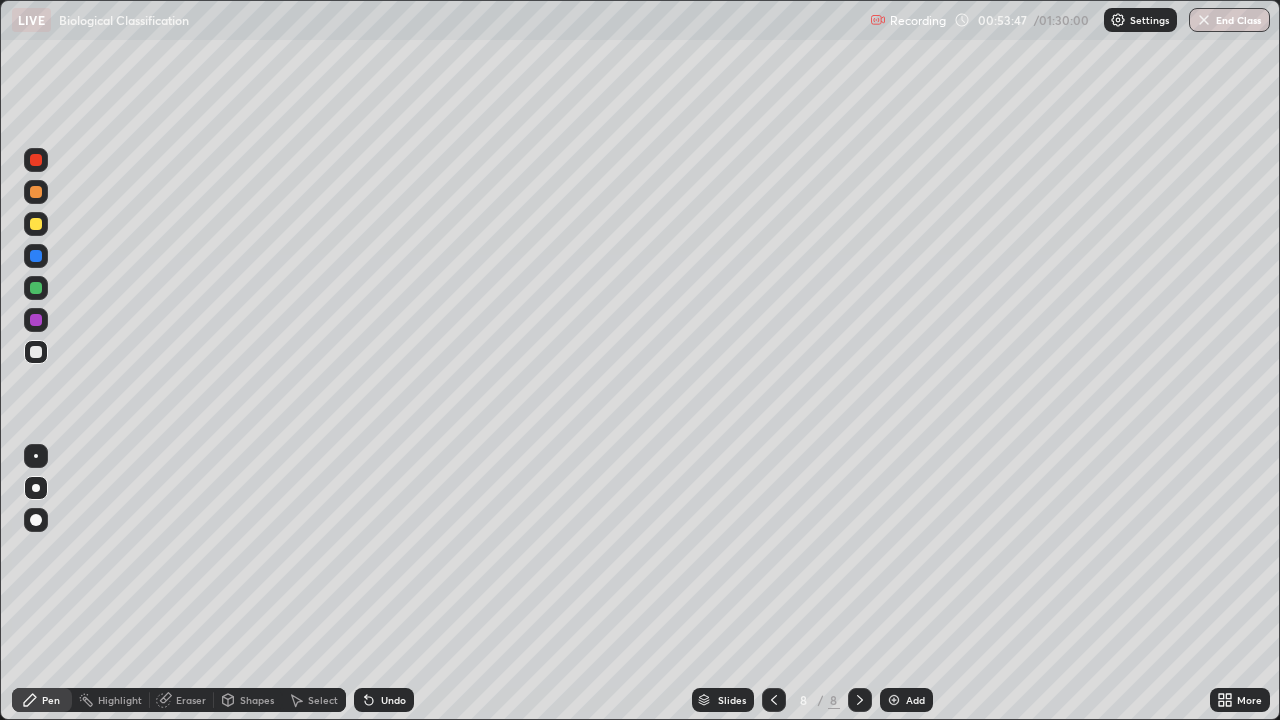 click at bounding box center (36, 320) 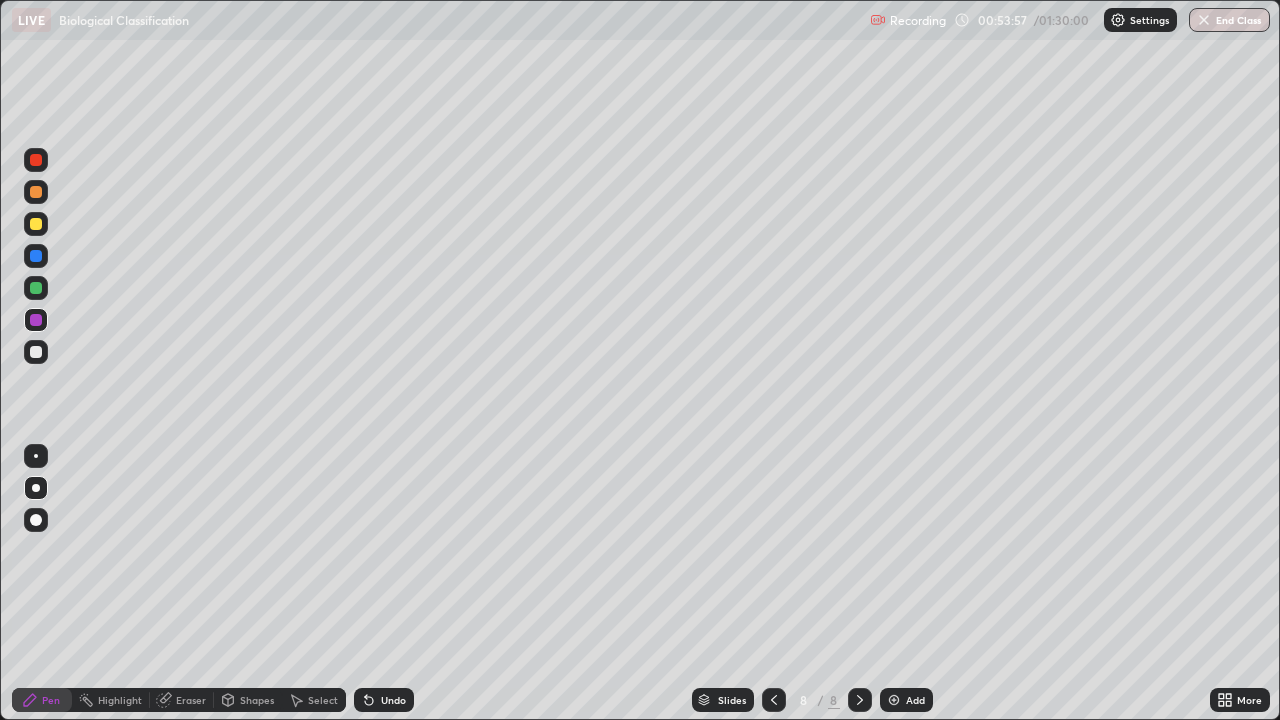 click at bounding box center [36, 224] 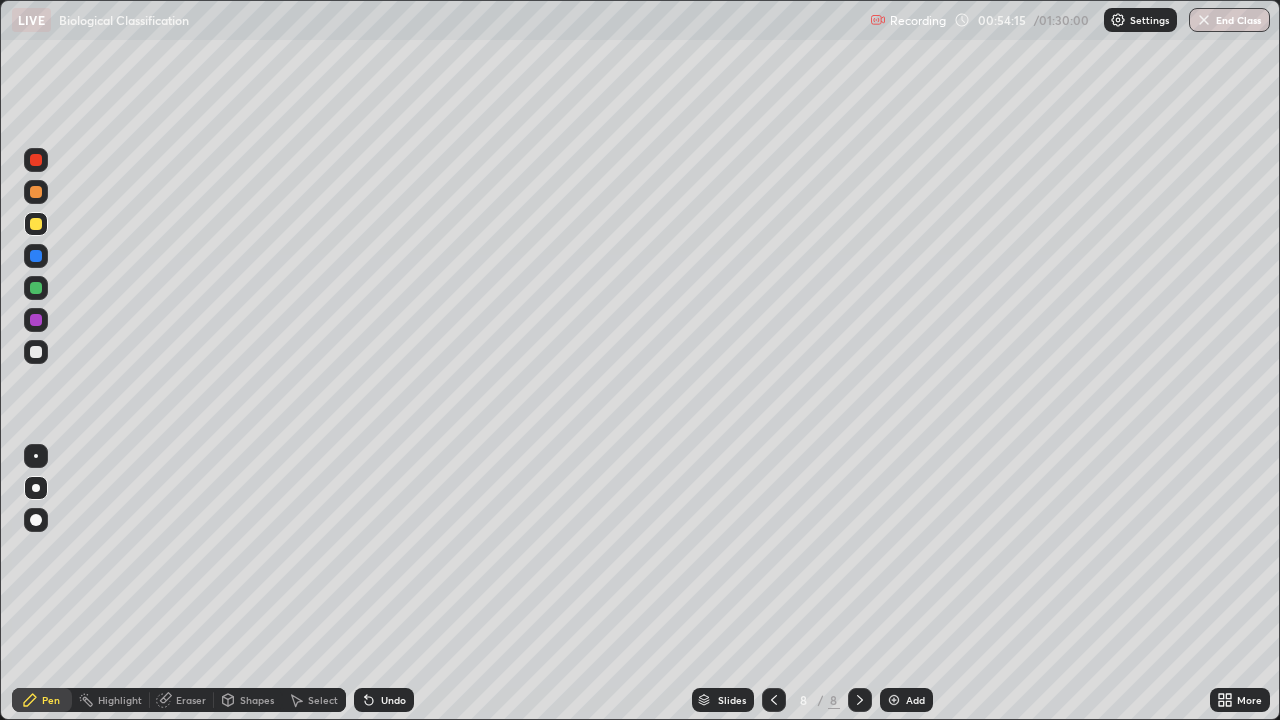 click at bounding box center (36, 352) 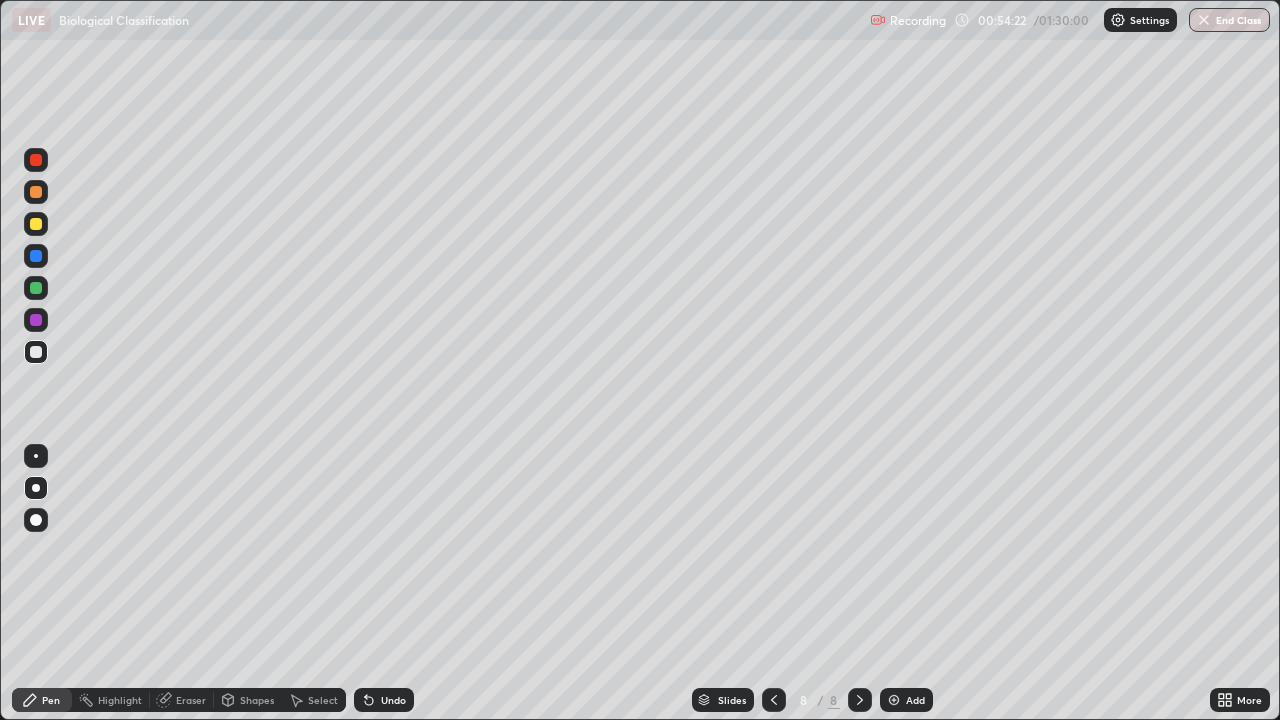 click at bounding box center (36, 320) 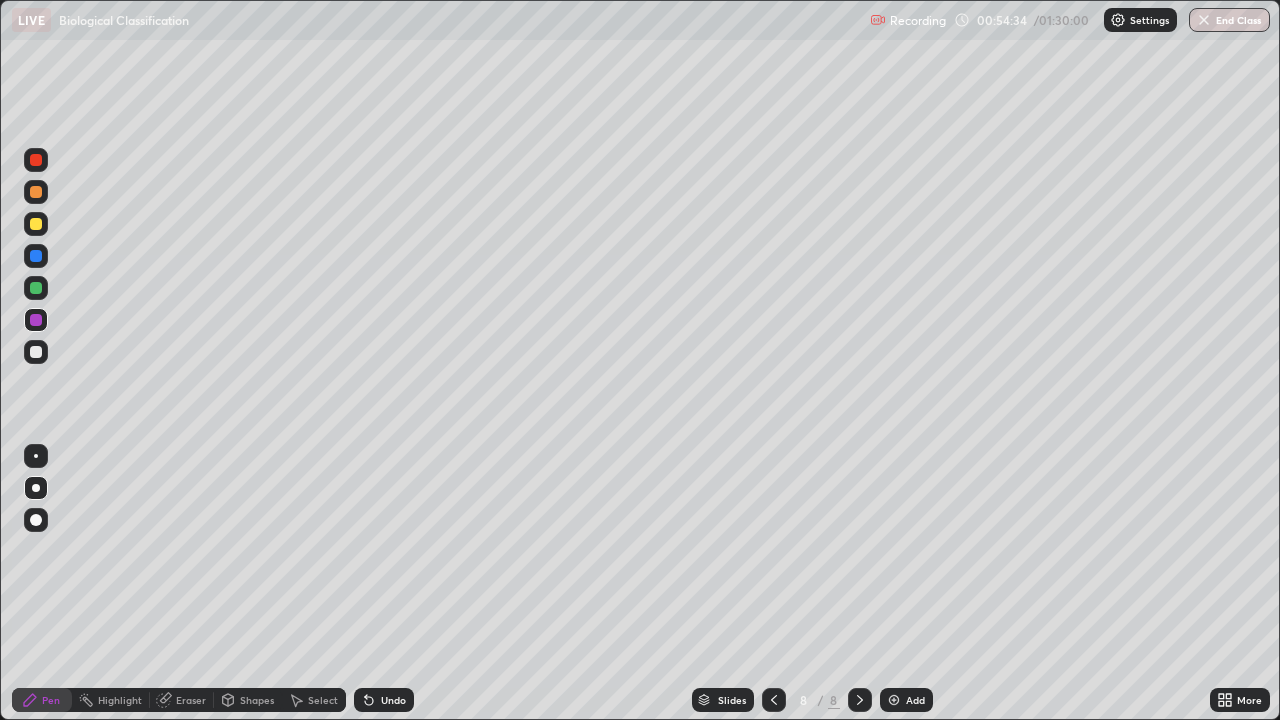 click at bounding box center [36, 352] 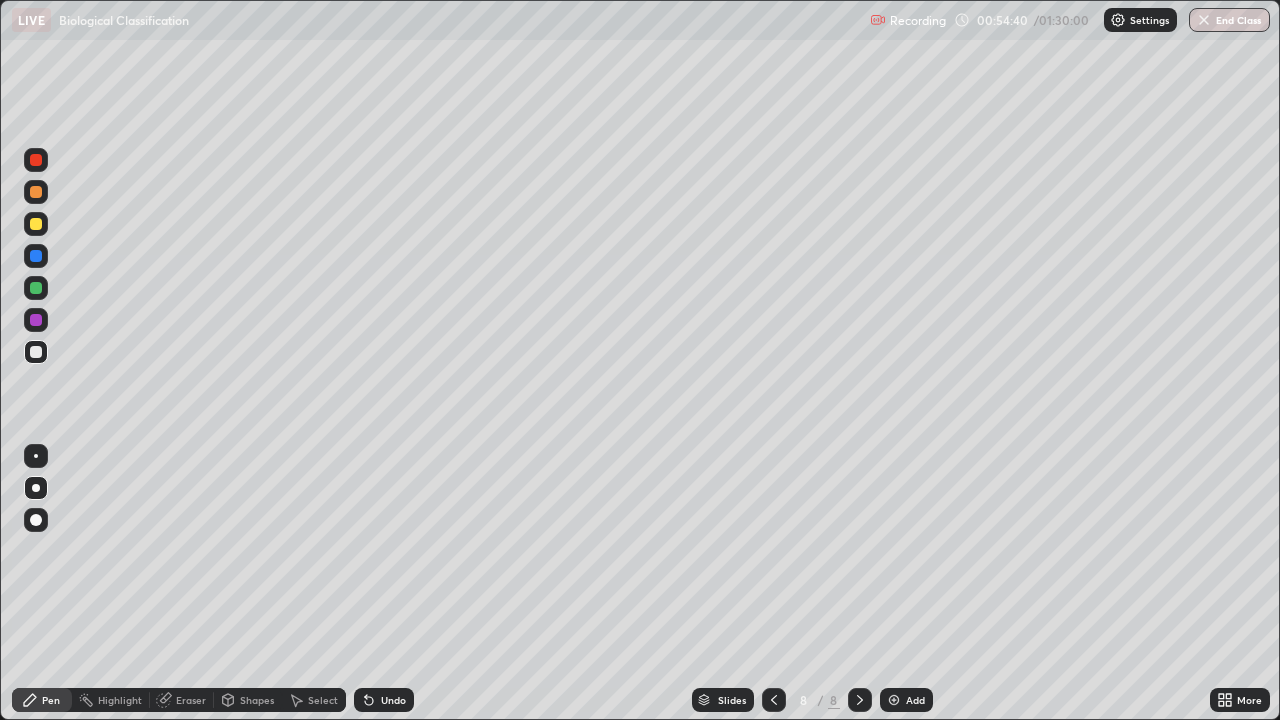 click on "Shapes" at bounding box center [248, 700] 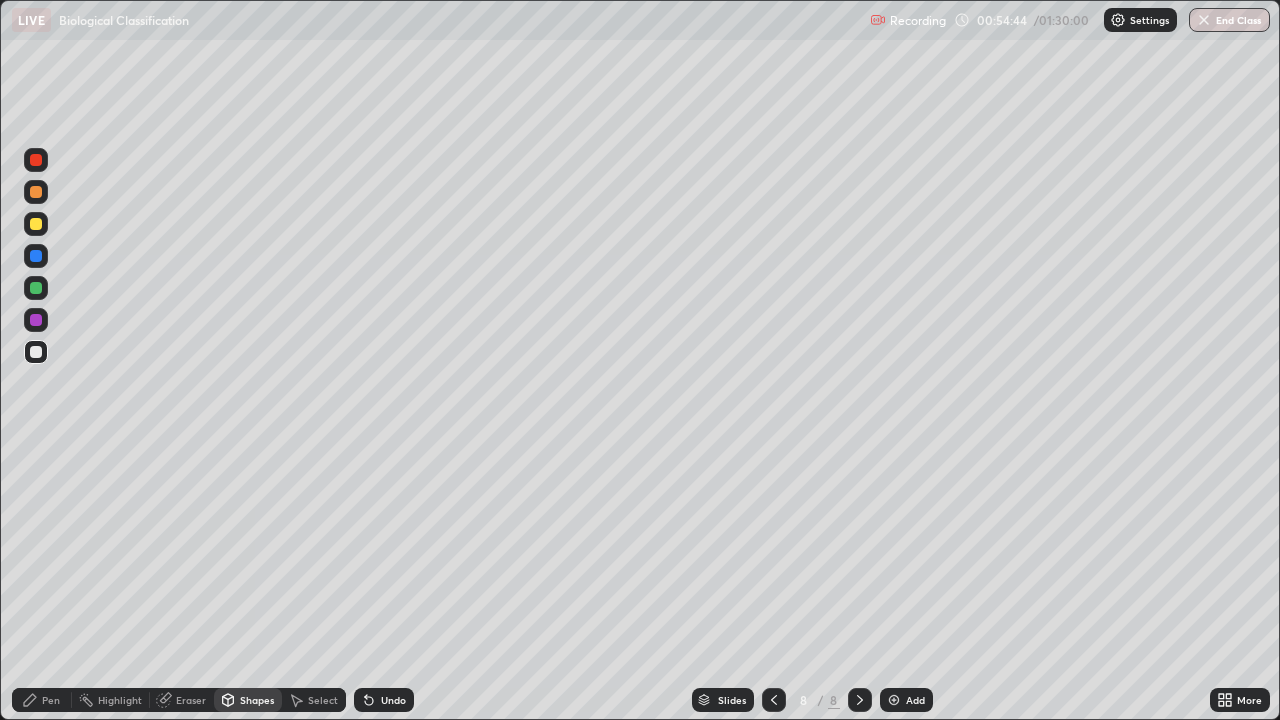 click on "Undo" at bounding box center [384, 700] 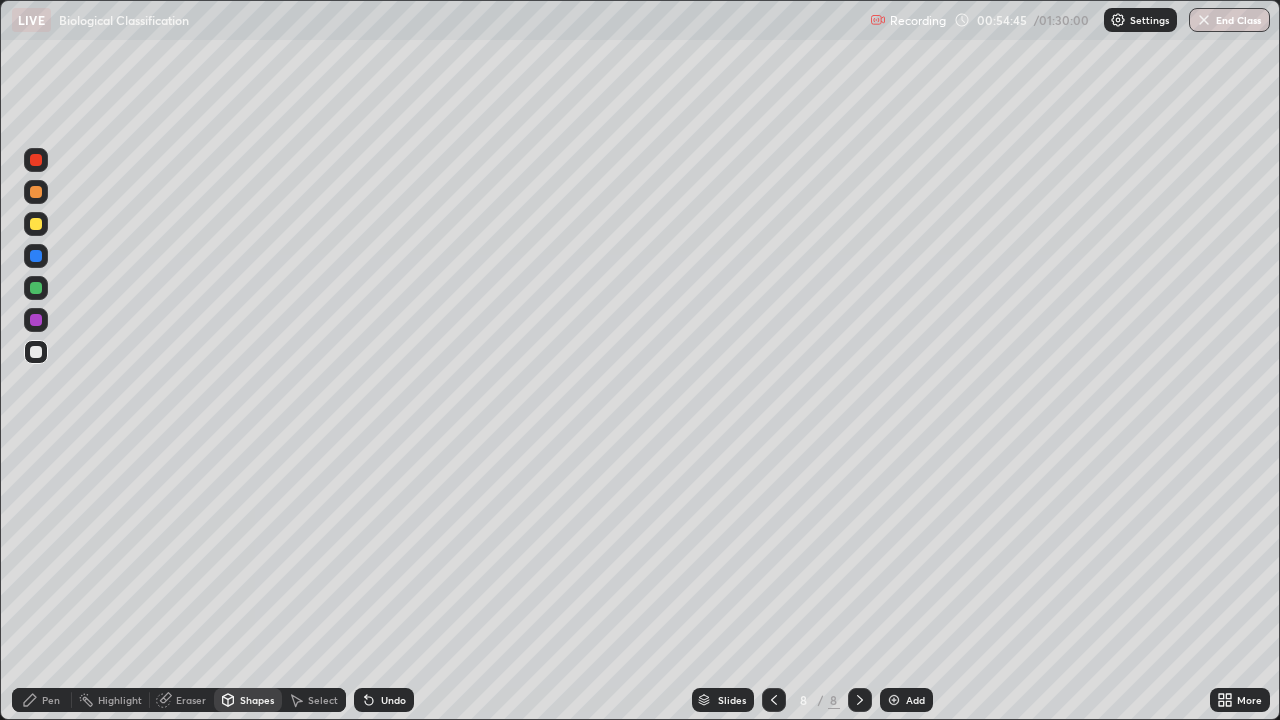 click on "Pen" at bounding box center (51, 700) 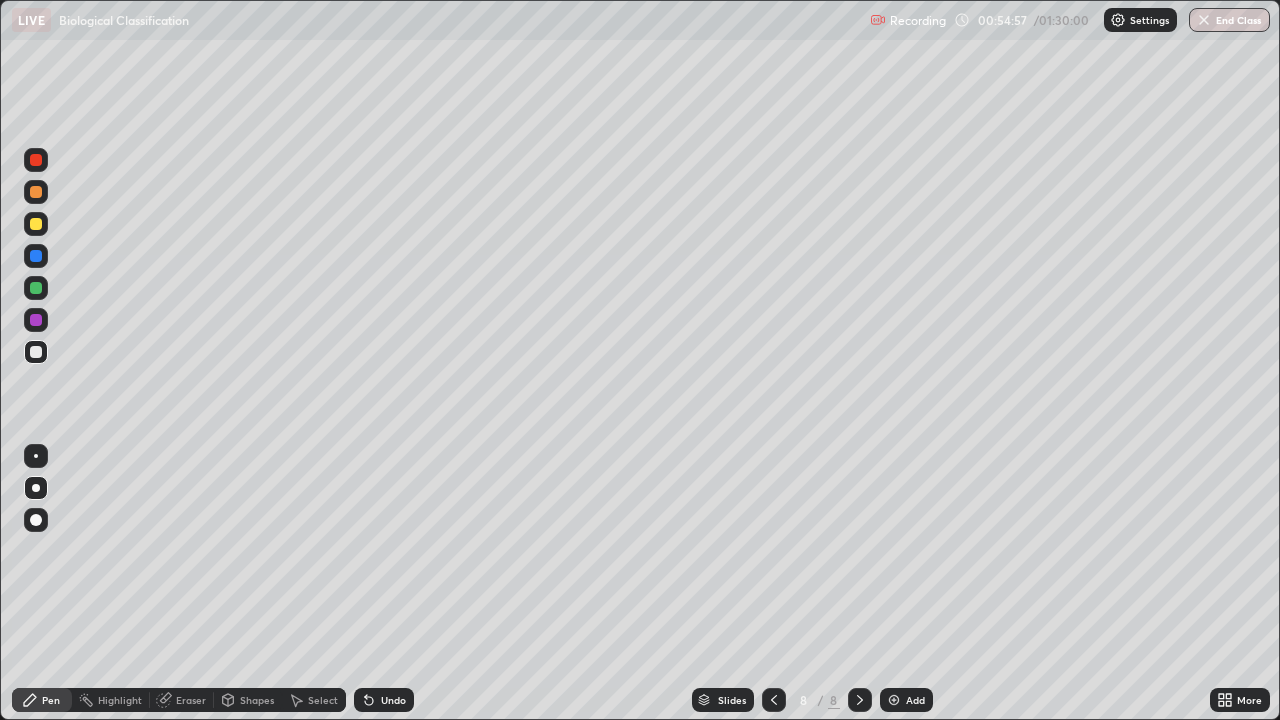 click at bounding box center [36, 320] 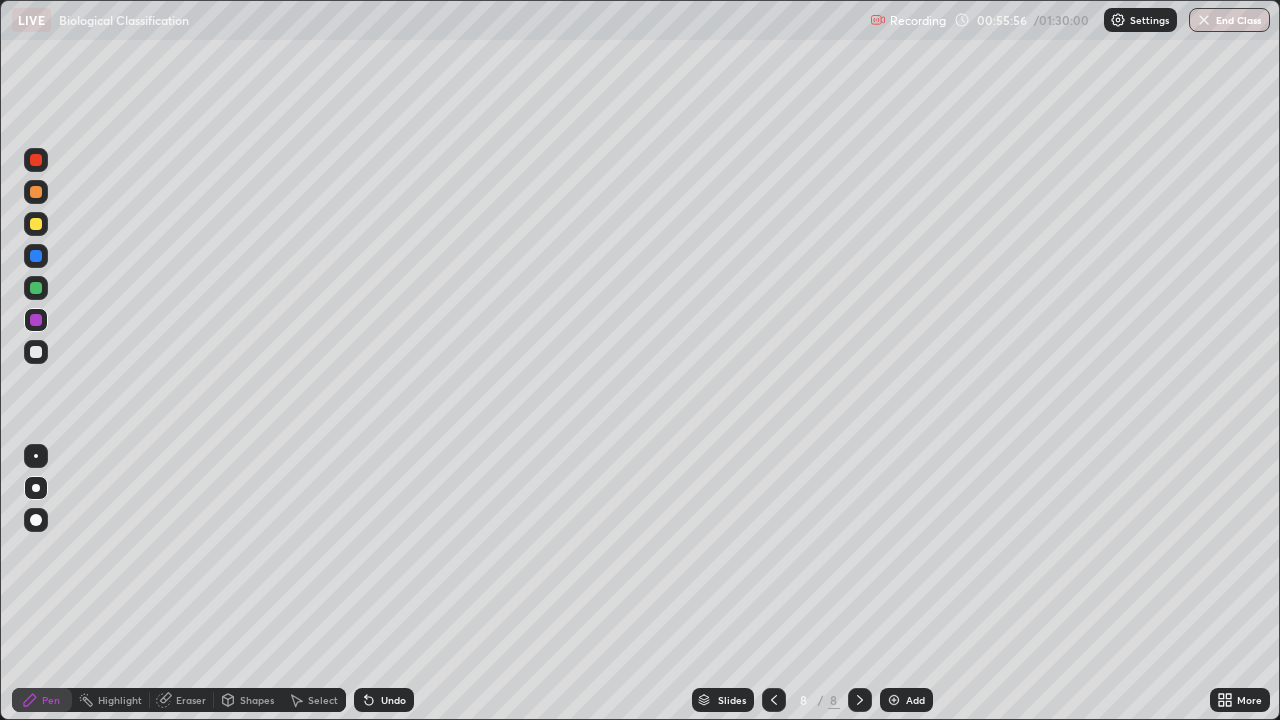 click at bounding box center [36, 256] 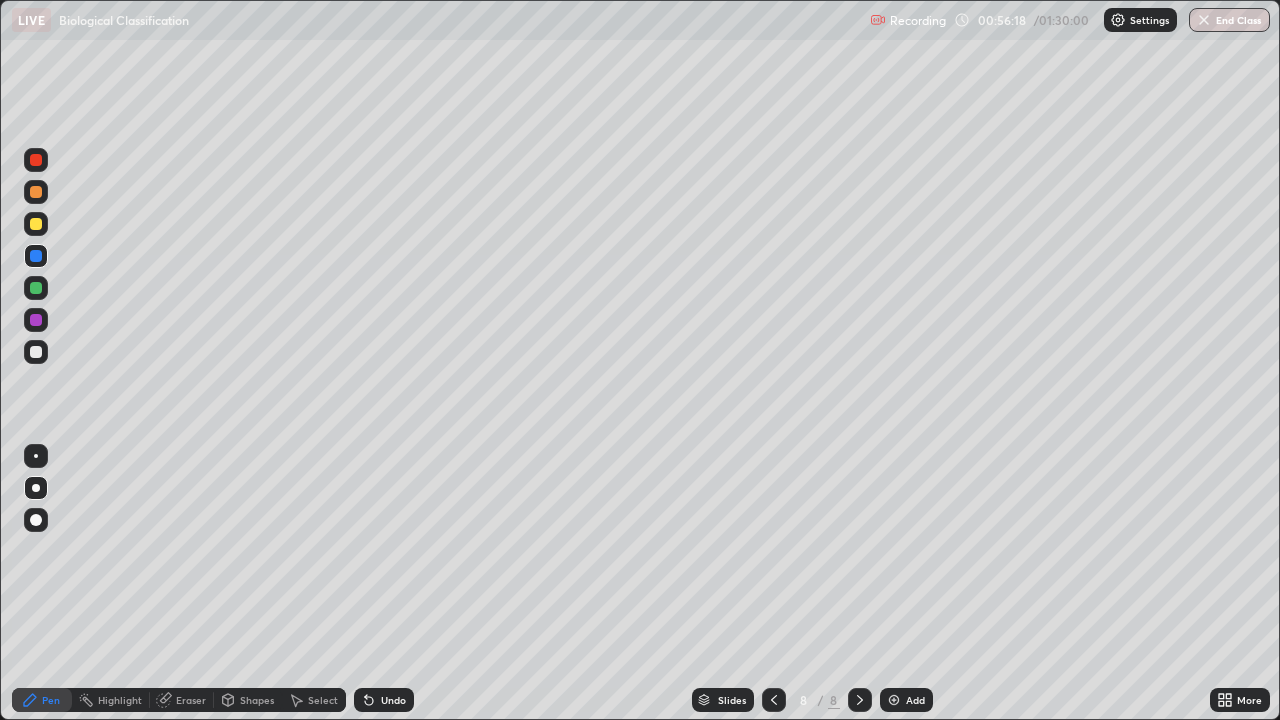 click at bounding box center (36, 320) 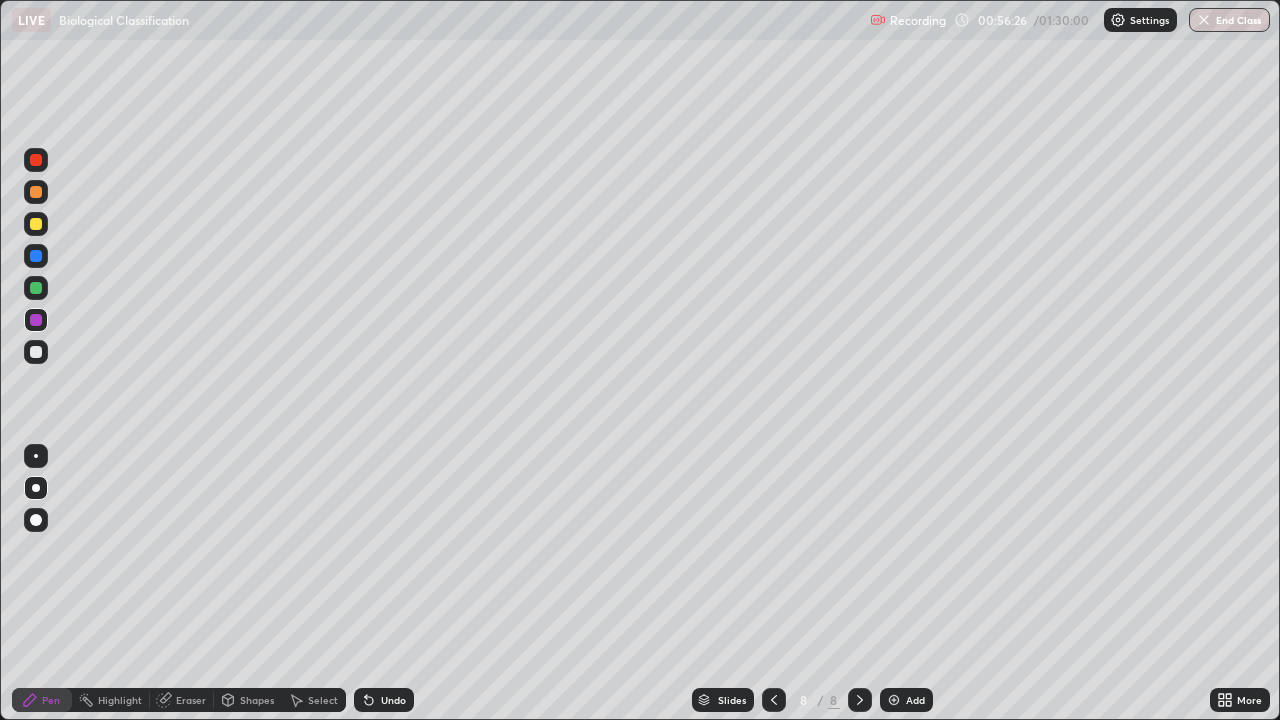 click at bounding box center [36, 352] 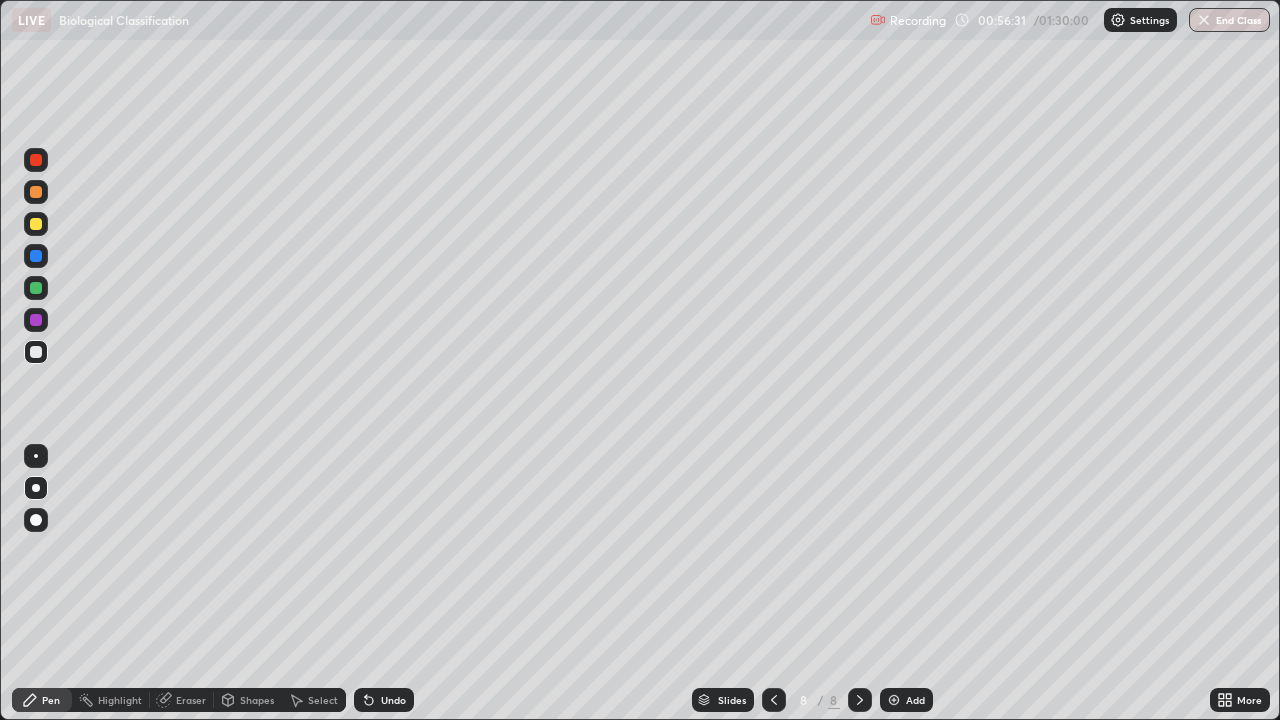 click on "Undo" at bounding box center (393, 700) 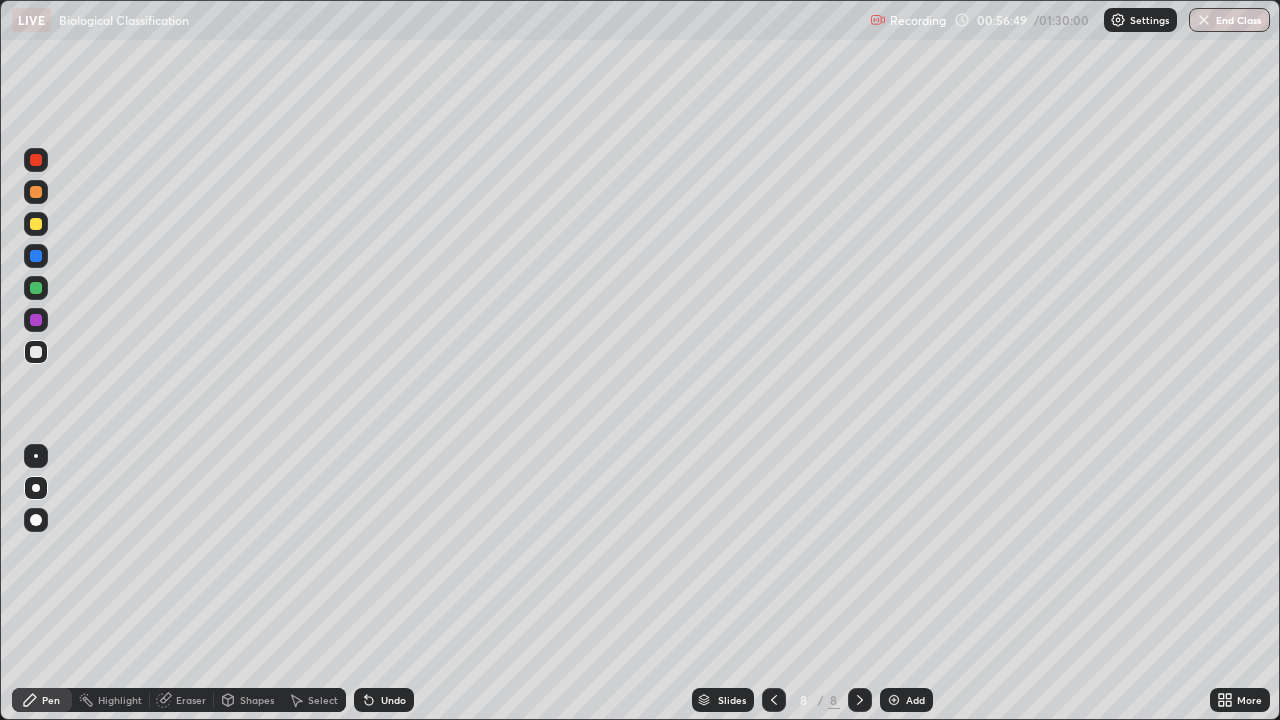 click at bounding box center (36, 256) 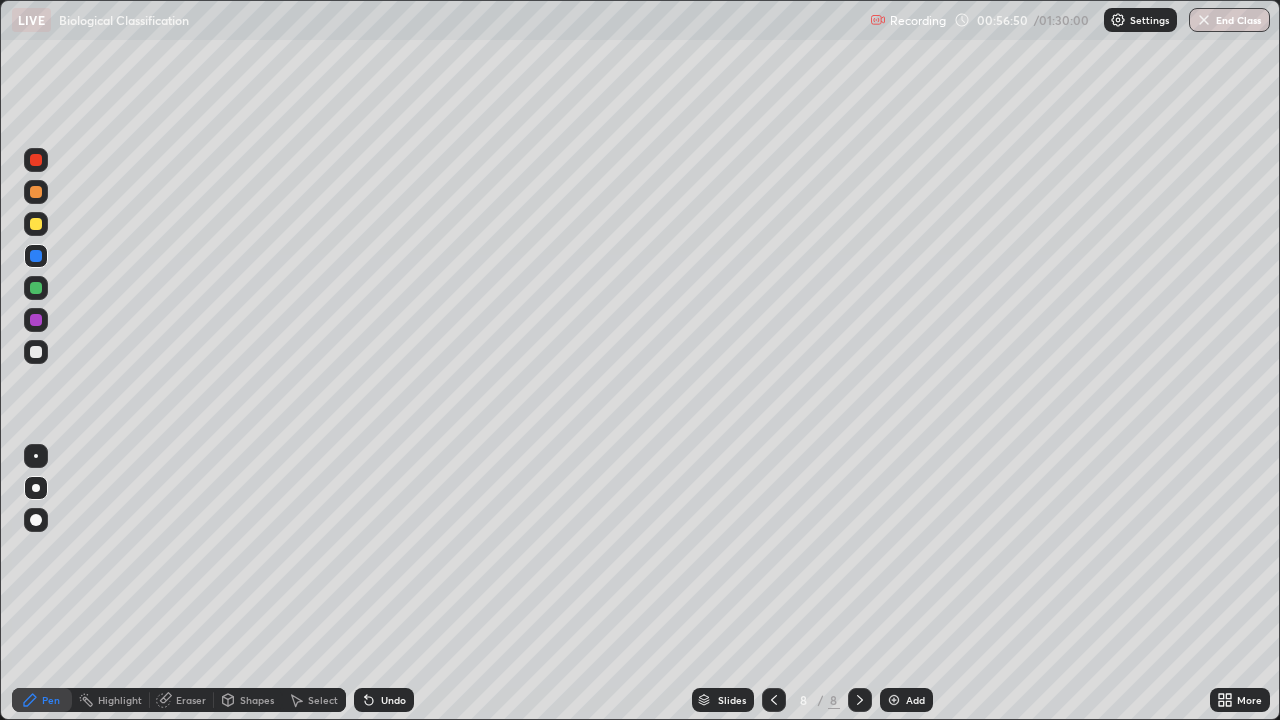 click at bounding box center [36, 320] 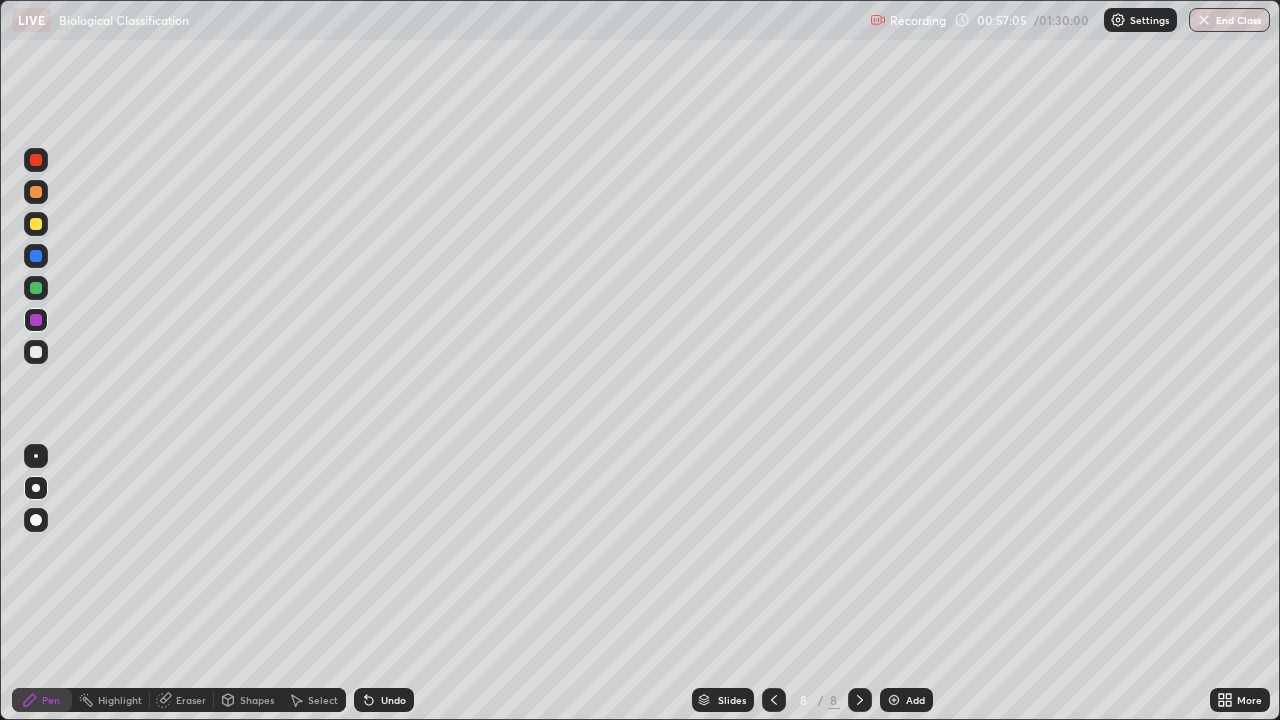 click at bounding box center (36, 288) 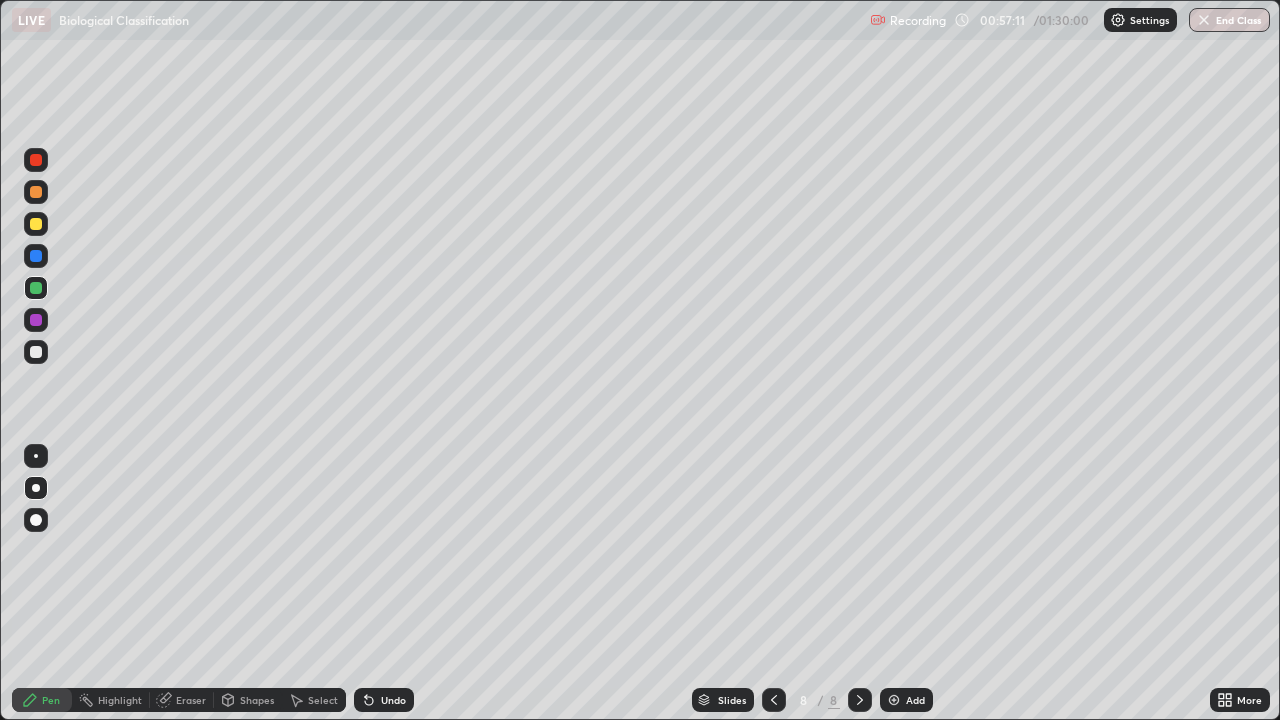 click on "Undo" at bounding box center [393, 700] 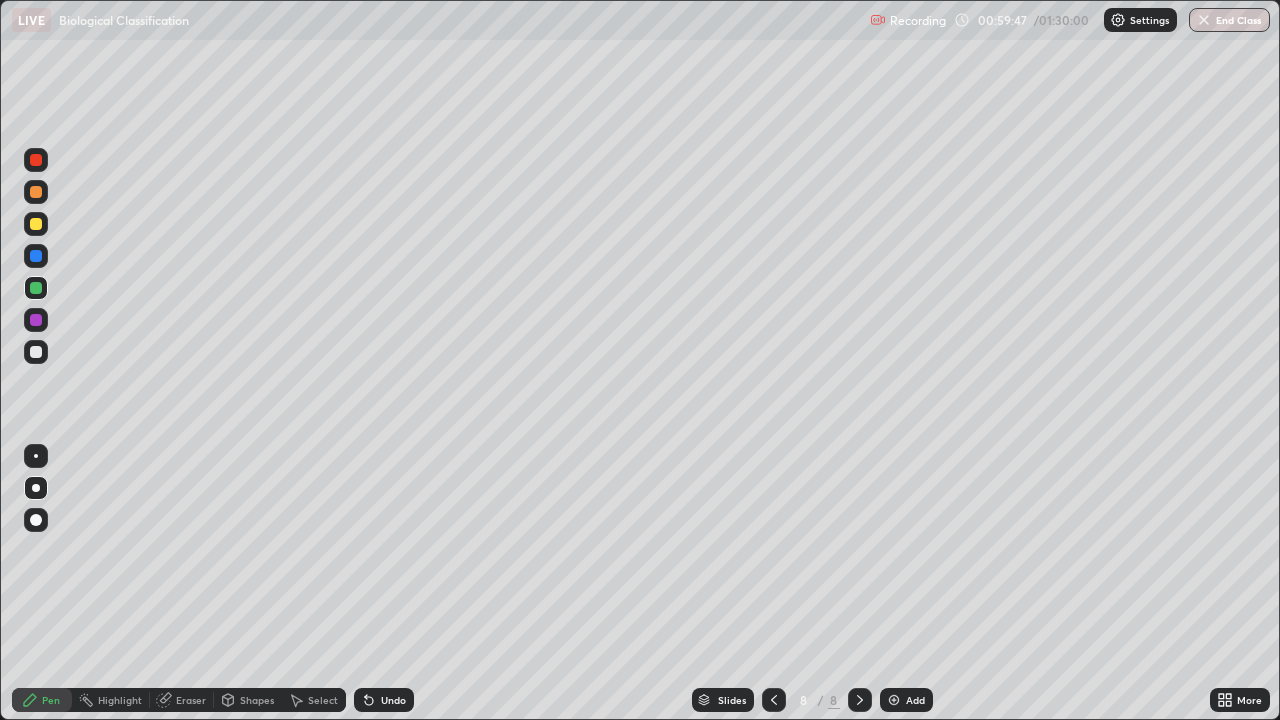 click at bounding box center (36, 256) 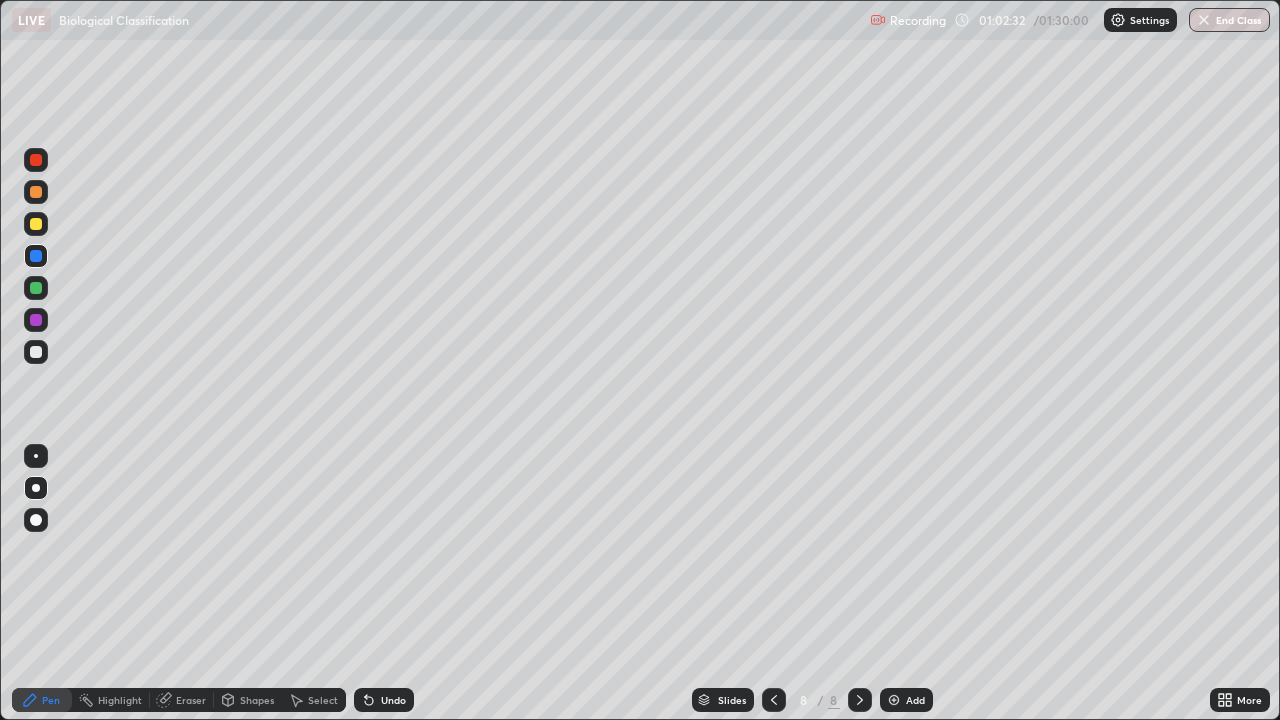 click on "Add" at bounding box center [915, 700] 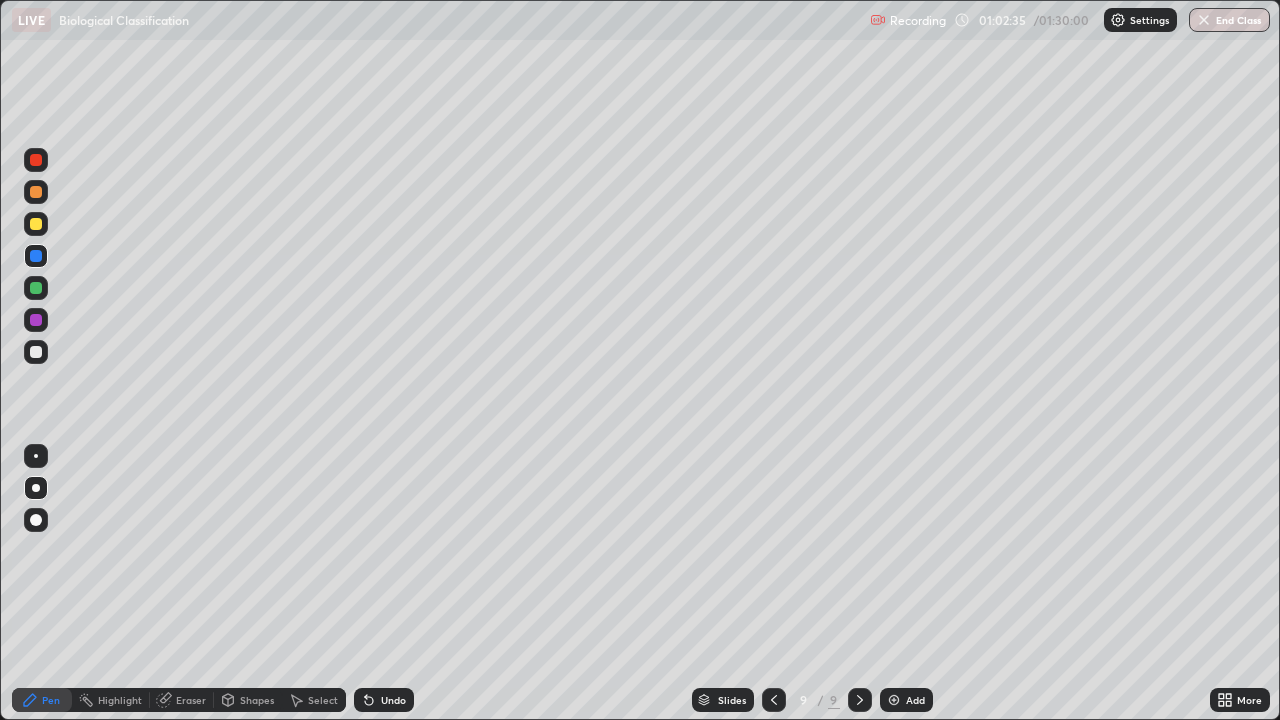 click at bounding box center (36, 160) 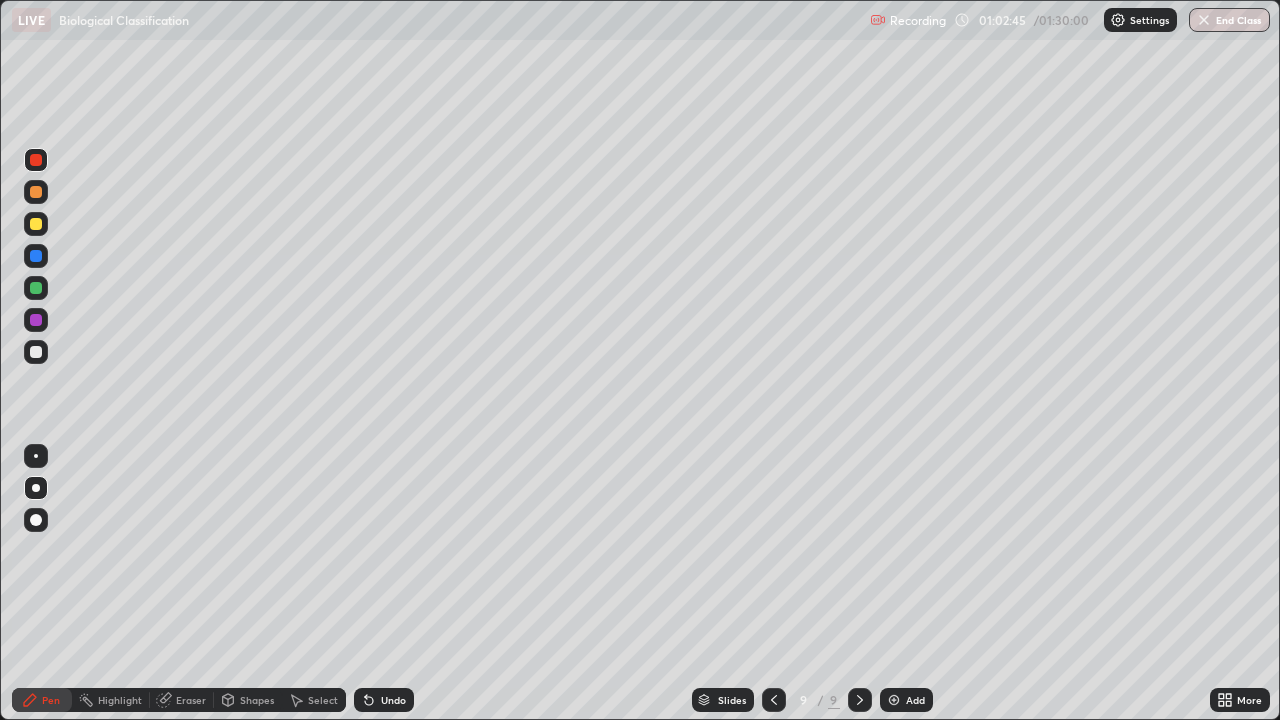 click at bounding box center [36, 352] 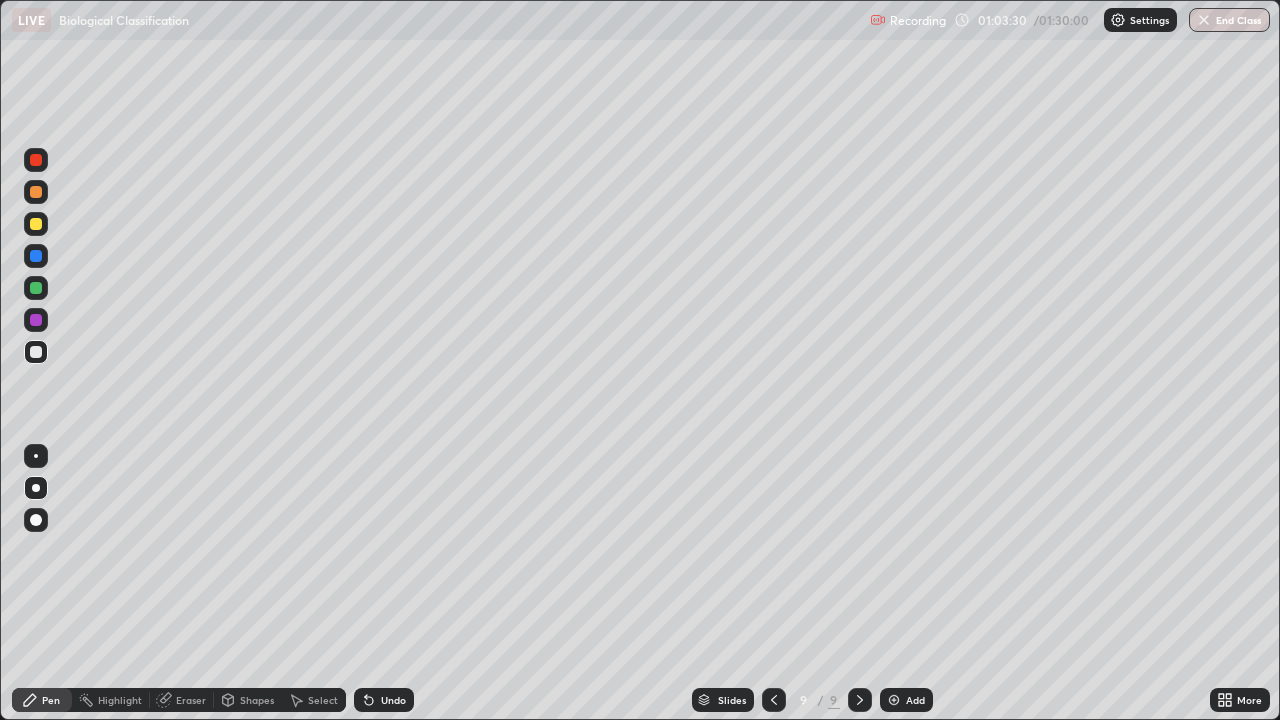 click at bounding box center [36, 256] 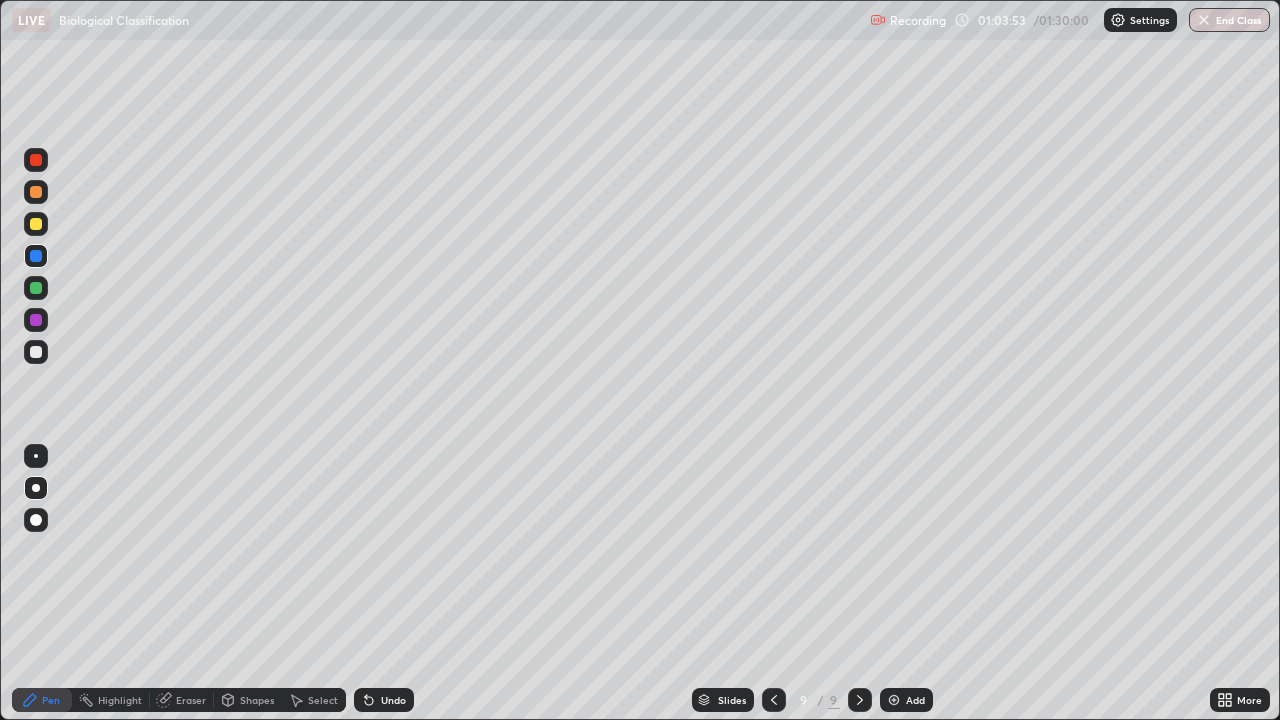 click at bounding box center [36, 320] 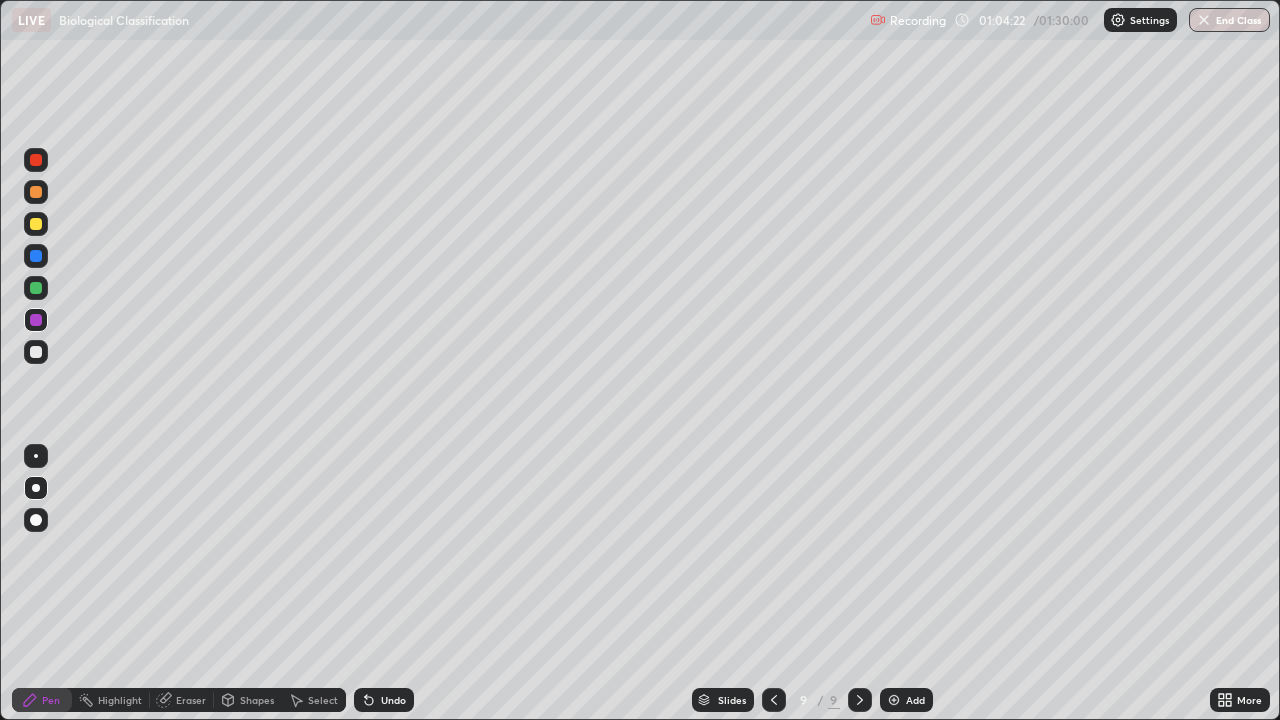 click 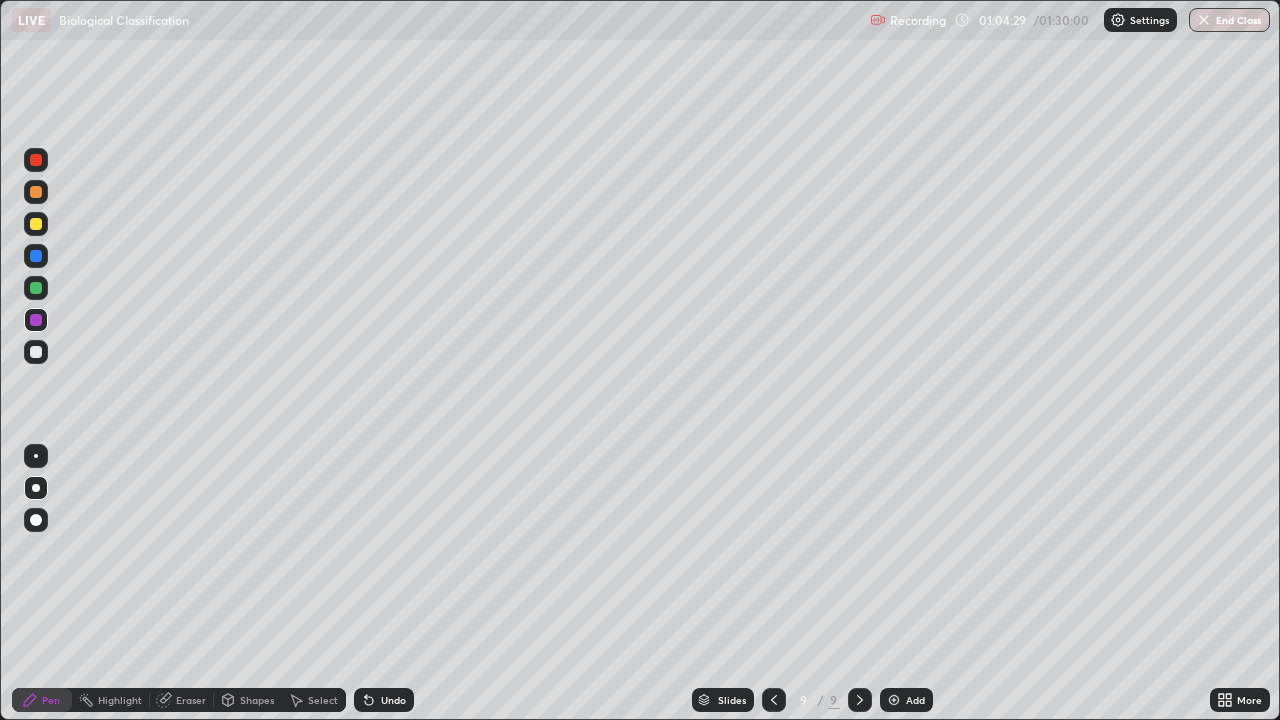 click at bounding box center (36, 288) 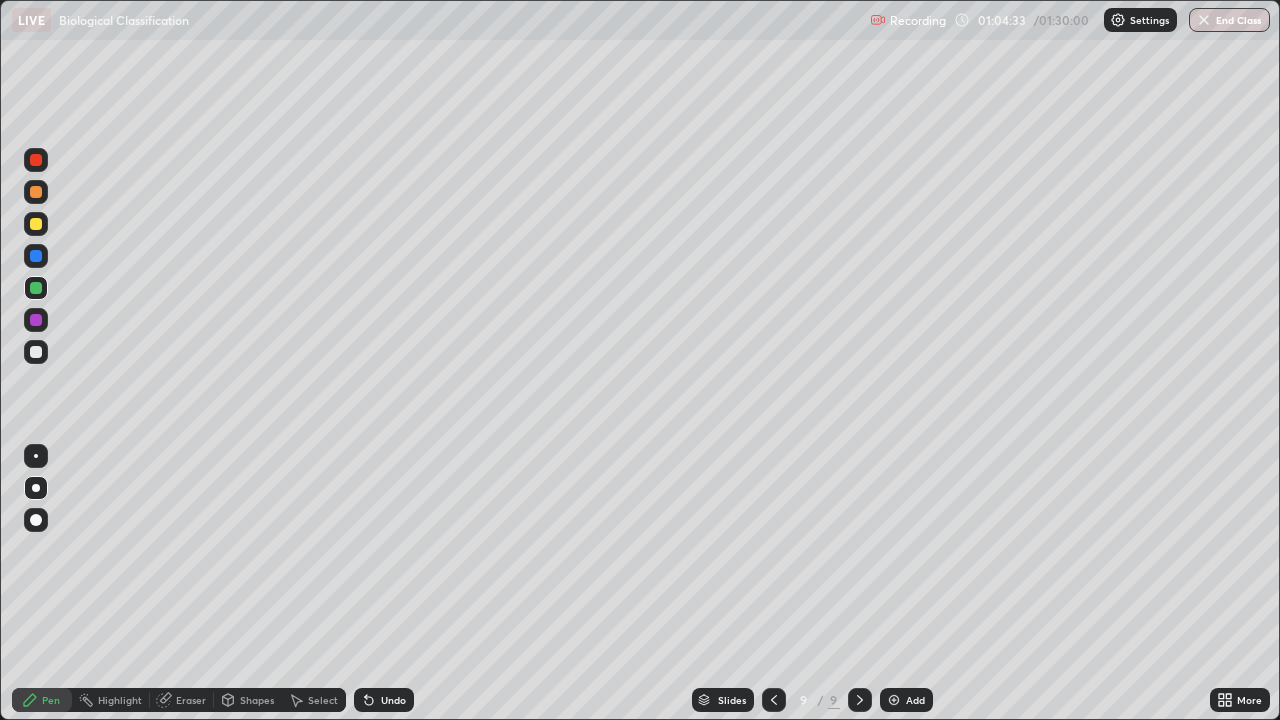 click on "Undo" at bounding box center (393, 700) 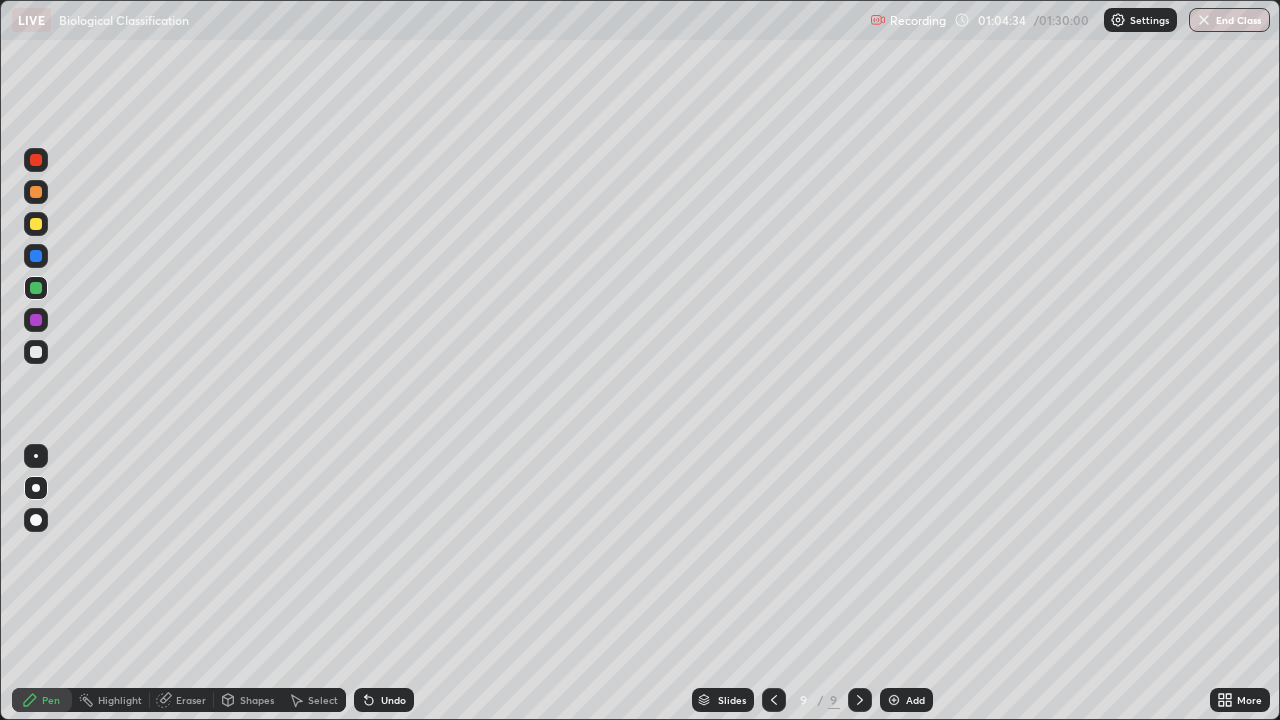 click 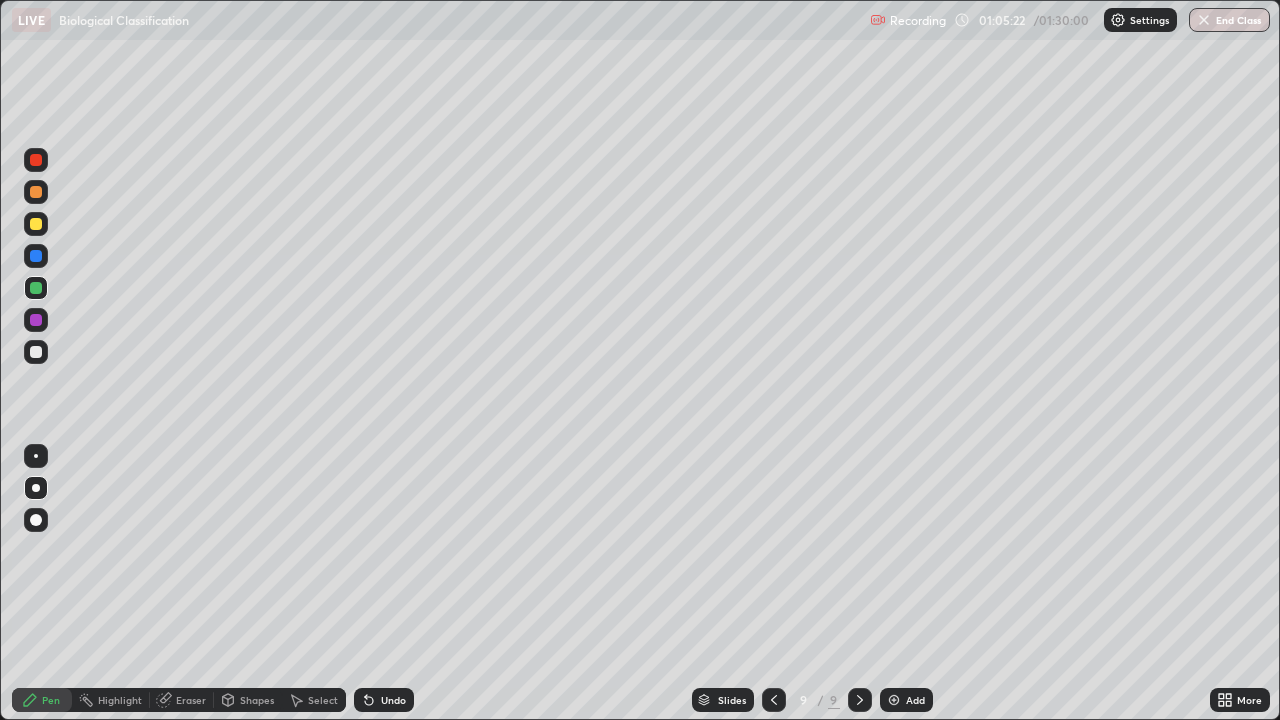 click at bounding box center [36, 256] 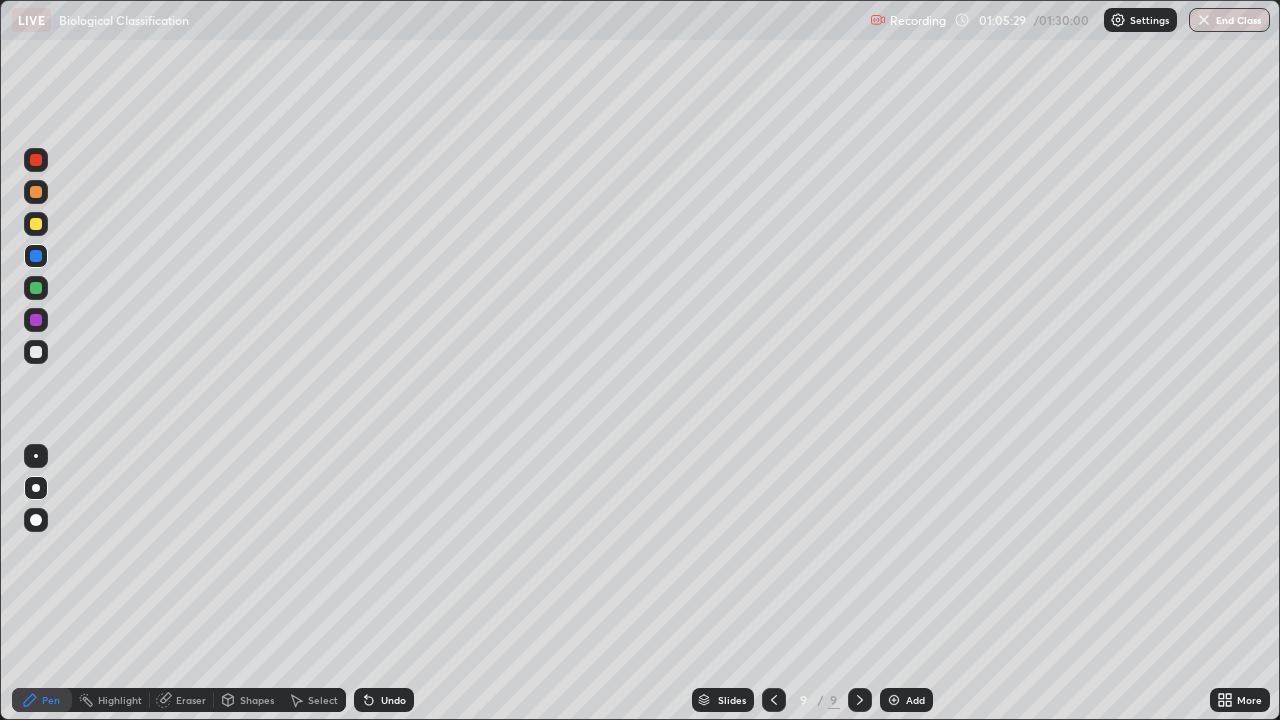 click at bounding box center [36, 320] 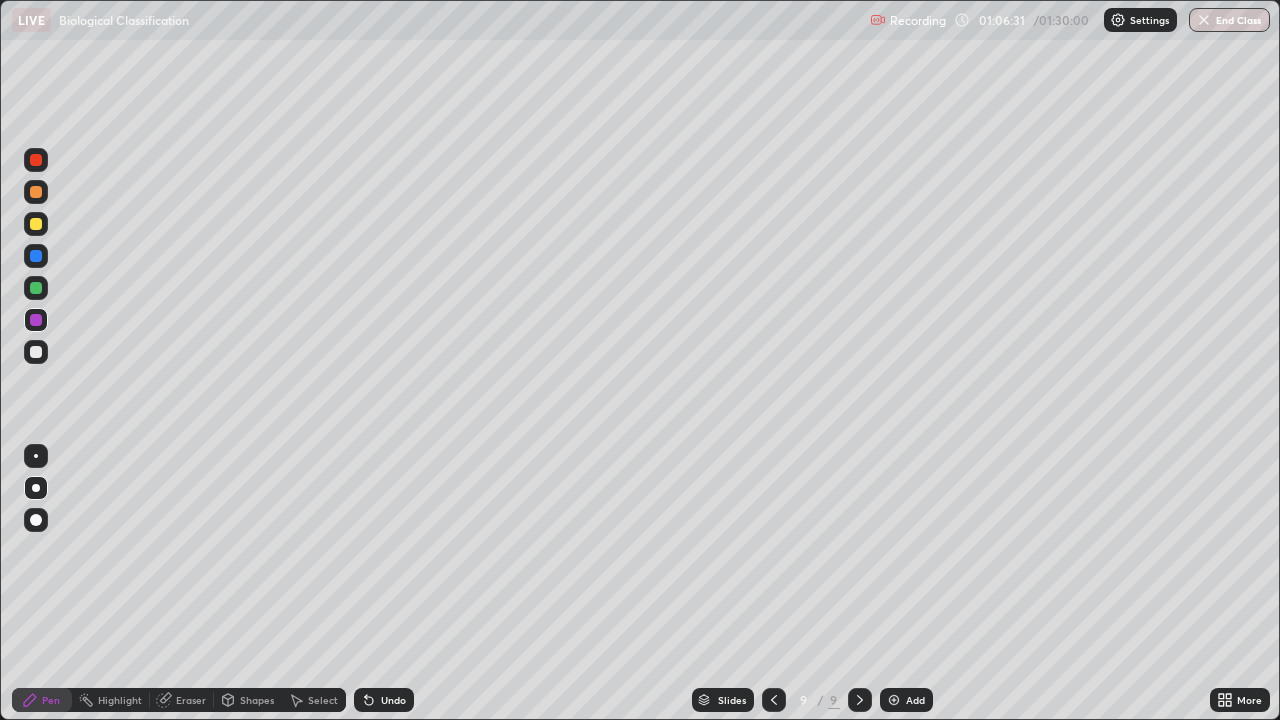 click at bounding box center (36, 288) 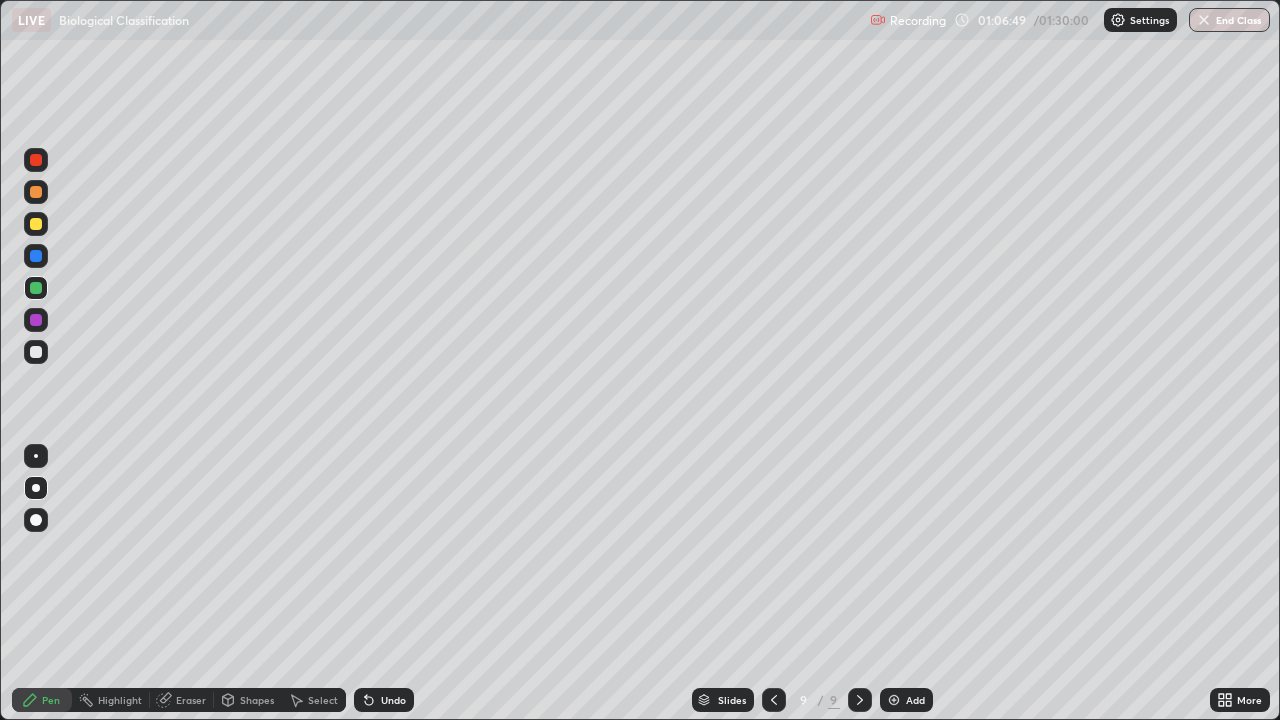 click at bounding box center (36, 320) 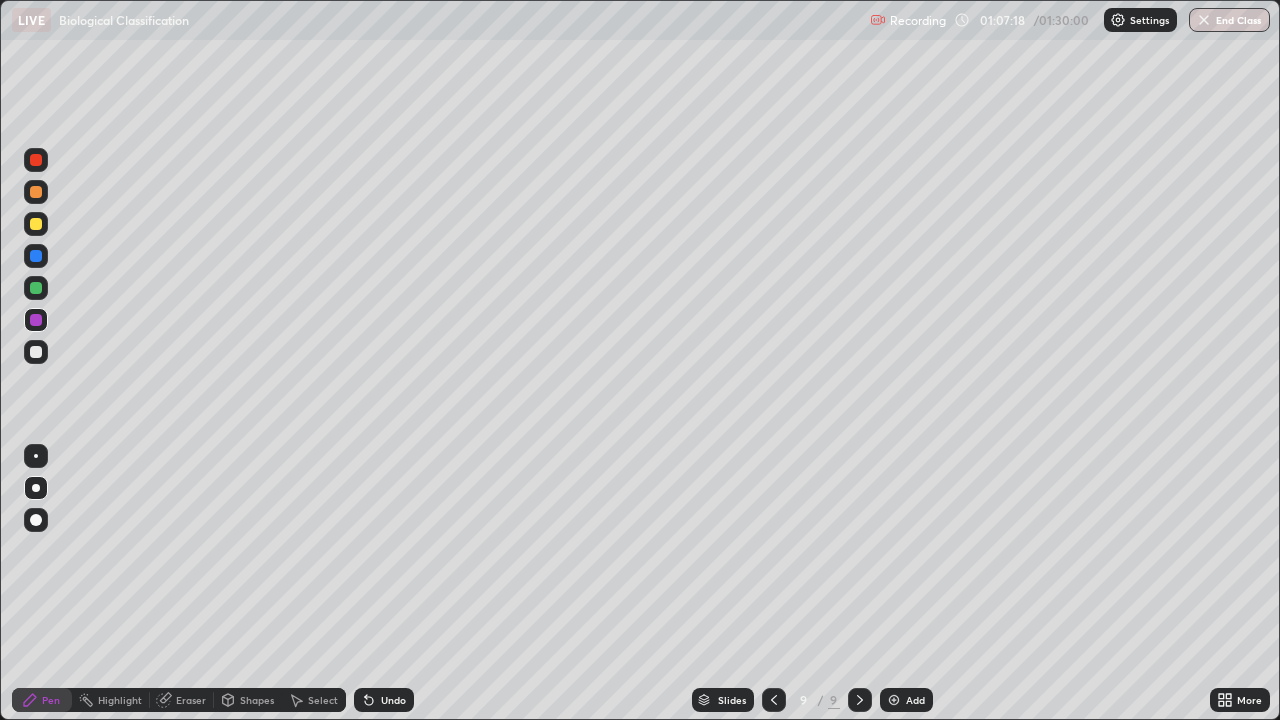click at bounding box center (36, 352) 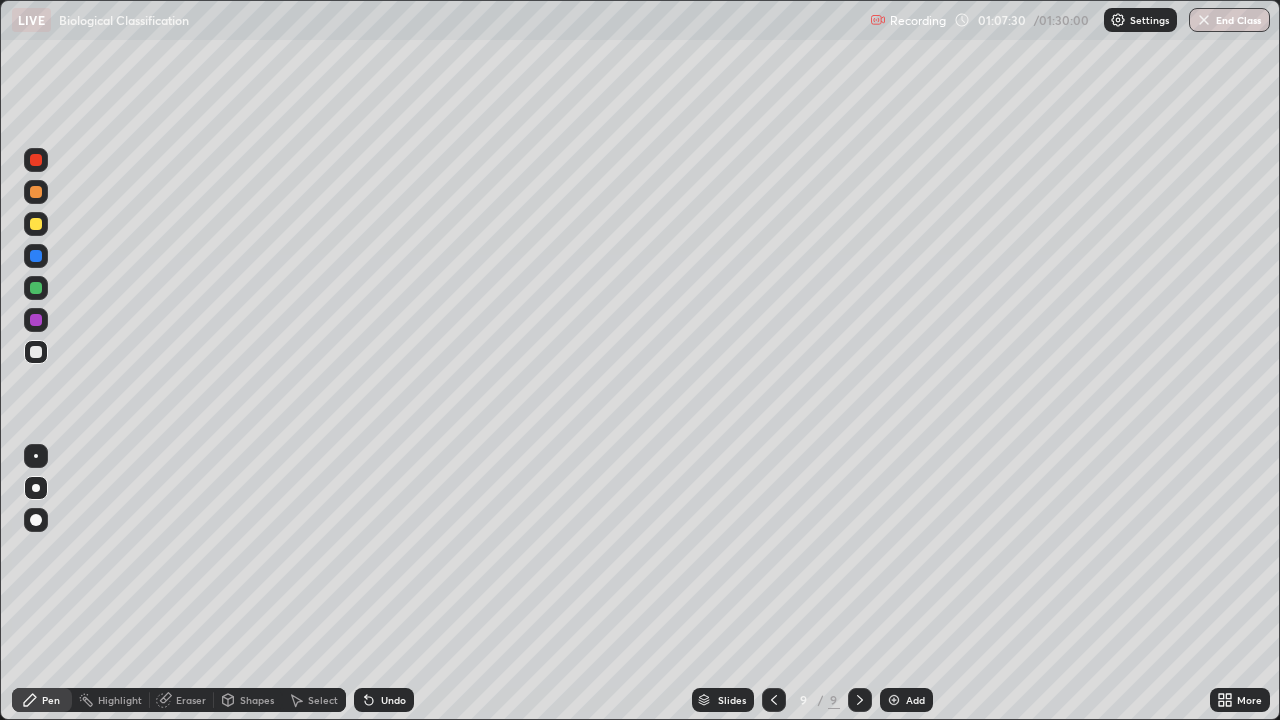 click at bounding box center [36, 288] 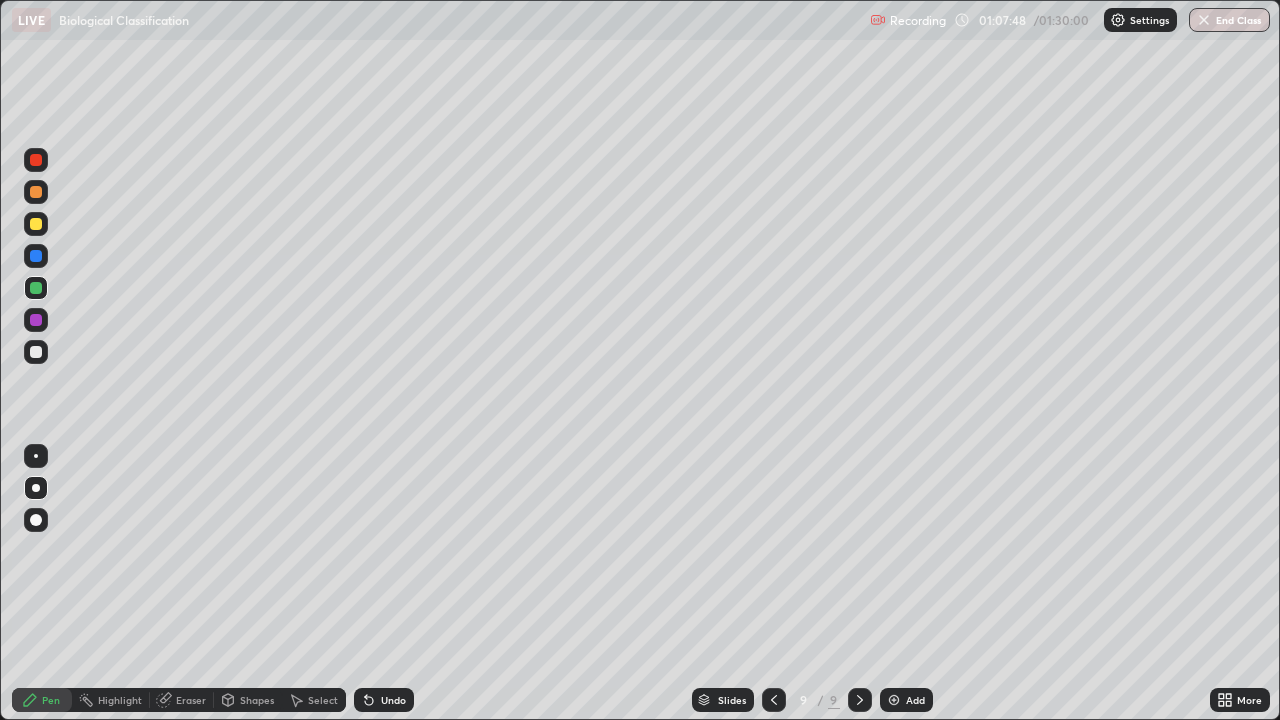 click at bounding box center [36, 192] 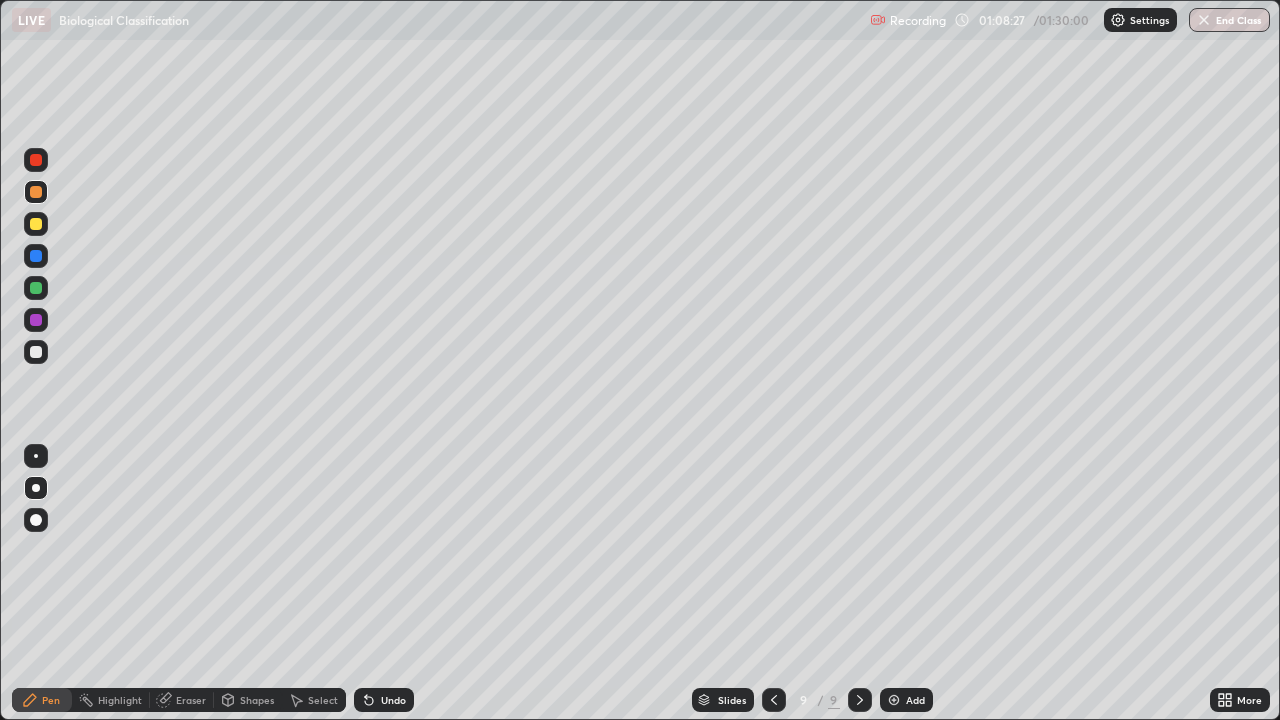 click at bounding box center (36, 160) 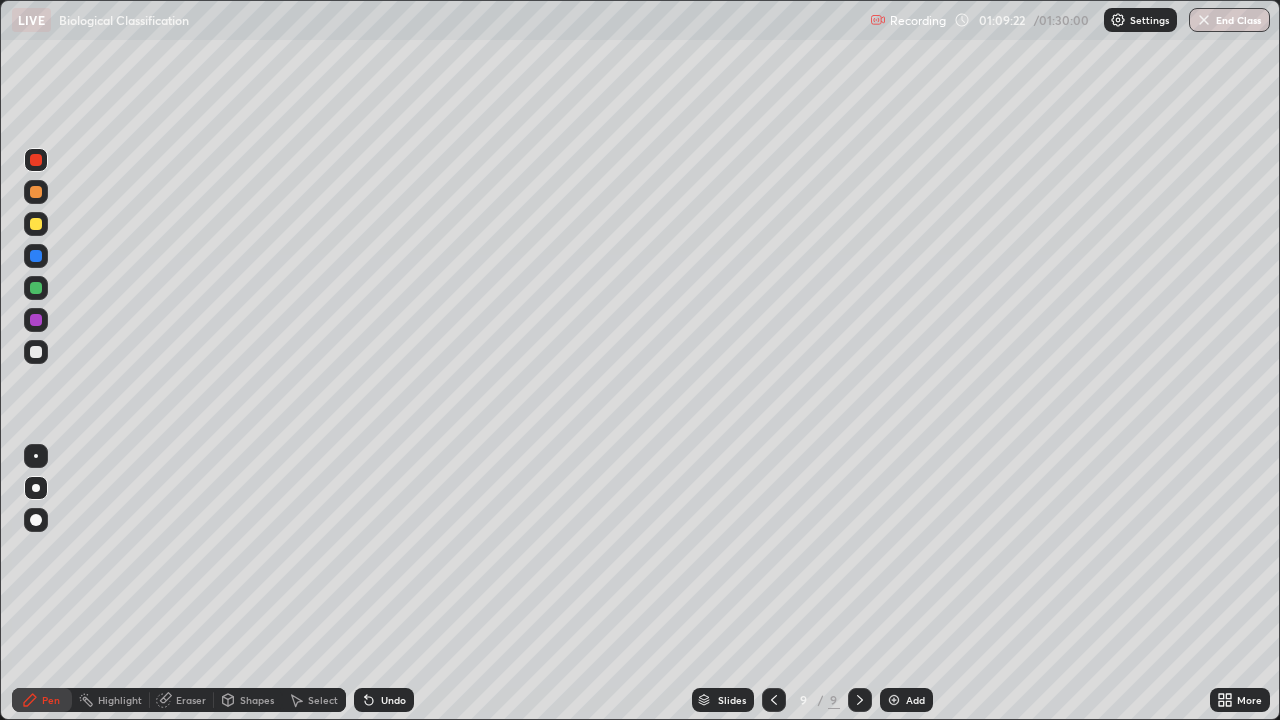 click on "Undo" at bounding box center [393, 700] 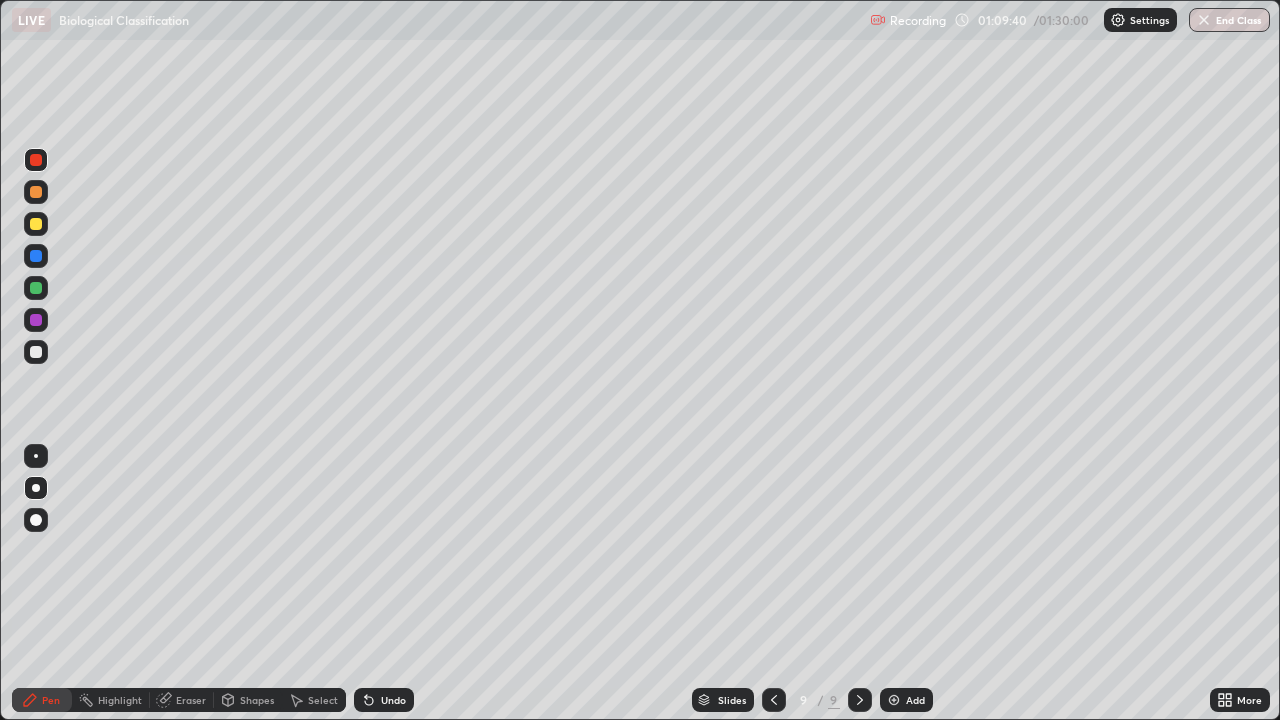 click at bounding box center [36, 320] 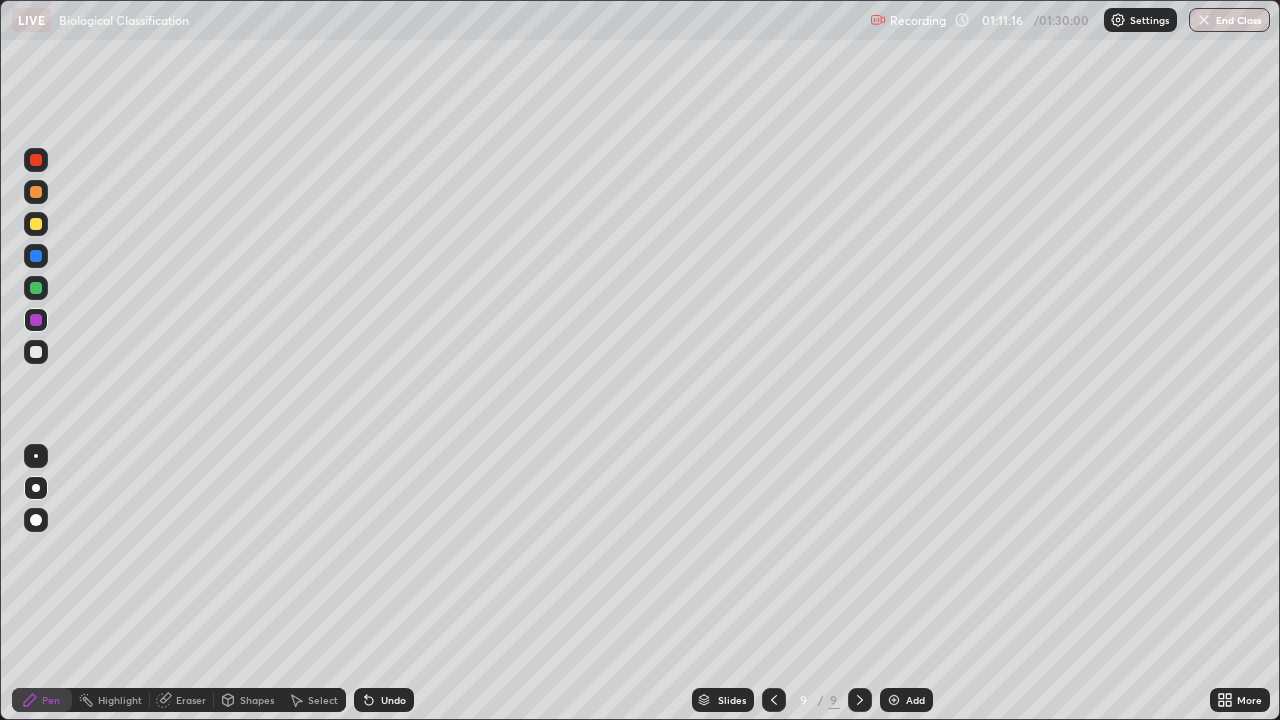 click at bounding box center [36, 192] 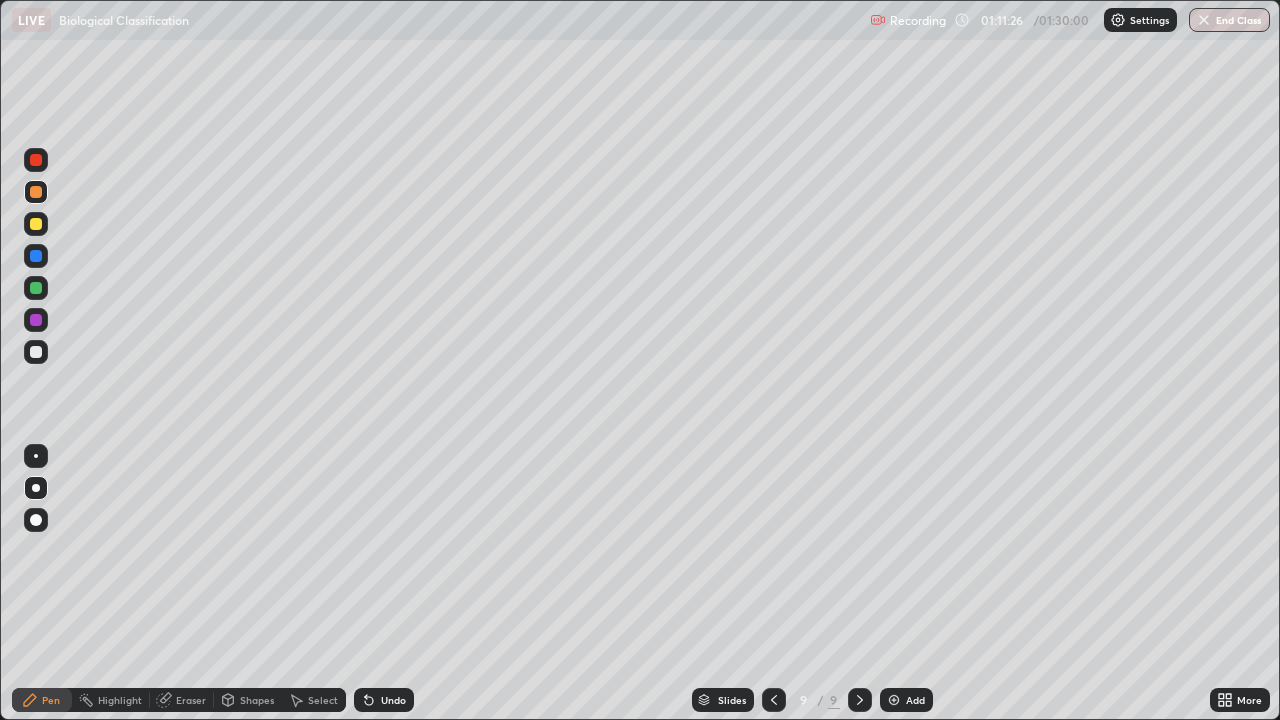 click at bounding box center [36, 352] 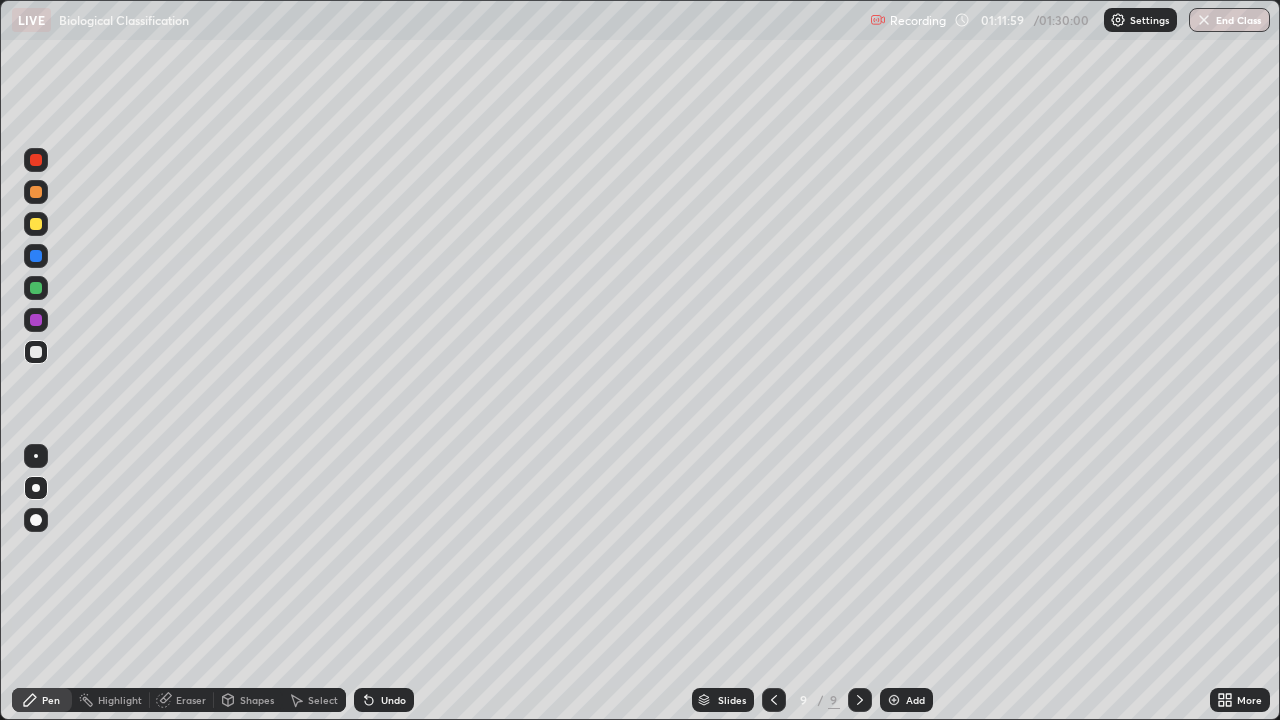 click on "Eraser" at bounding box center (182, 700) 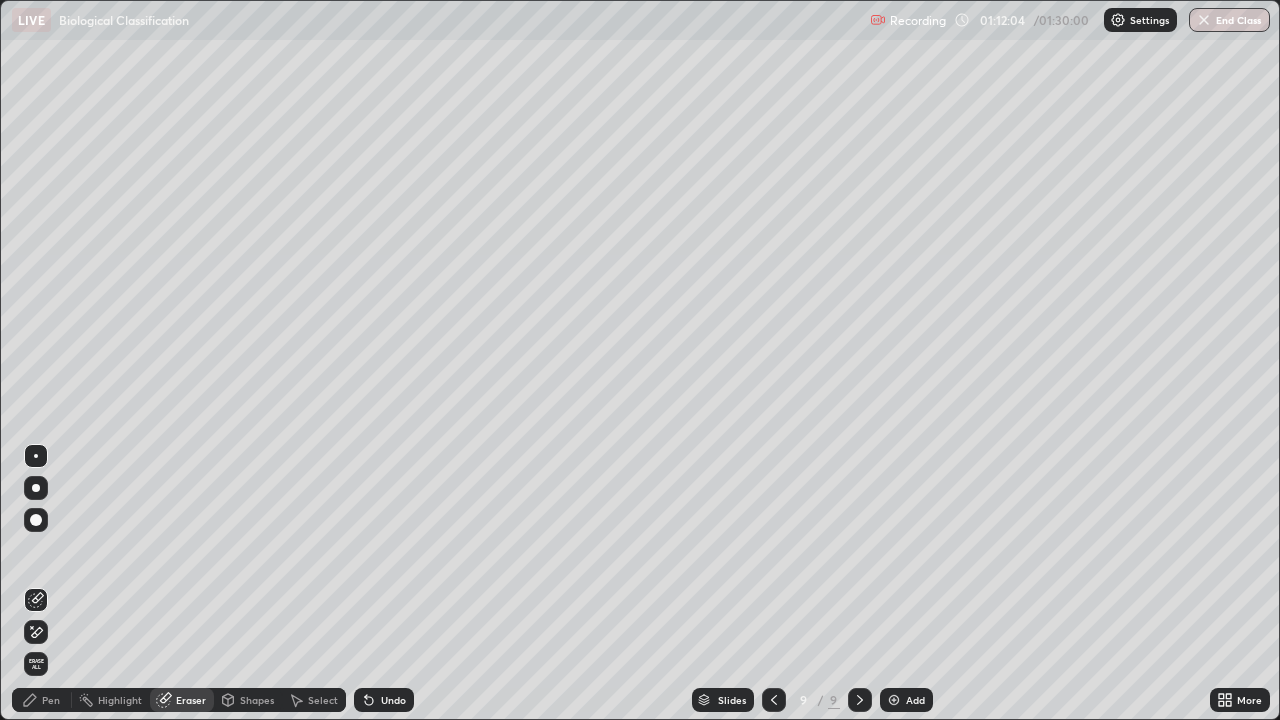 click on "Pen" at bounding box center (51, 700) 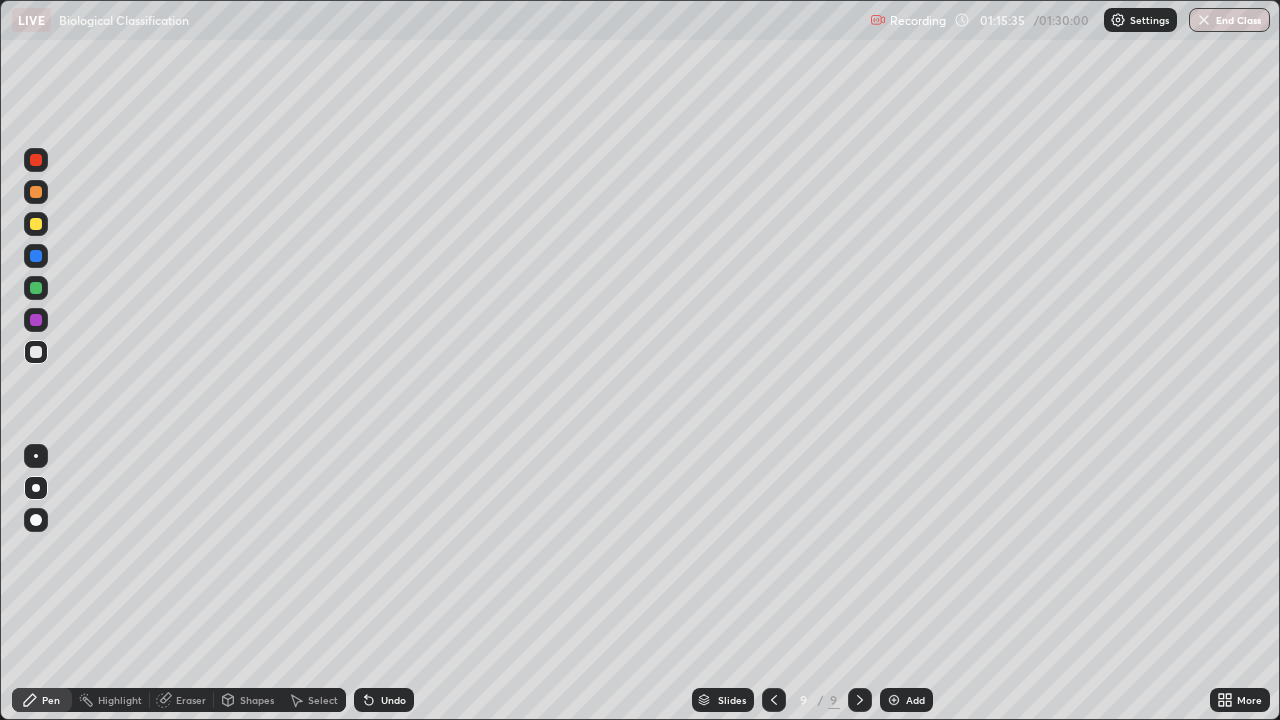 click on "Add" at bounding box center (906, 700) 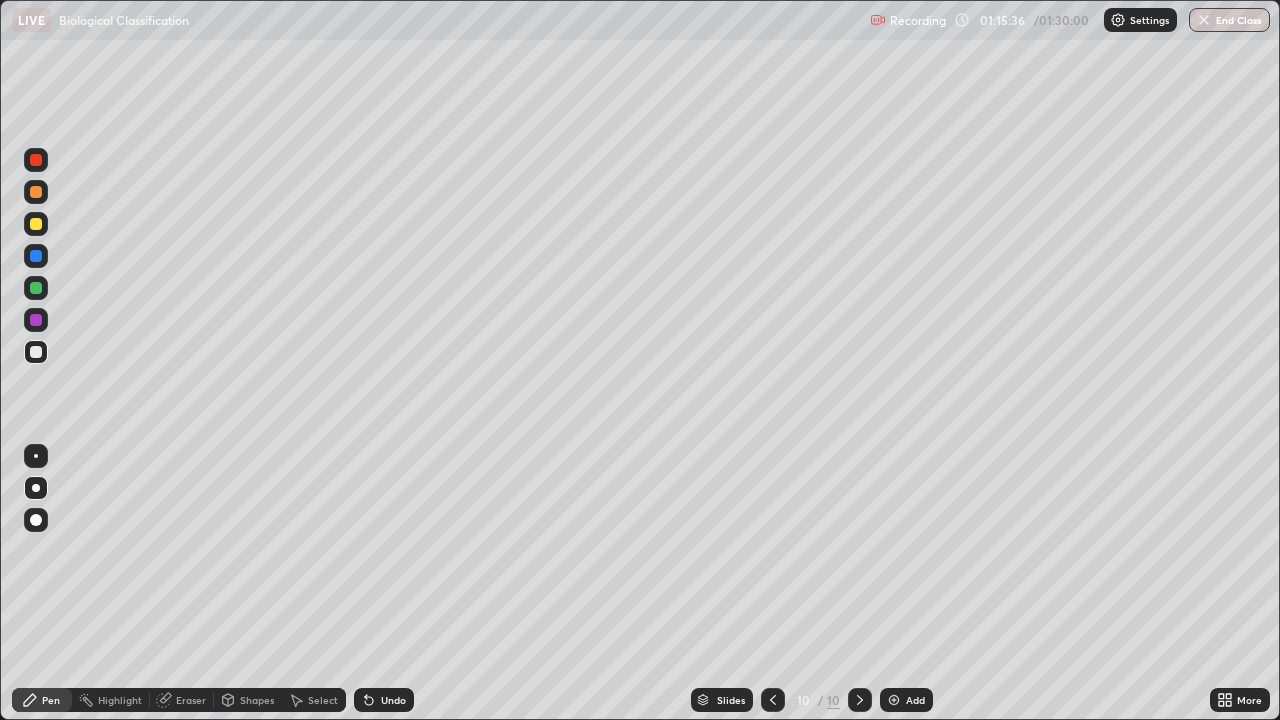 click at bounding box center (36, 320) 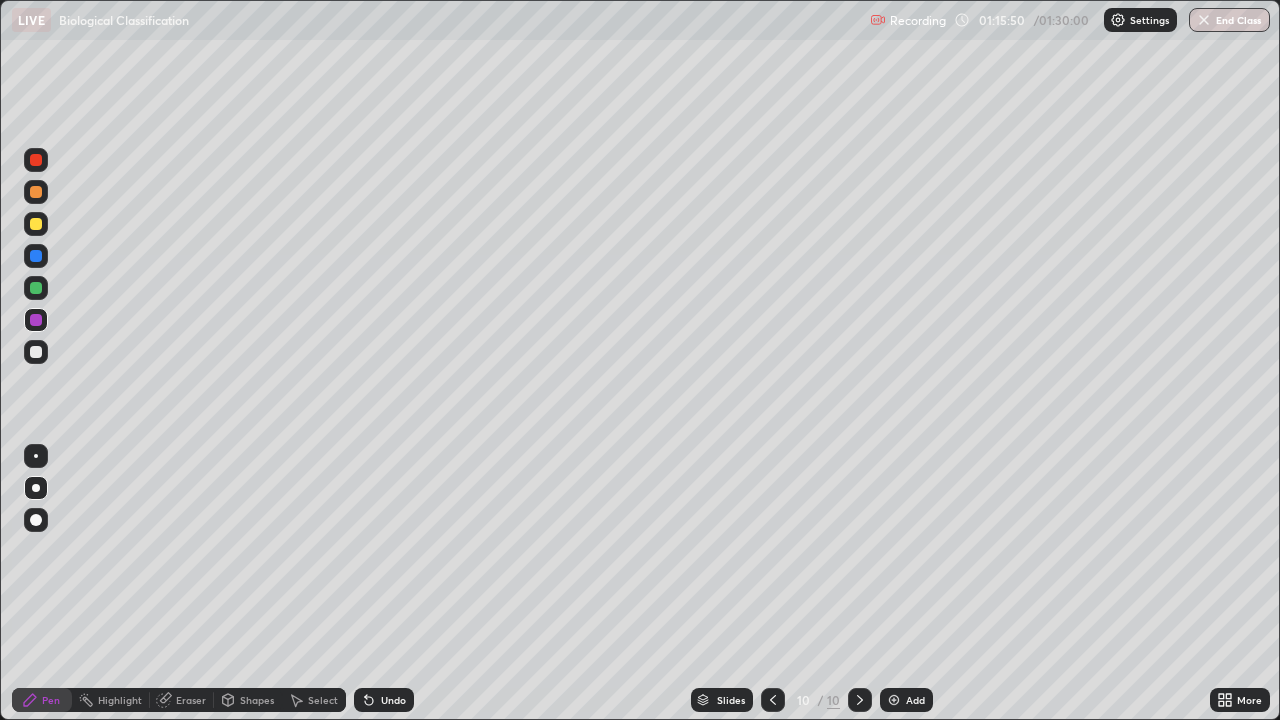 click at bounding box center (36, 224) 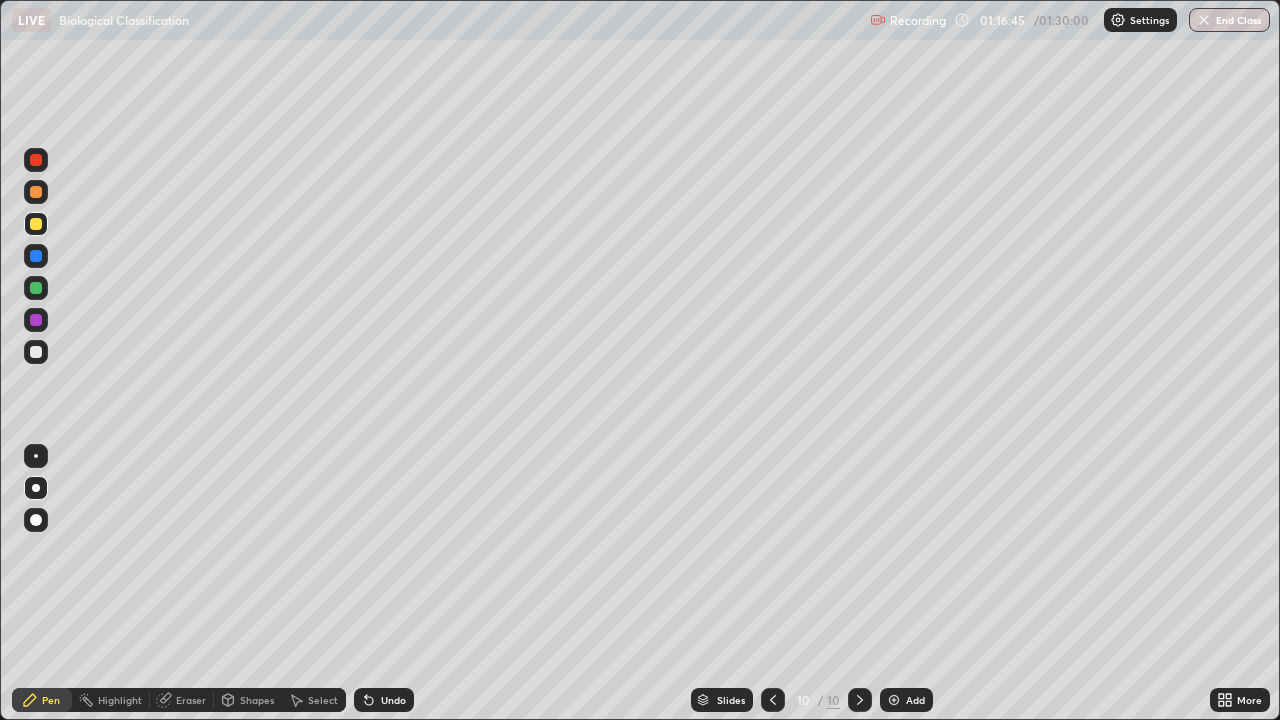 click at bounding box center [36, 352] 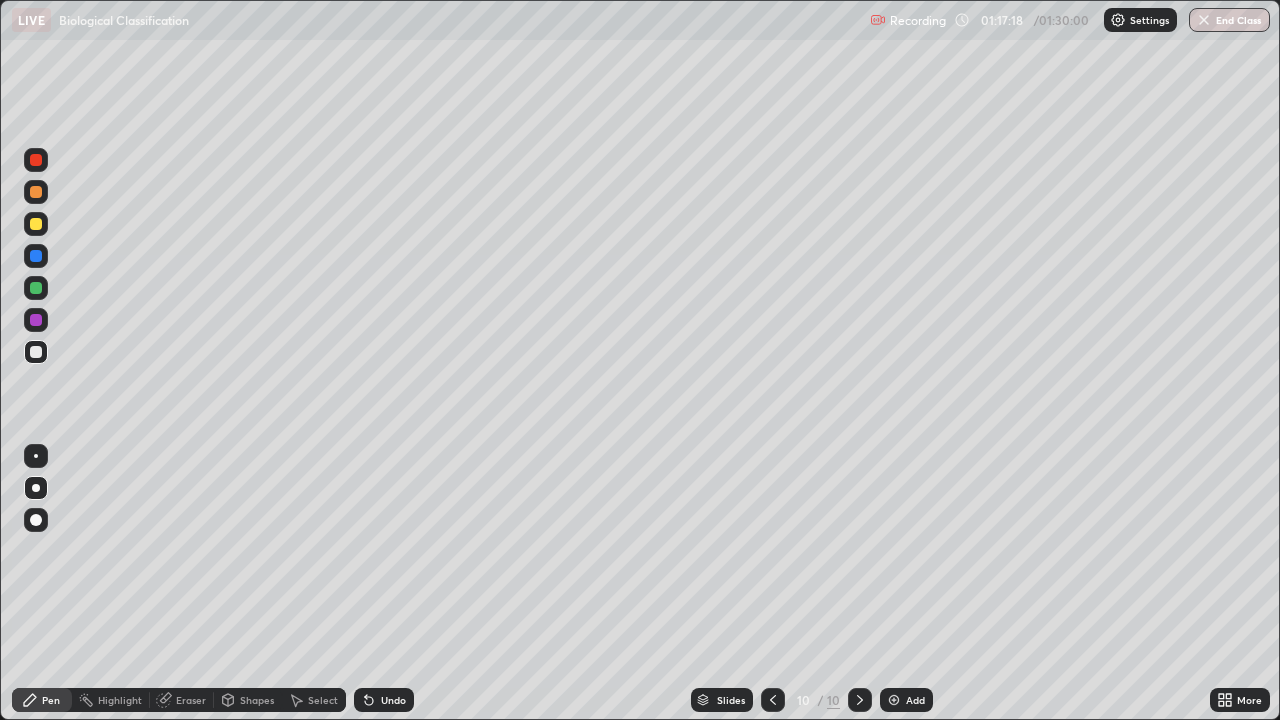 click at bounding box center (36, 320) 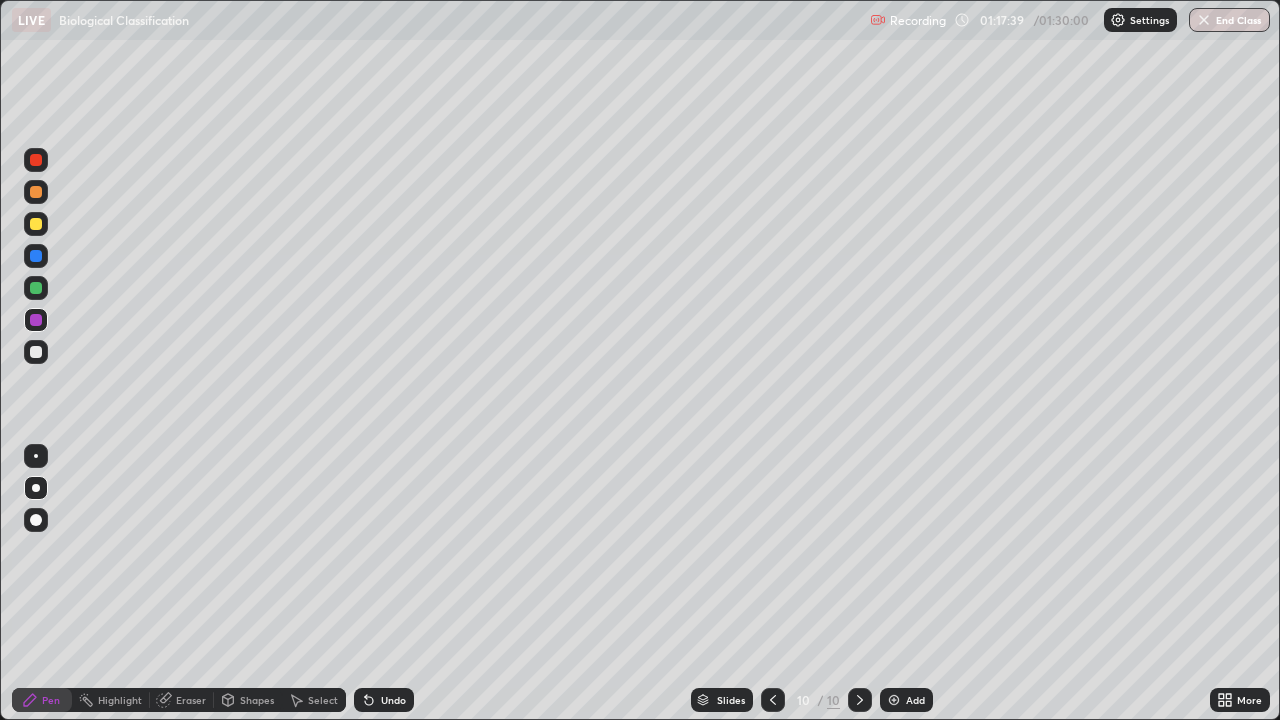 click at bounding box center [36, 352] 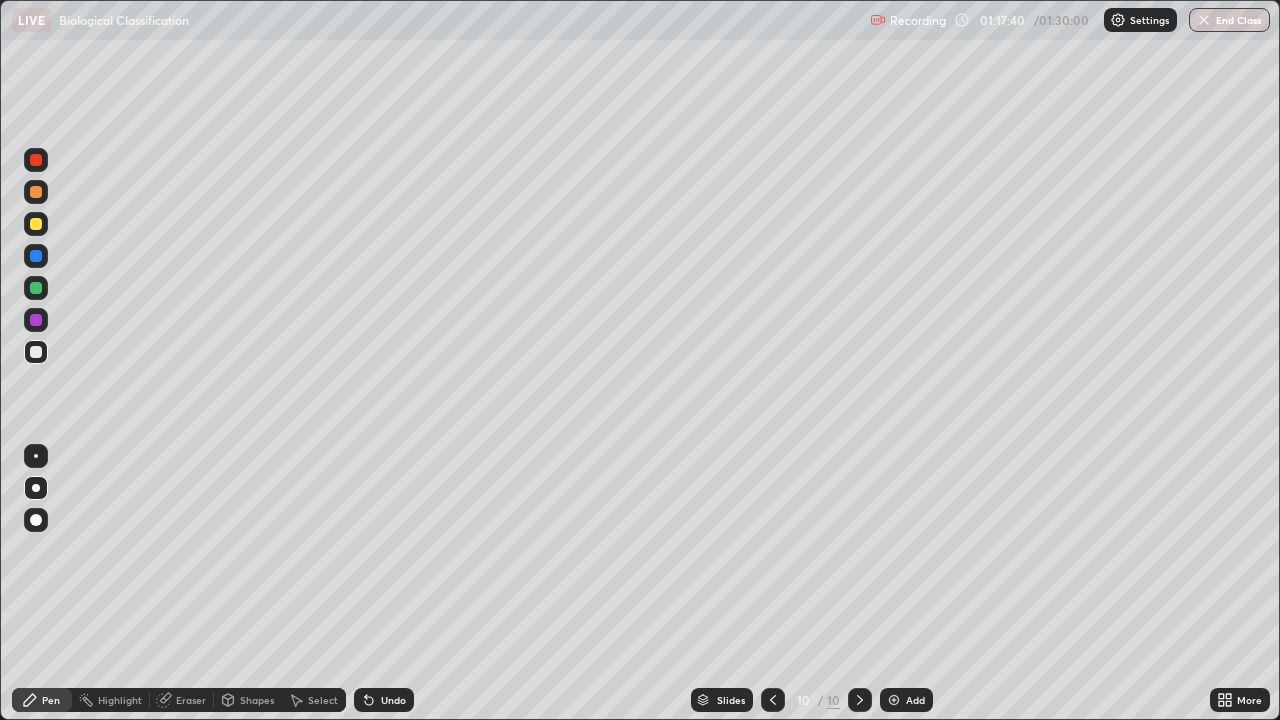 click at bounding box center [36, 288] 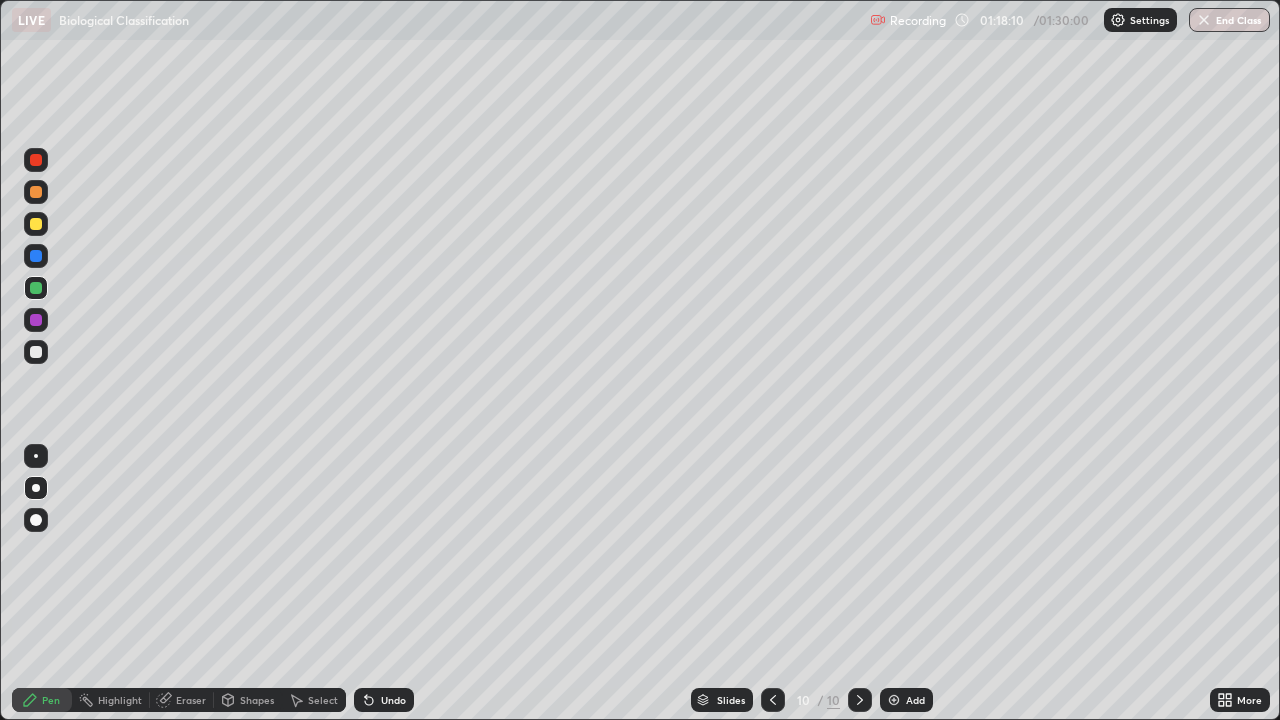 click on "Undo" at bounding box center [393, 700] 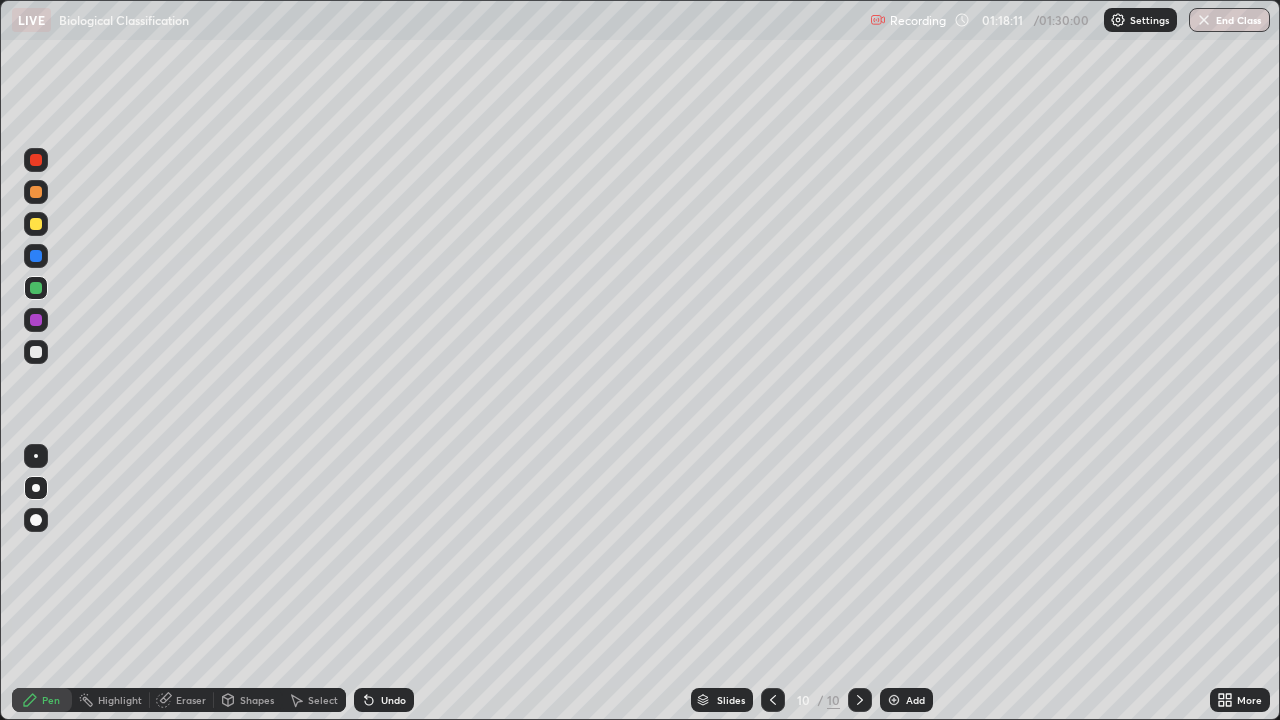 click 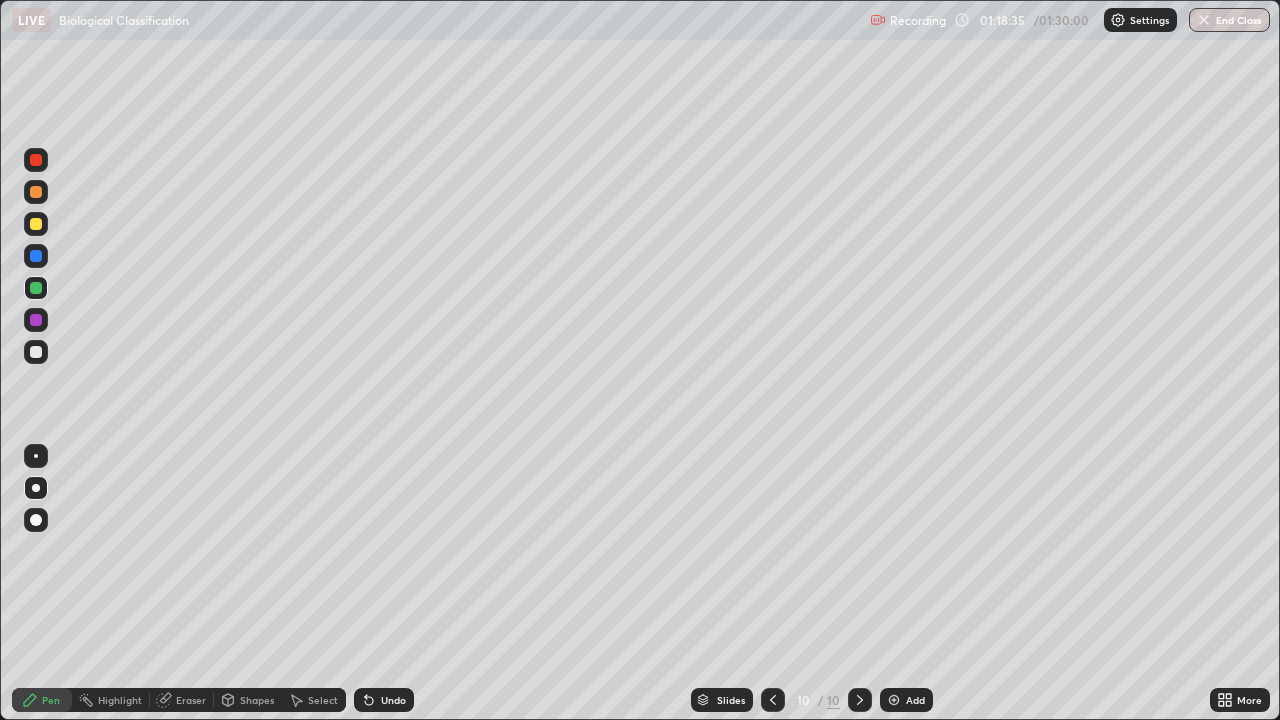 click at bounding box center (36, 256) 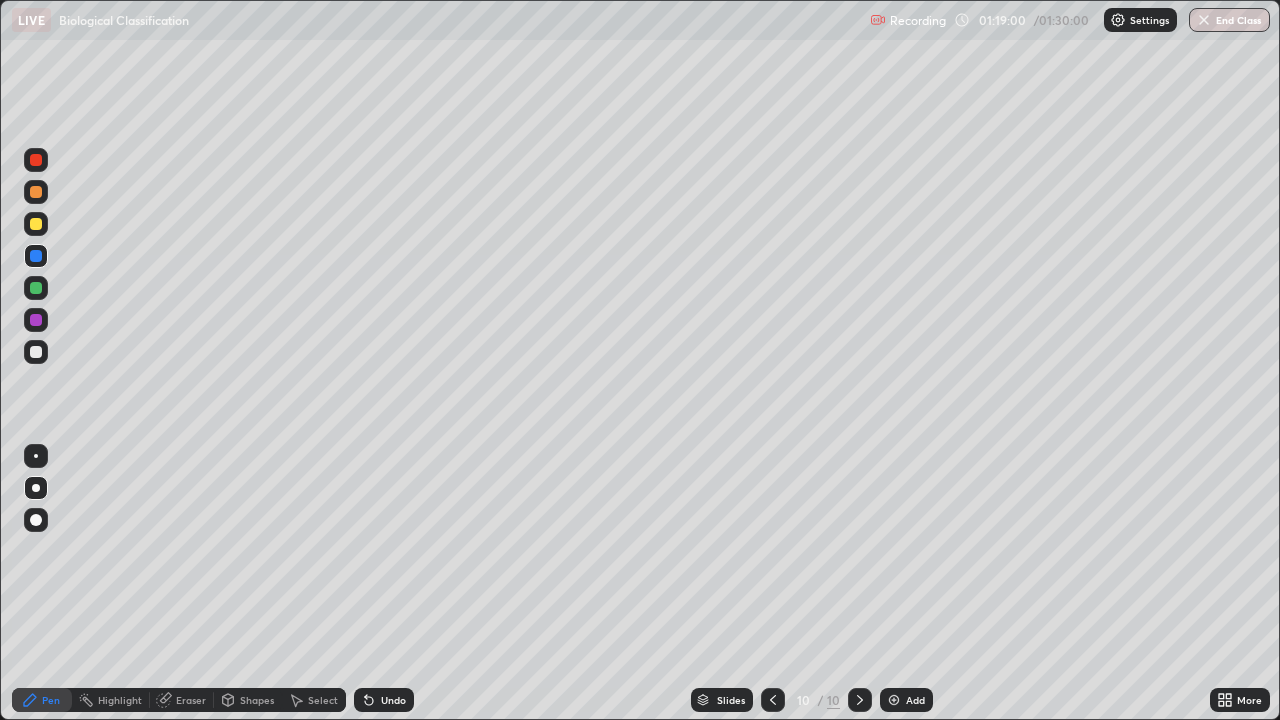 click at bounding box center (36, 192) 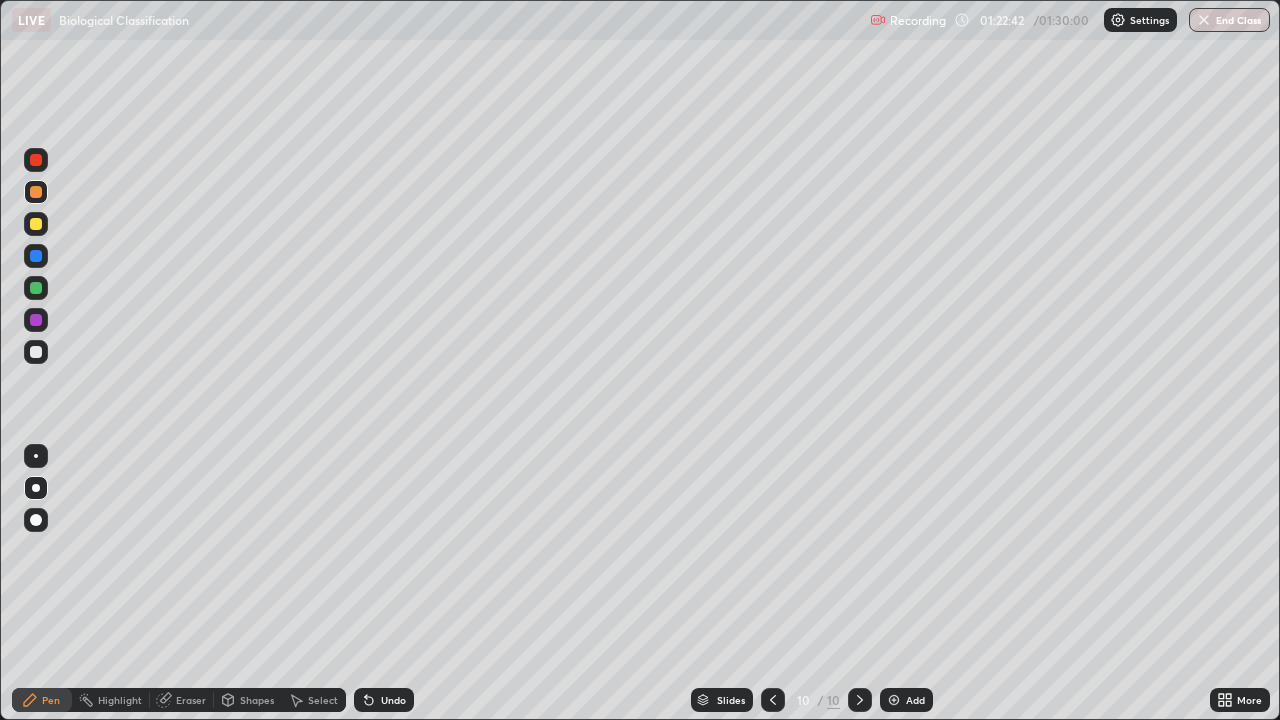 click on "Add" at bounding box center [915, 700] 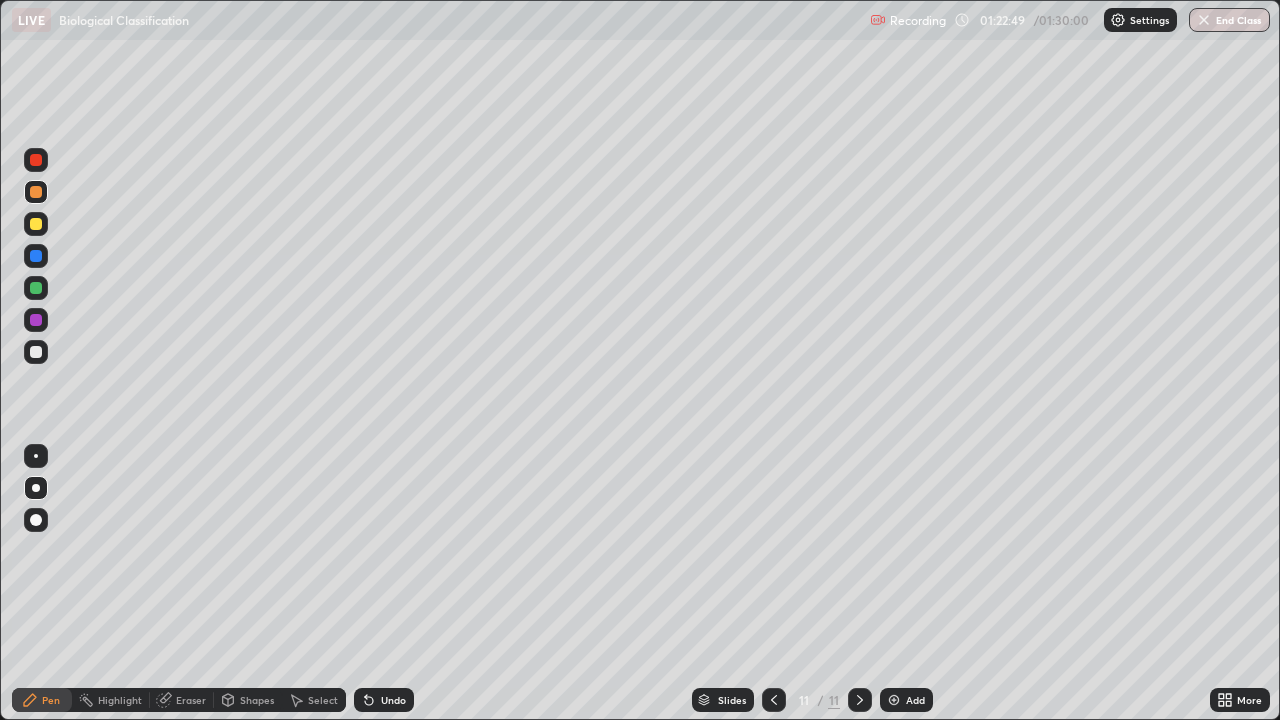 click at bounding box center (36, 352) 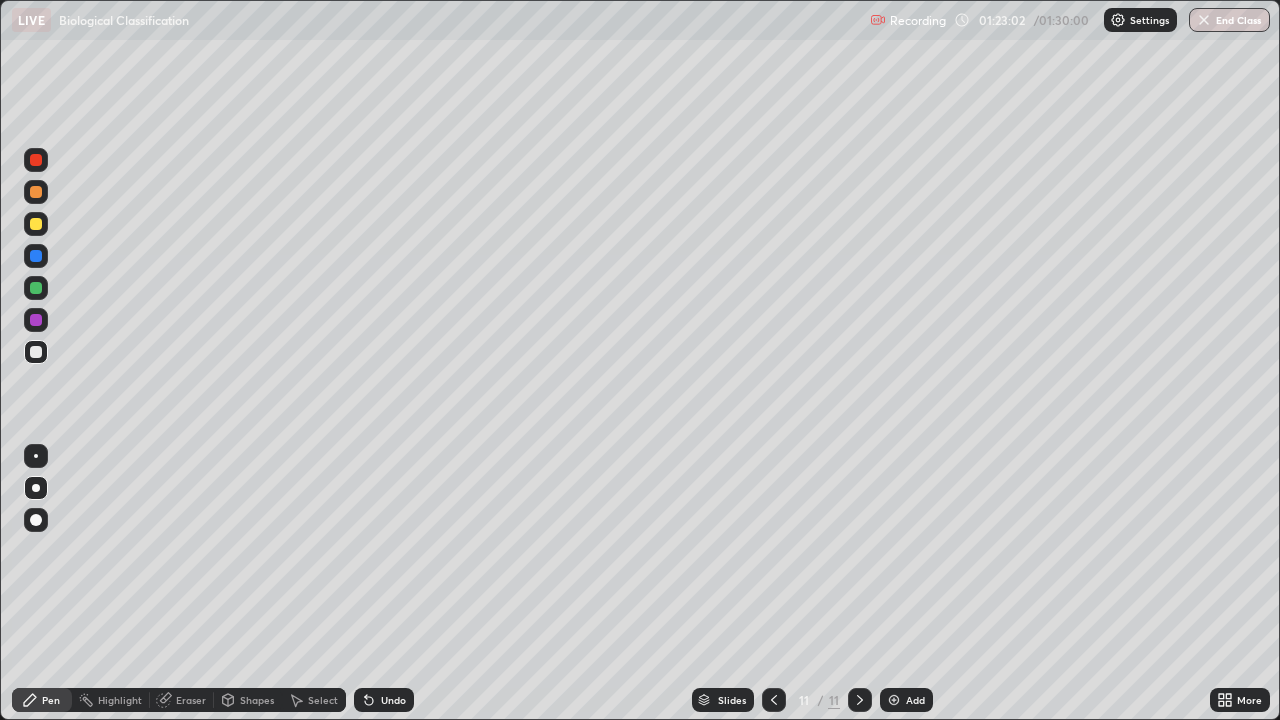 click at bounding box center [36, 288] 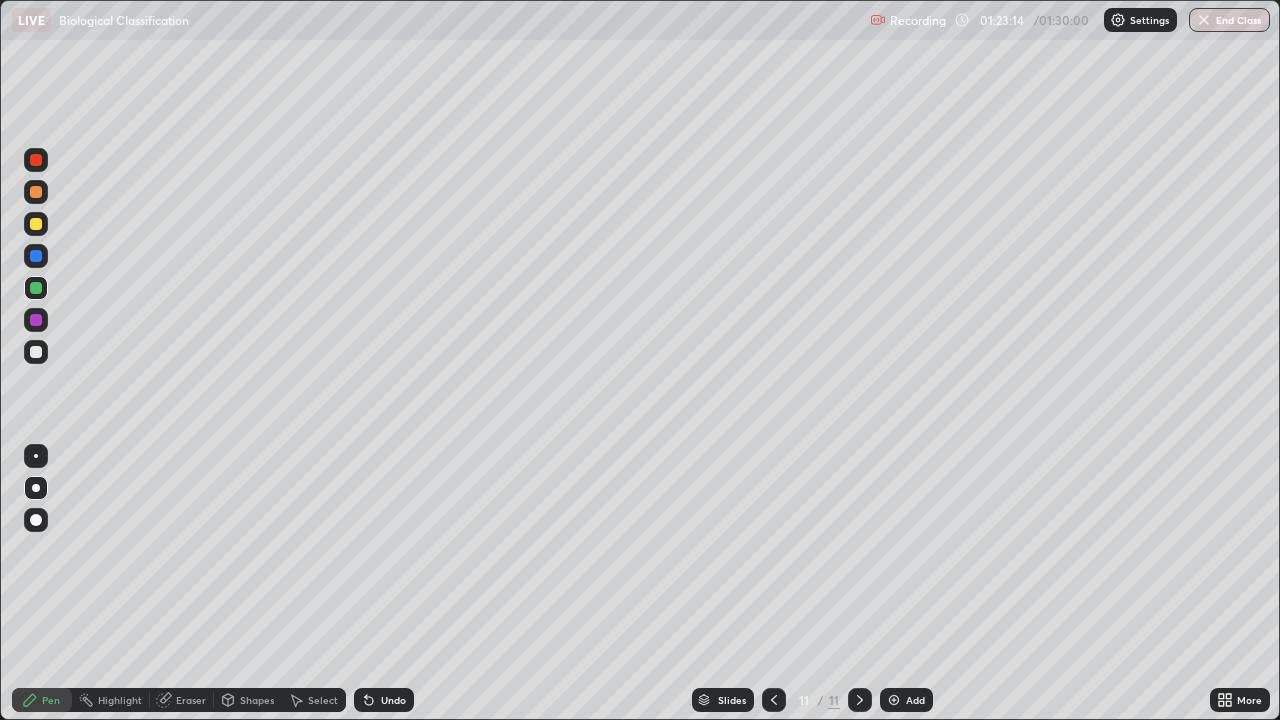 click at bounding box center [36, 352] 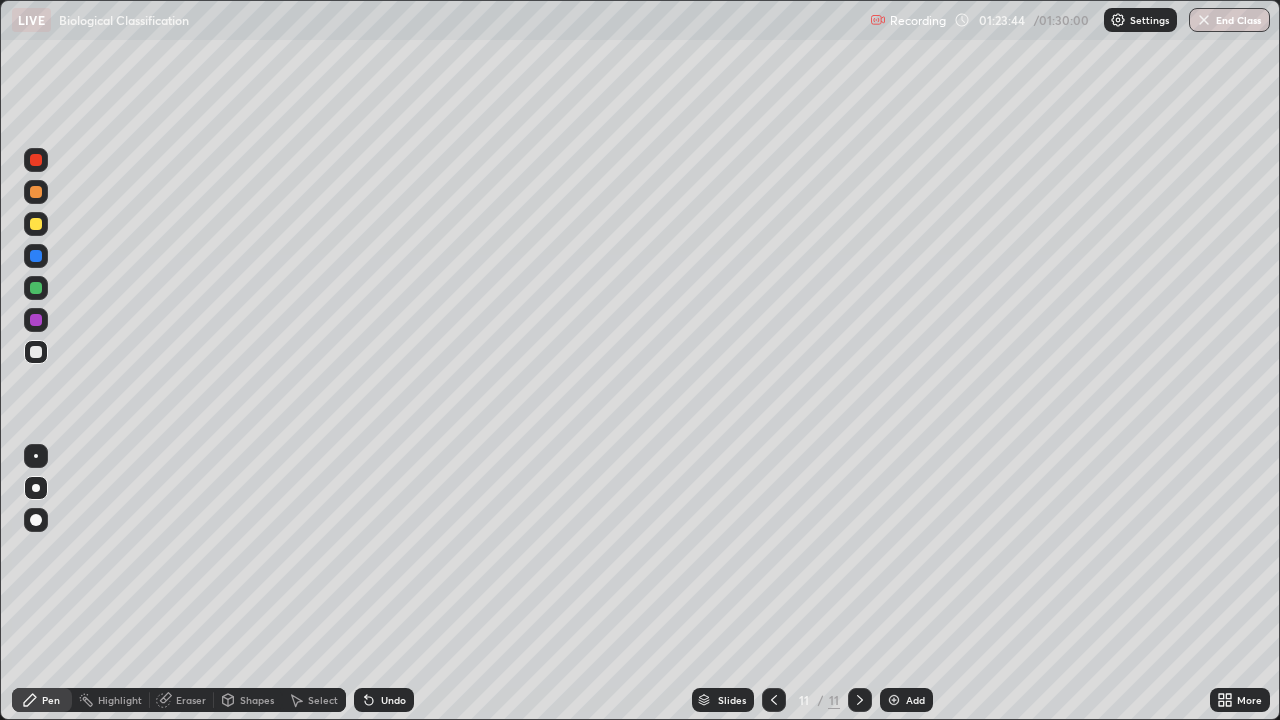 click at bounding box center [36, 320] 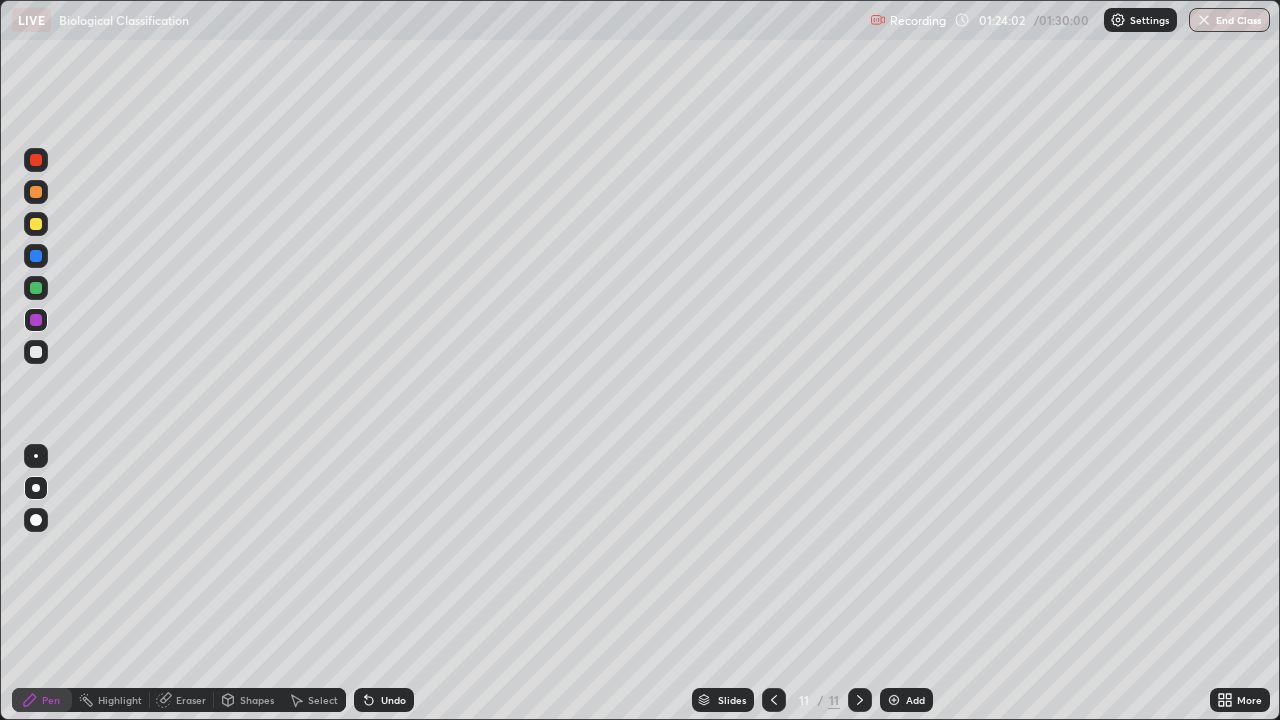 click at bounding box center [36, 160] 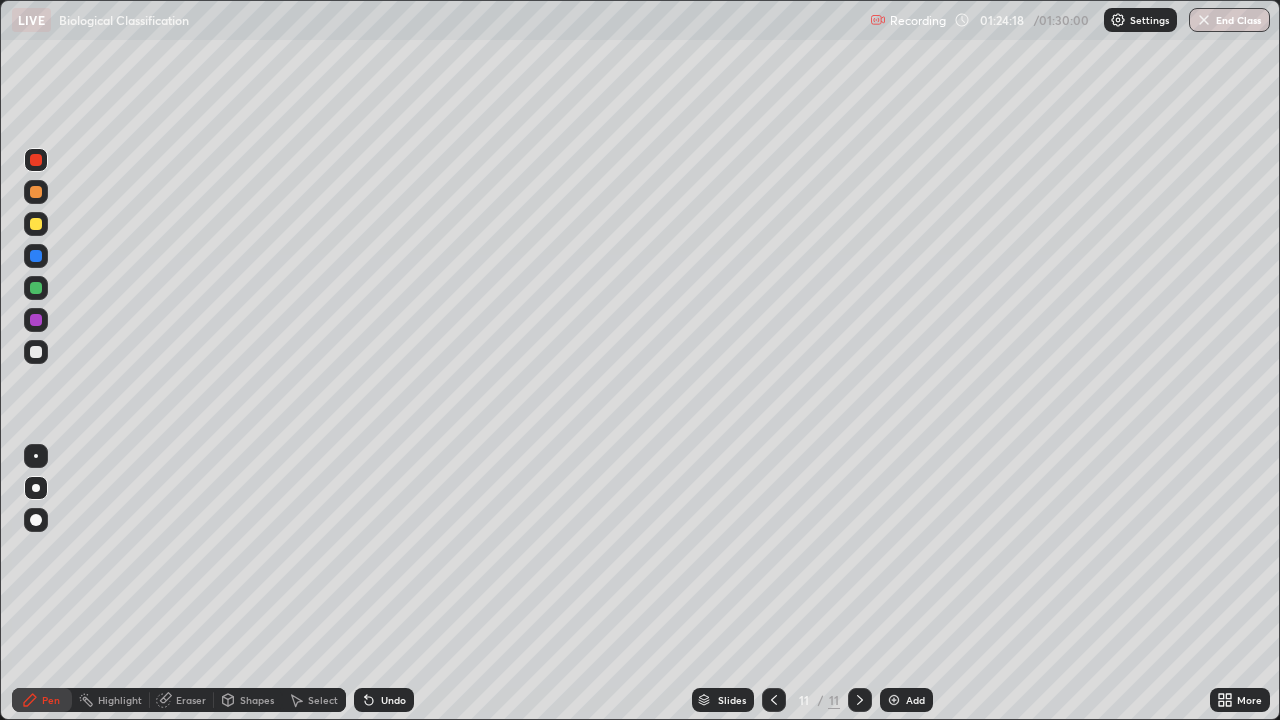 click at bounding box center [36, 256] 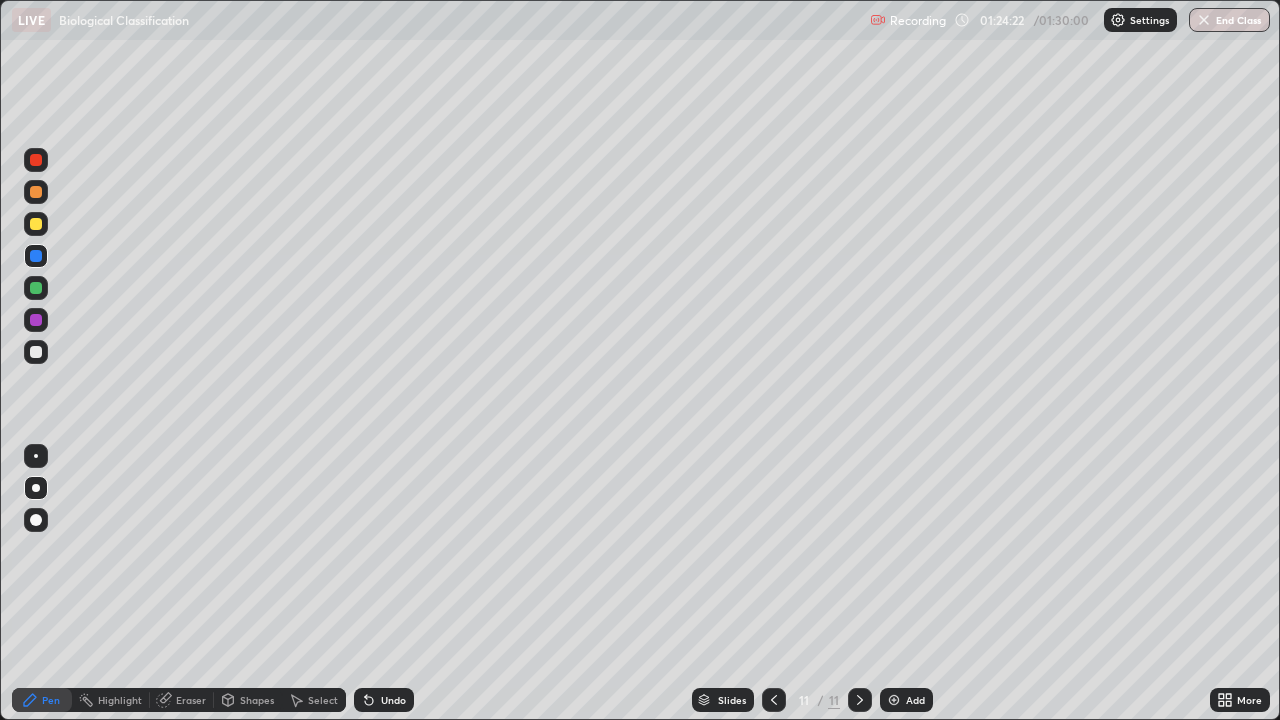click on "Undo" at bounding box center [384, 700] 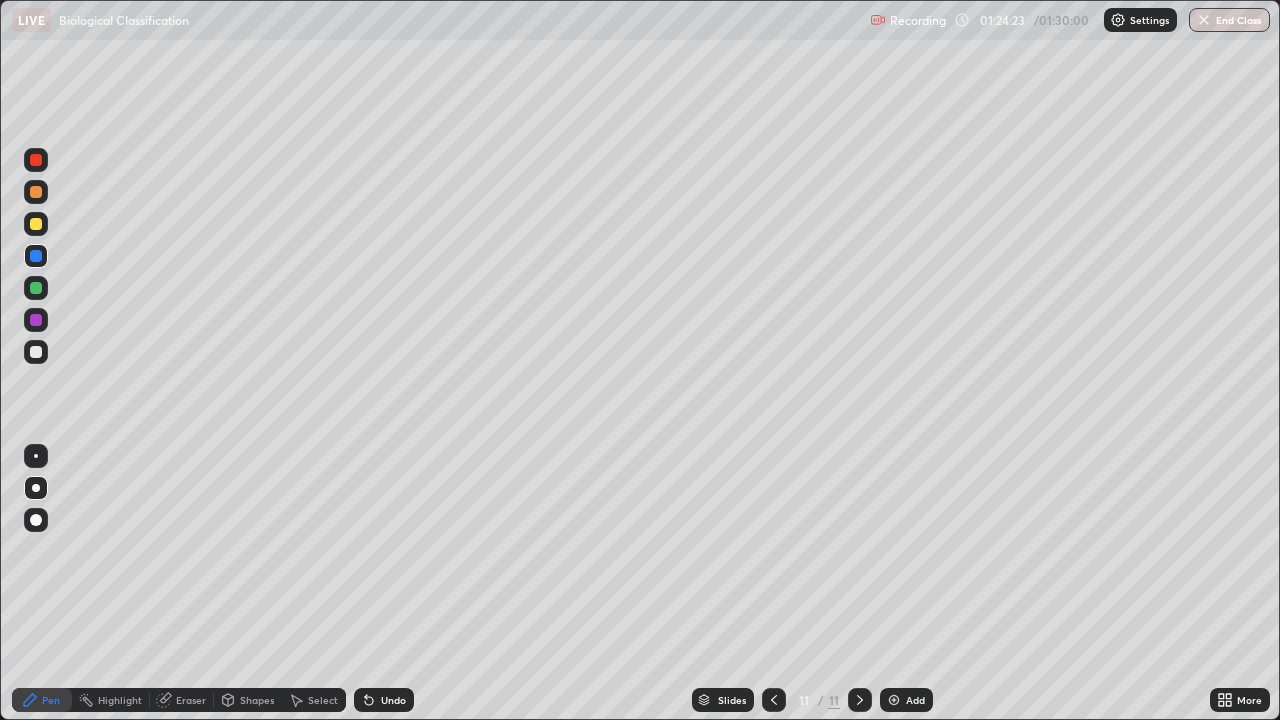 click on "Undo" at bounding box center [393, 700] 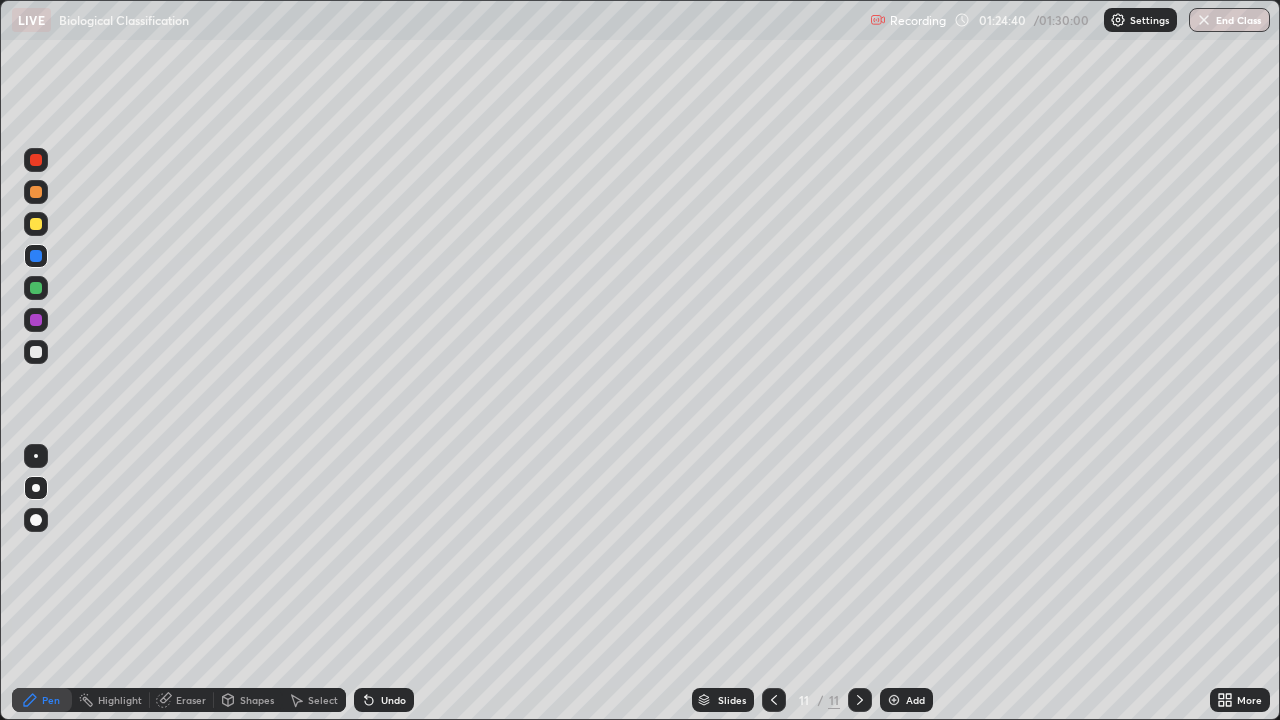 click at bounding box center (36, 160) 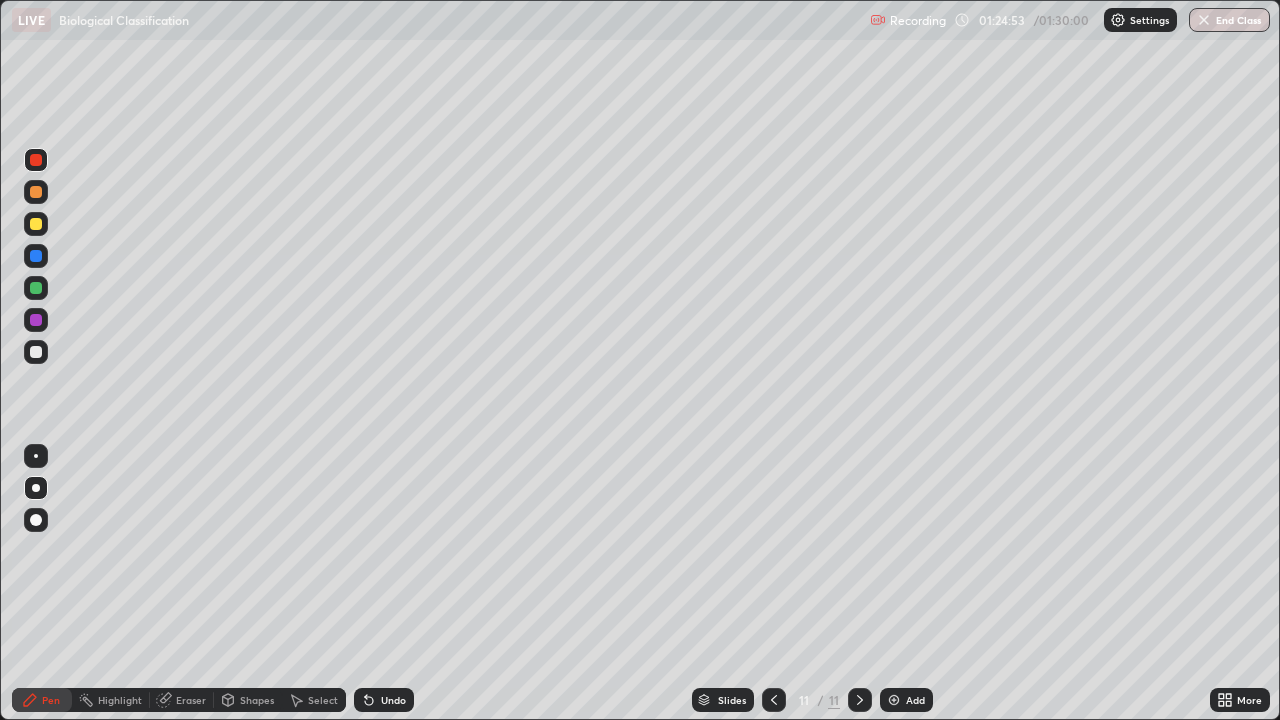 click at bounding box center [36, 288] 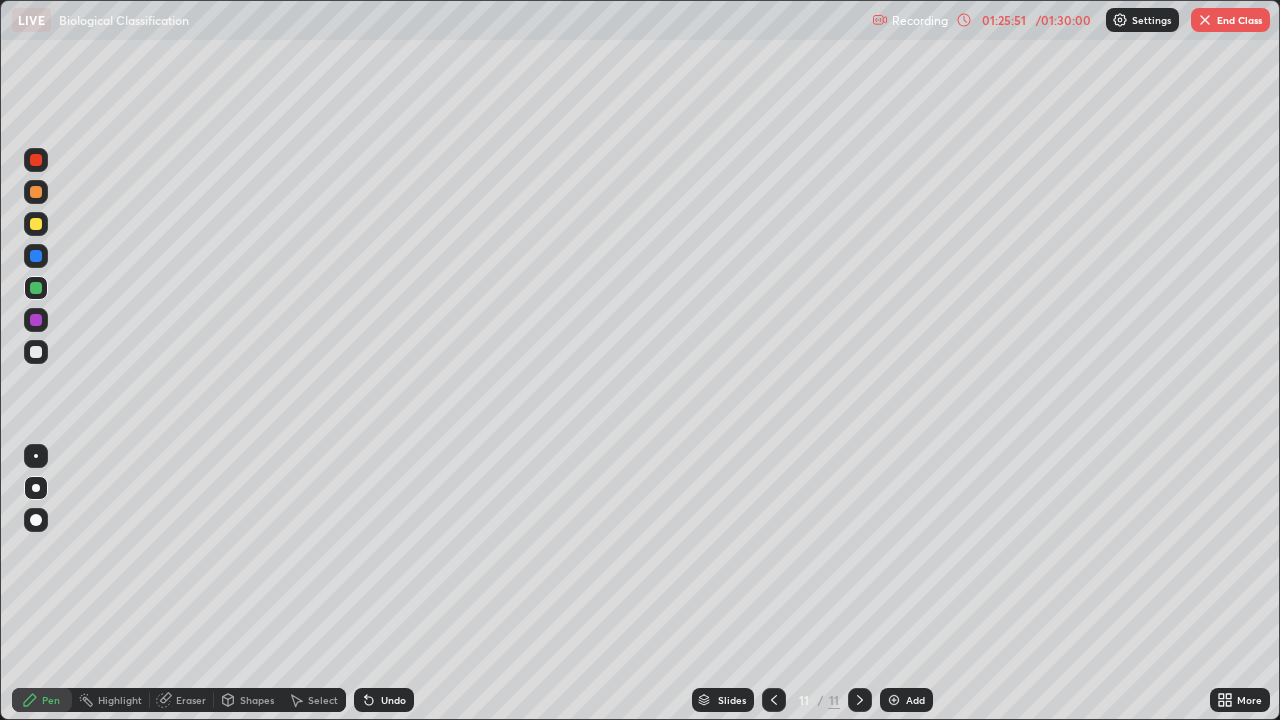 click at bounding box center (36, 160) 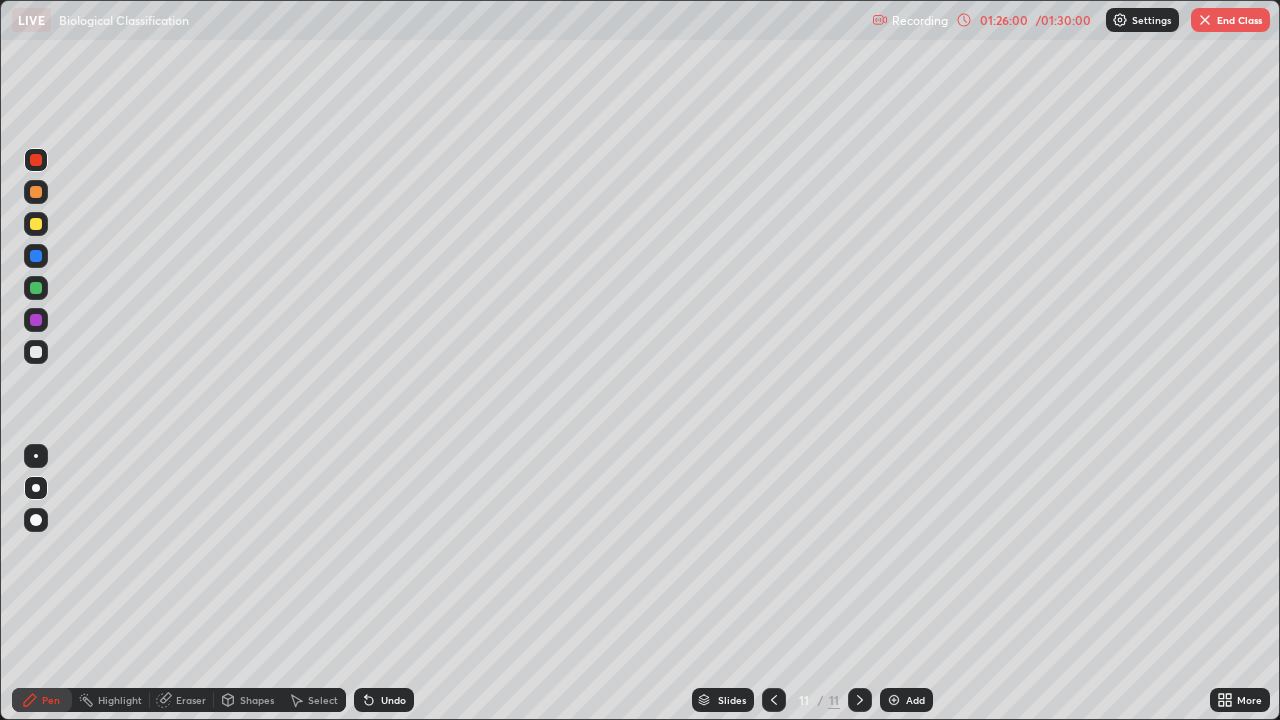 click at bounding box center [36, 192] 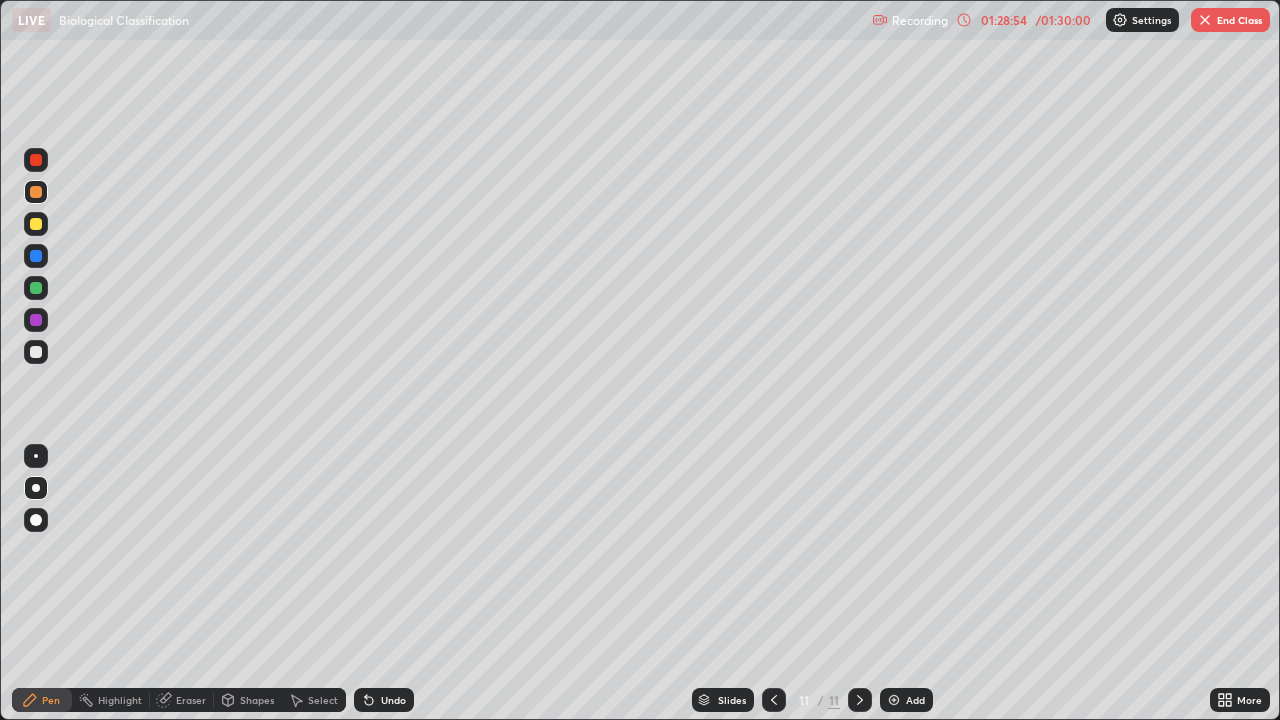 click on "End Class" at bounding box center [1230, 20] 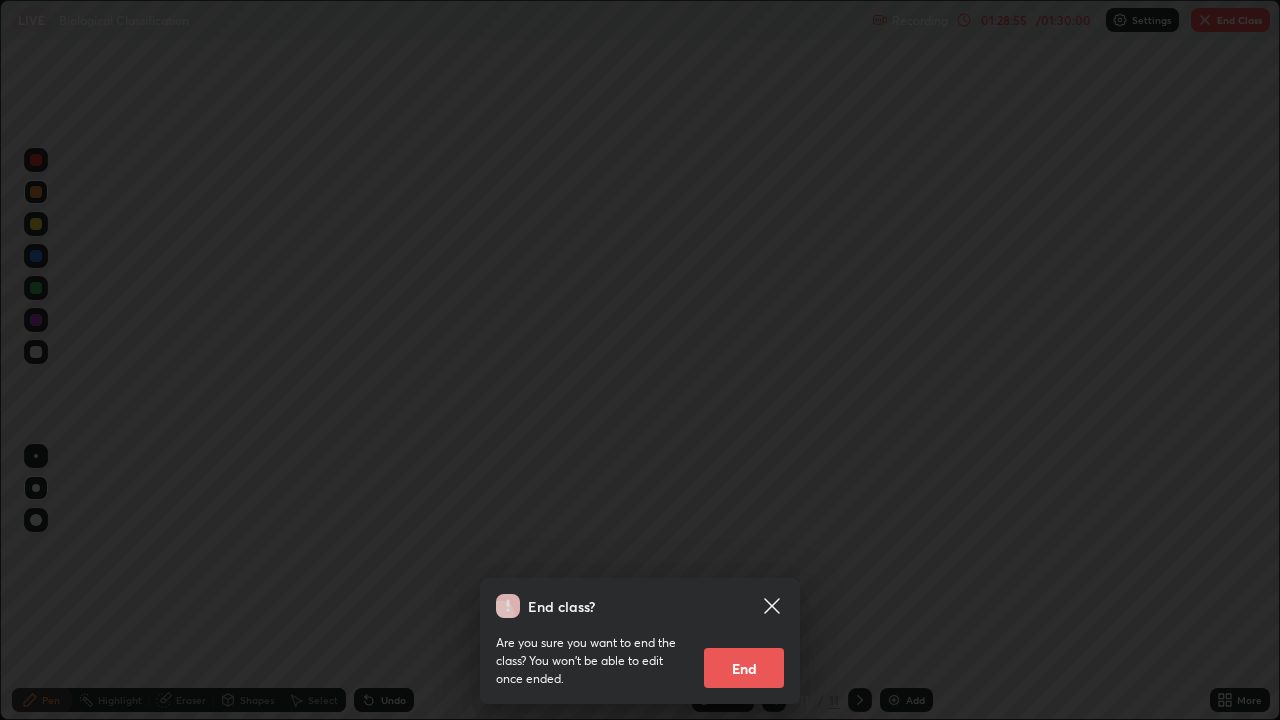 click on "End" at bounding box center (744, 668) 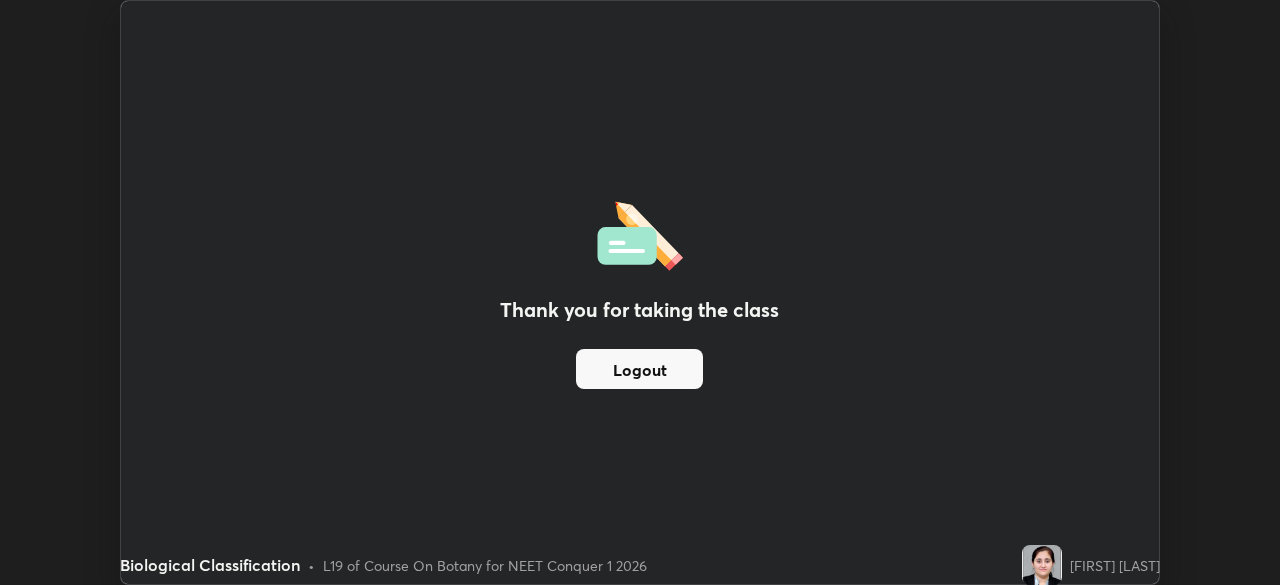 scroll, scrollTop: 585, scrollLeft: 1280, axis: both 